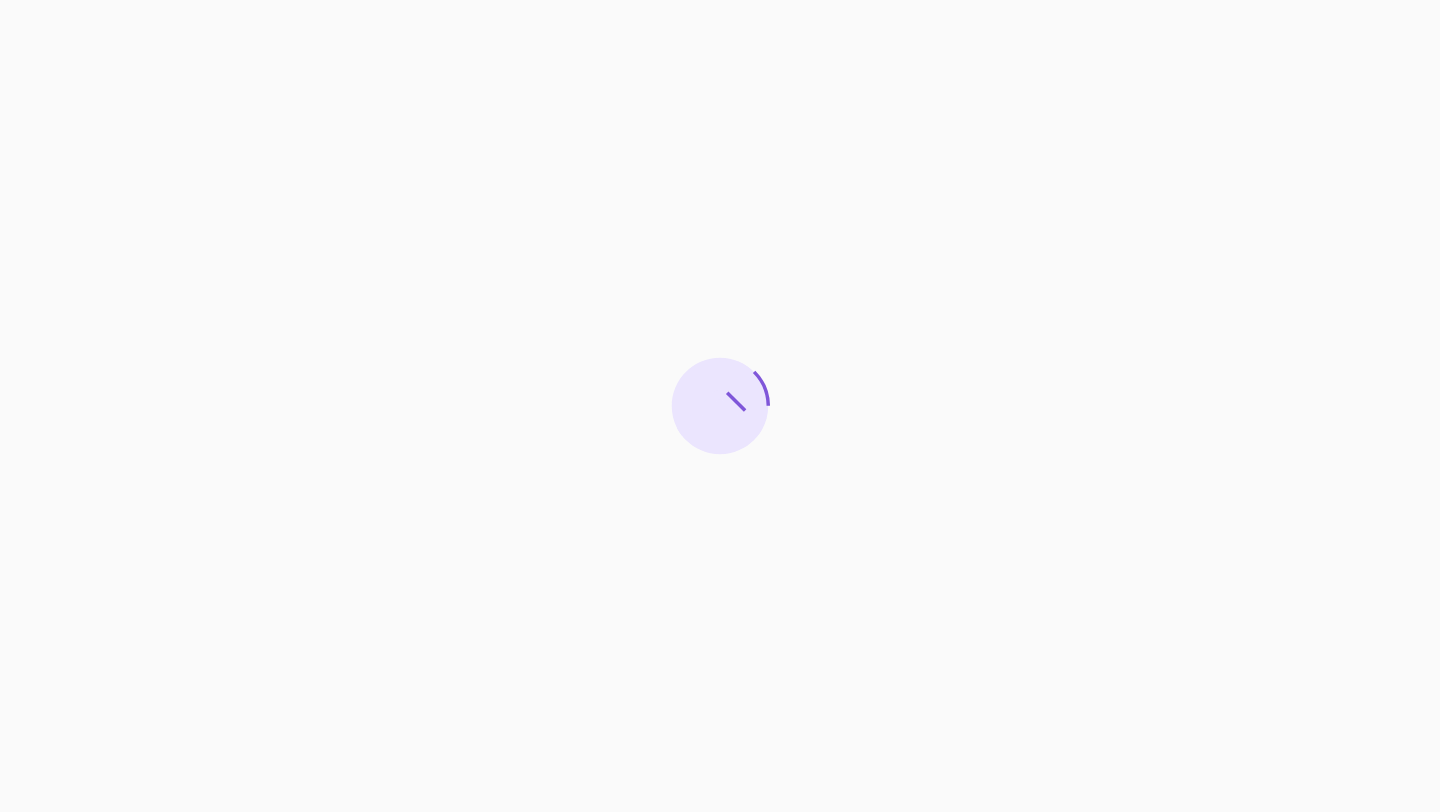 scroll, scrollTop: 0, scrollLeft: 0, axis: both 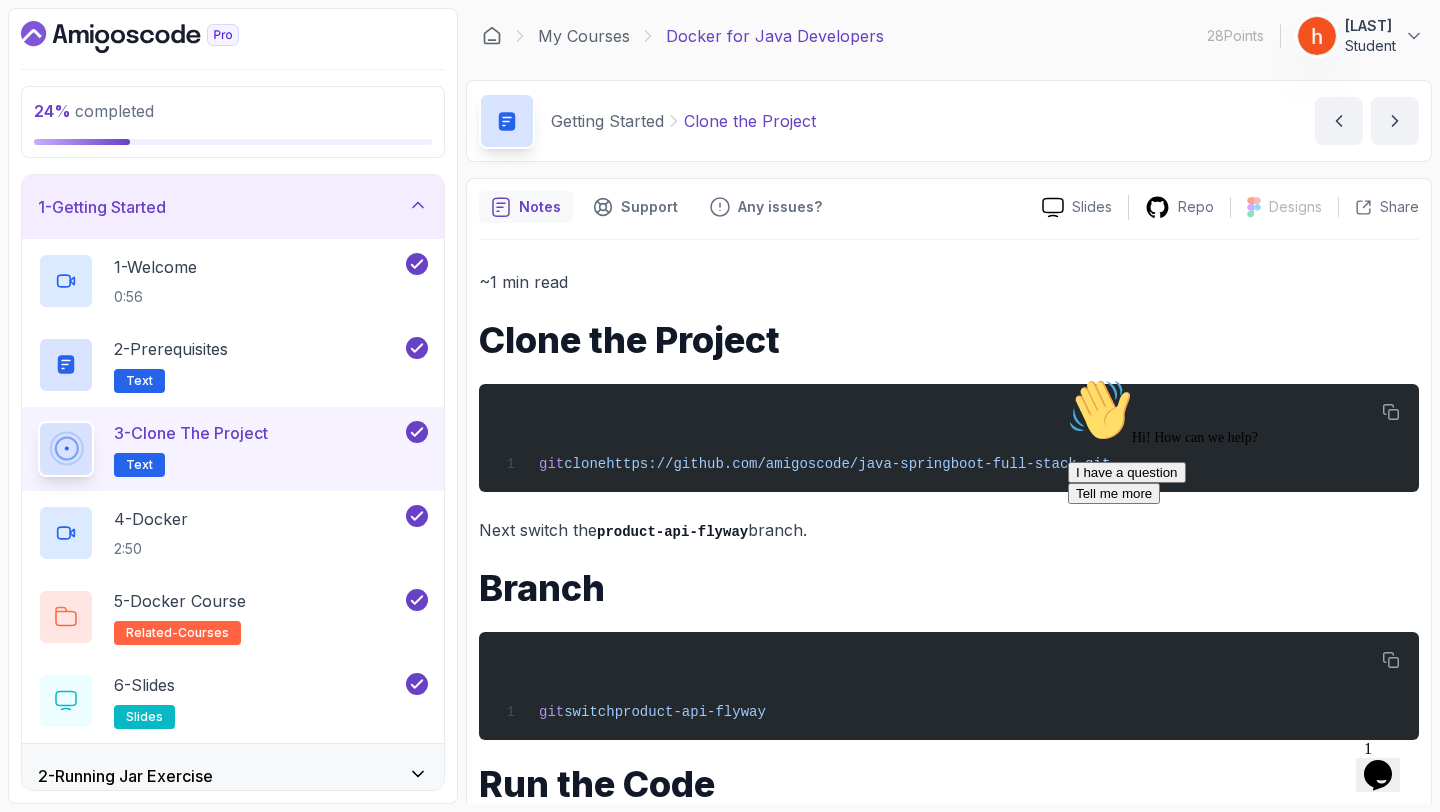 click 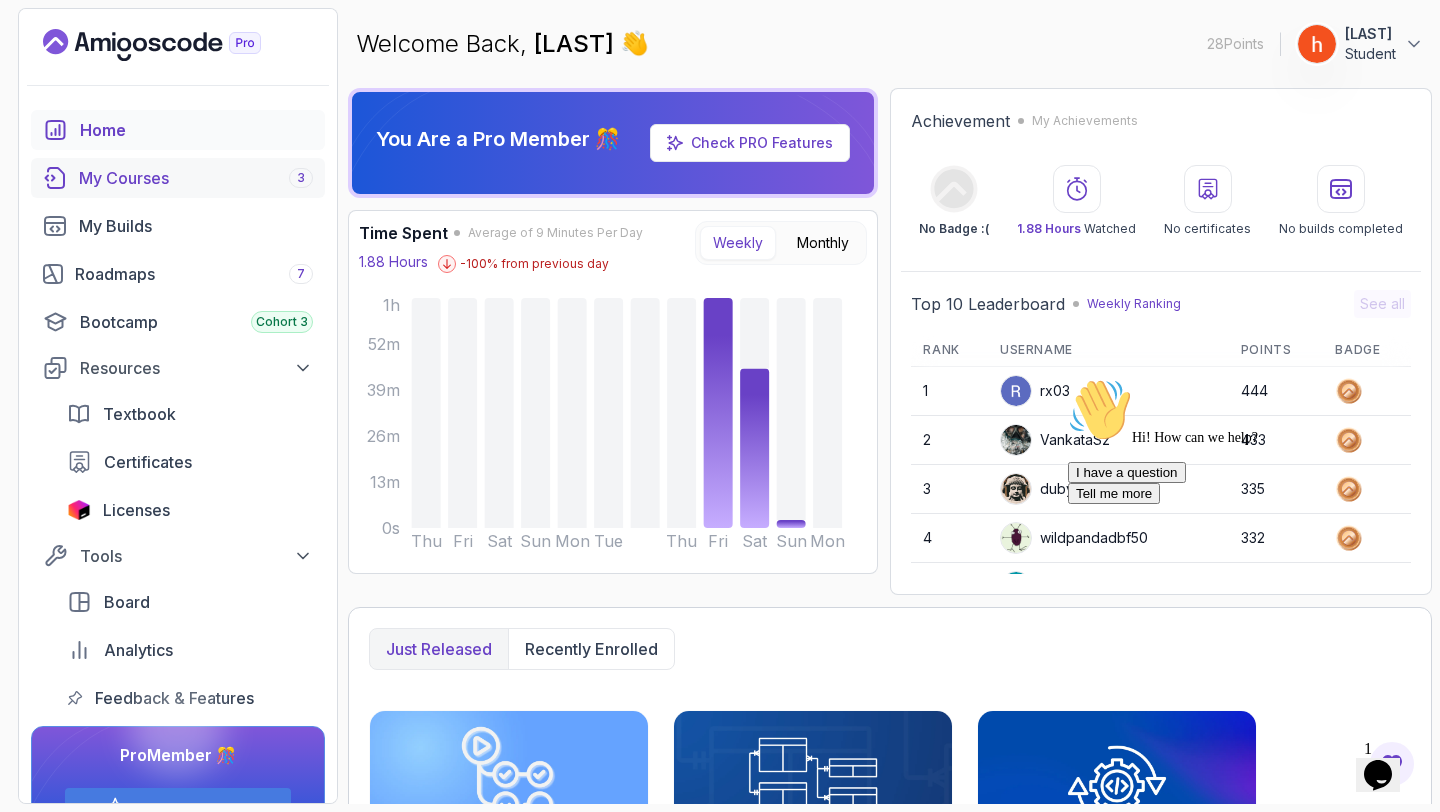 click on "My Courses 3" at bounding box center (196, 178) 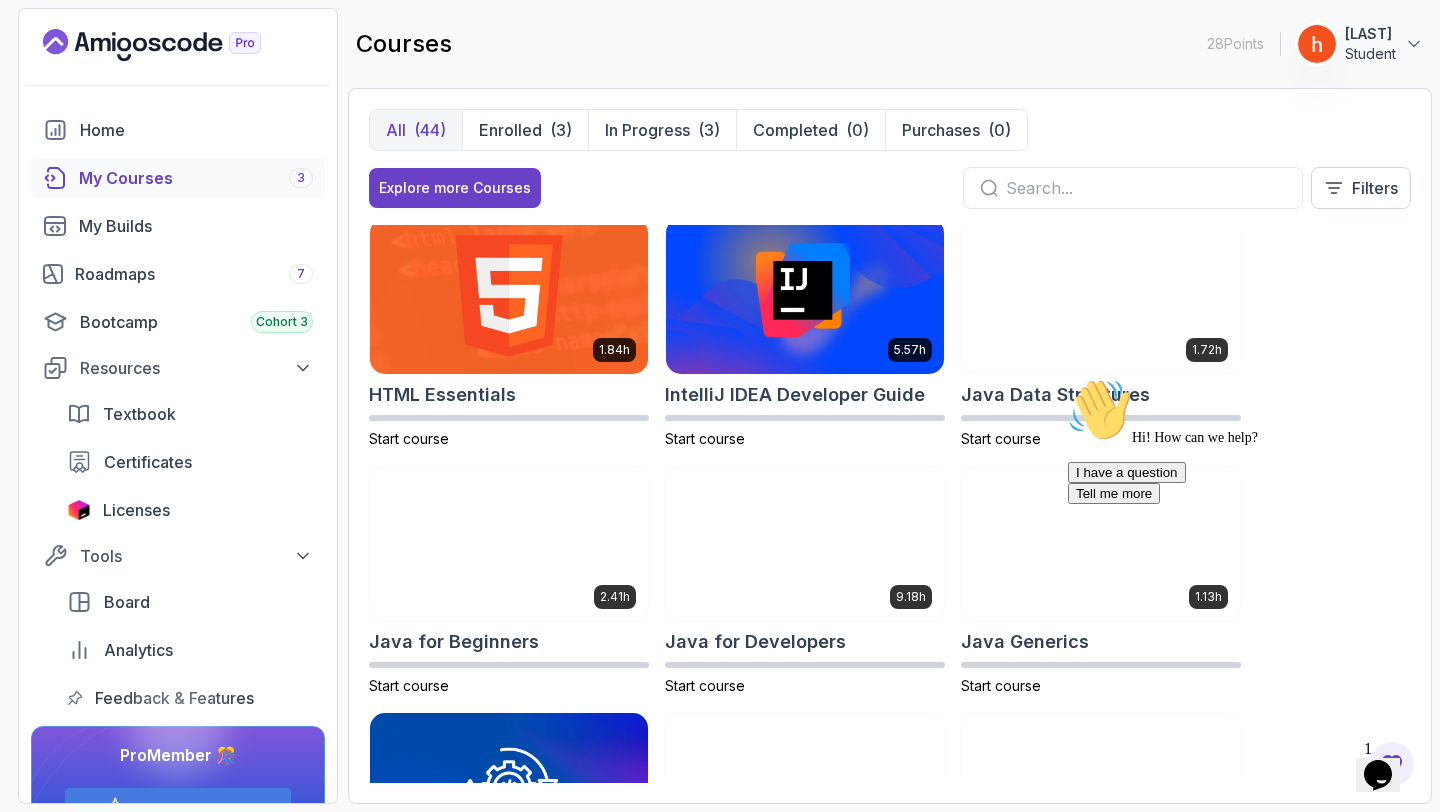 scroll, scrollTop: 1027, scrollLeft: 0, axis: vertical 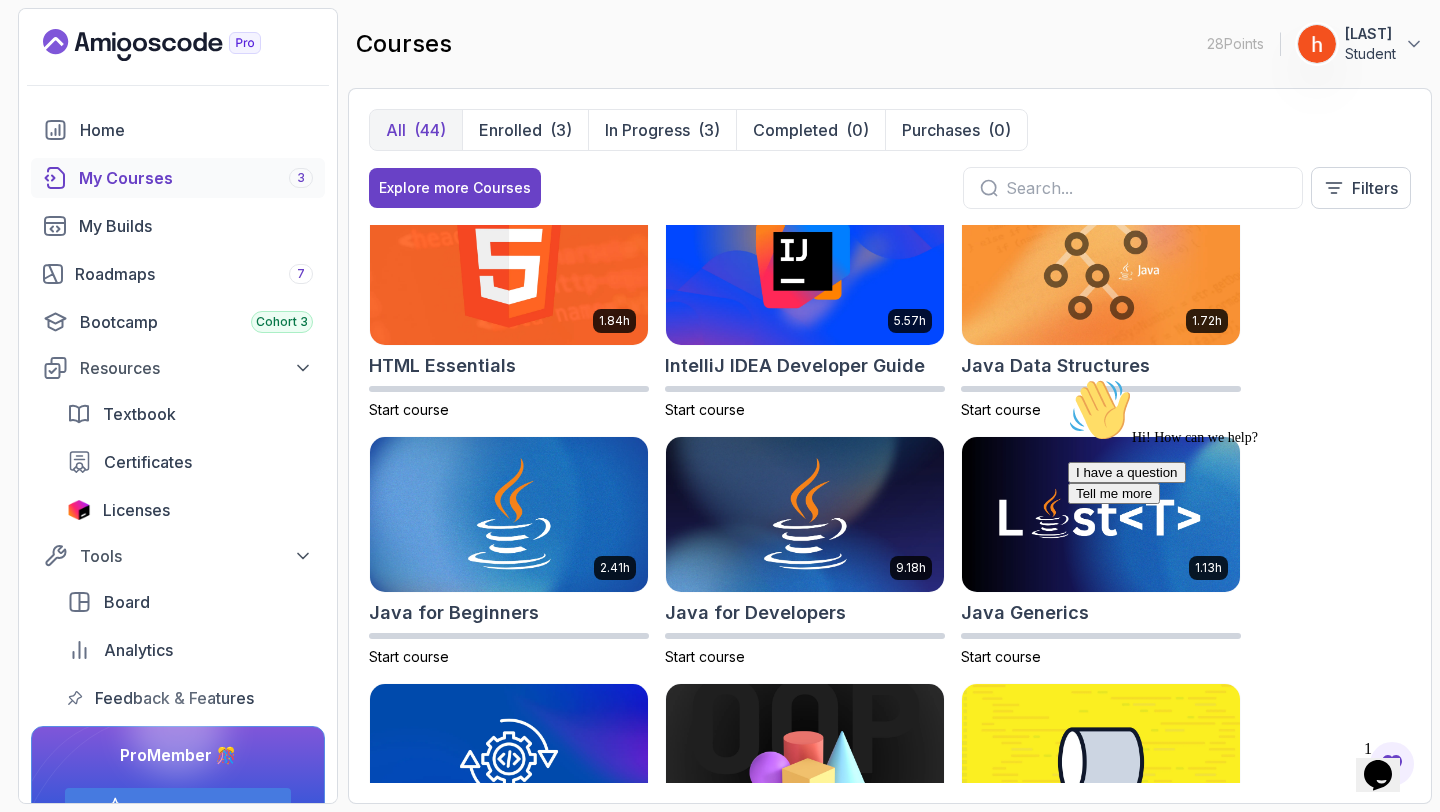 click on "Home My Courses 3 My Builds Roadmaps 7 Bootcamp Cohort 3 Resources Textbook Certificates Licenses Tools Board Analytics Feedback & Features" at bounding box center [178, 414] 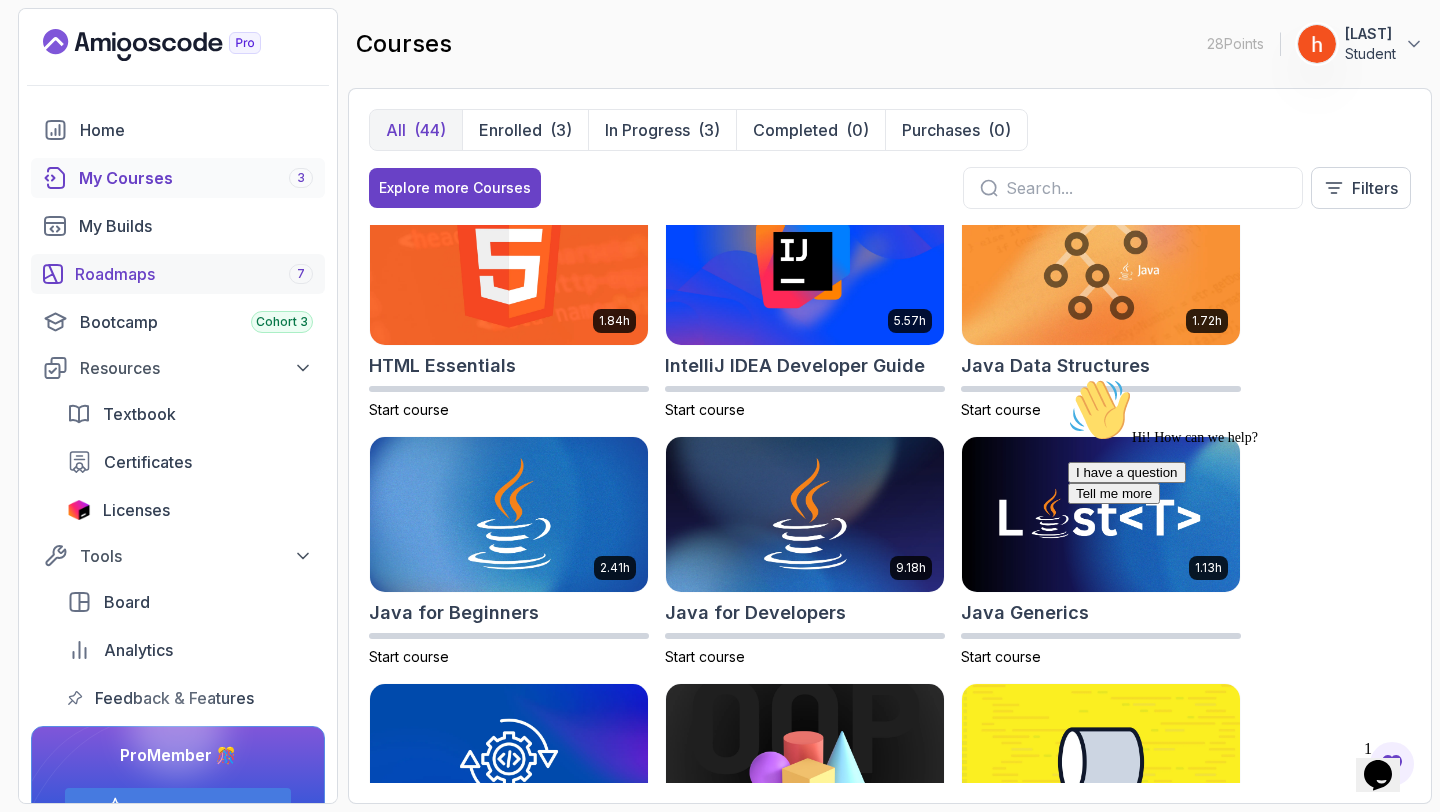 click on "Roadmaps 7" at bounding box center [194, 274] 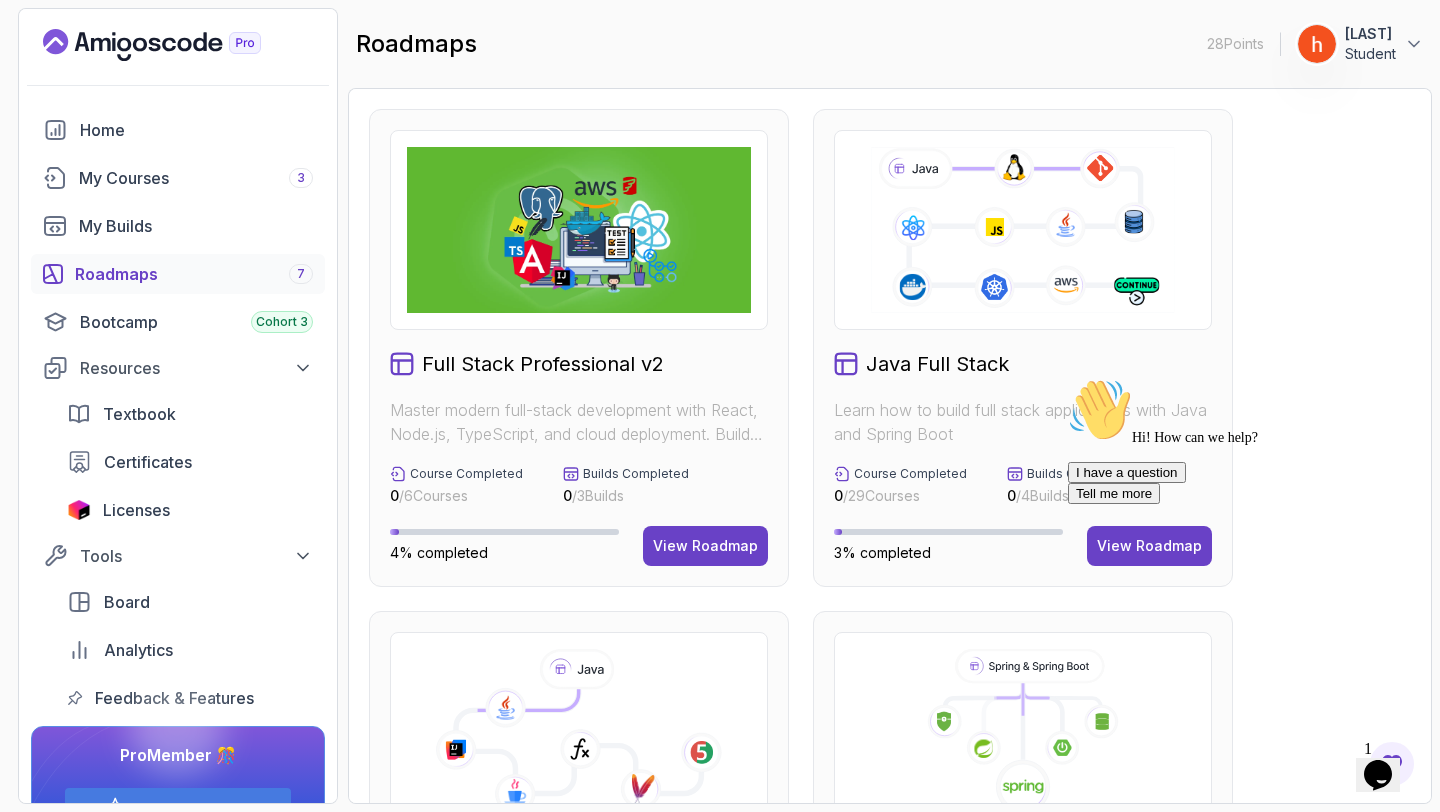 click on "Hi! How can we help? I have a question Tell me more" at bounding box center [1248, 441] 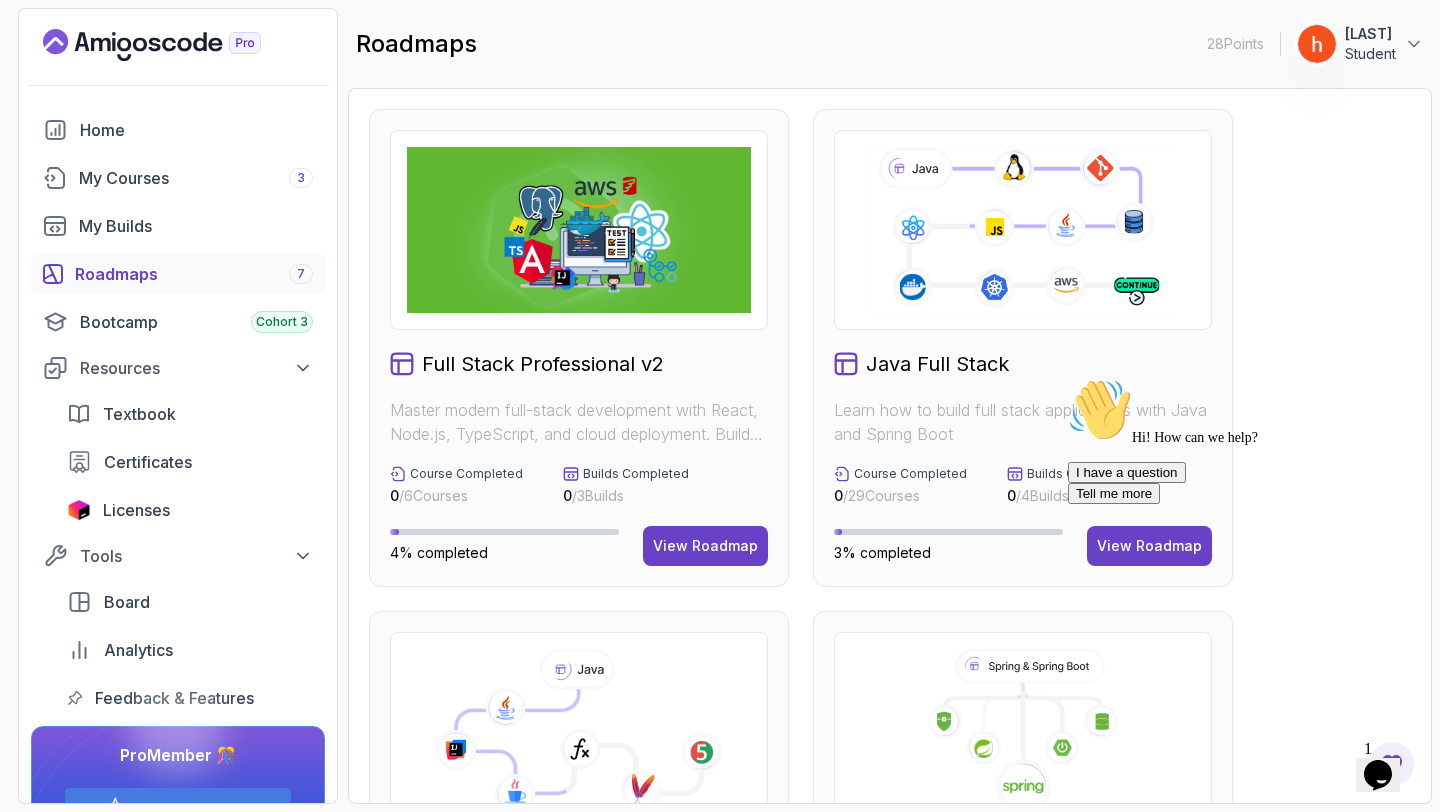 click at bounding box center (1068, 378) 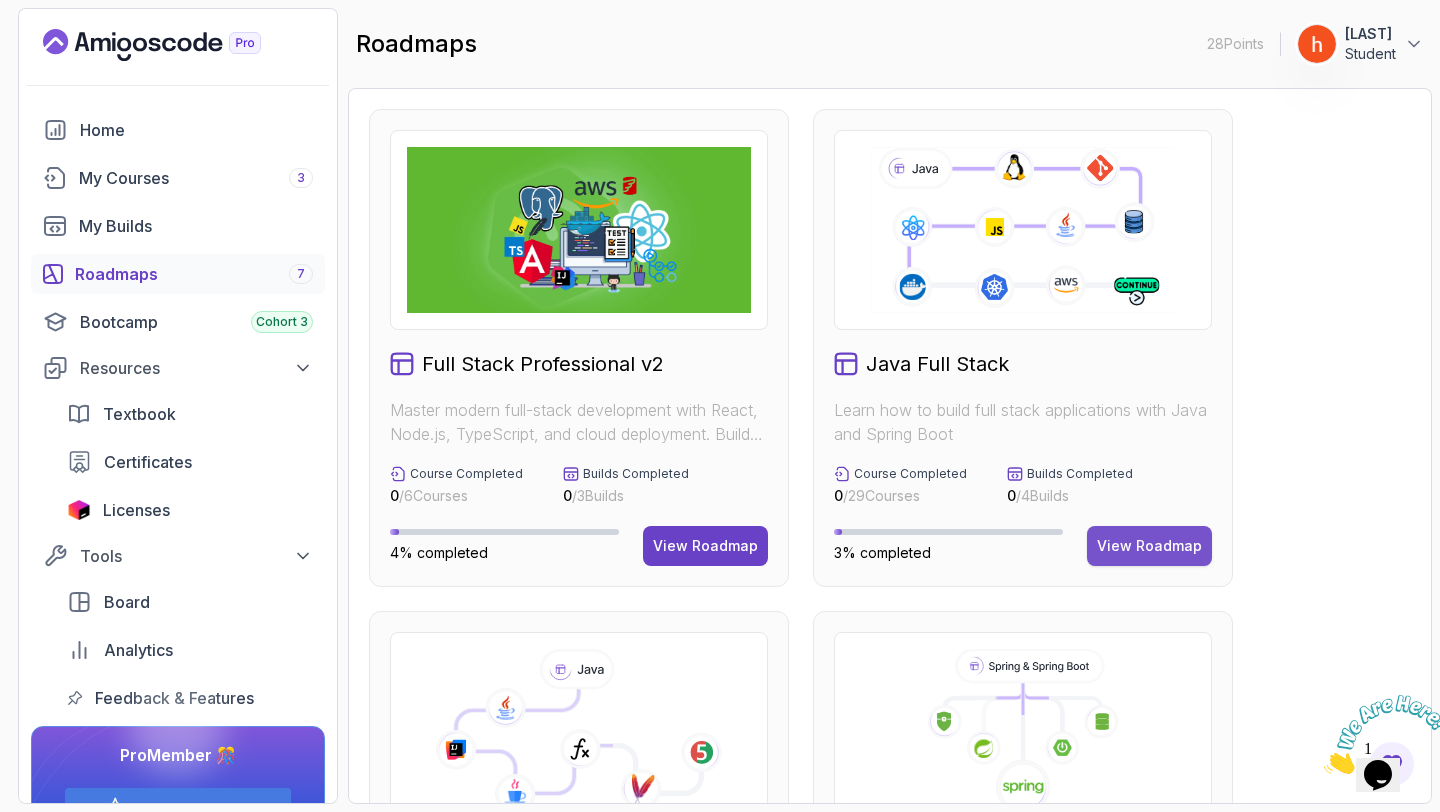 click on "View Roadmap" at bounding box center [1149, 546] 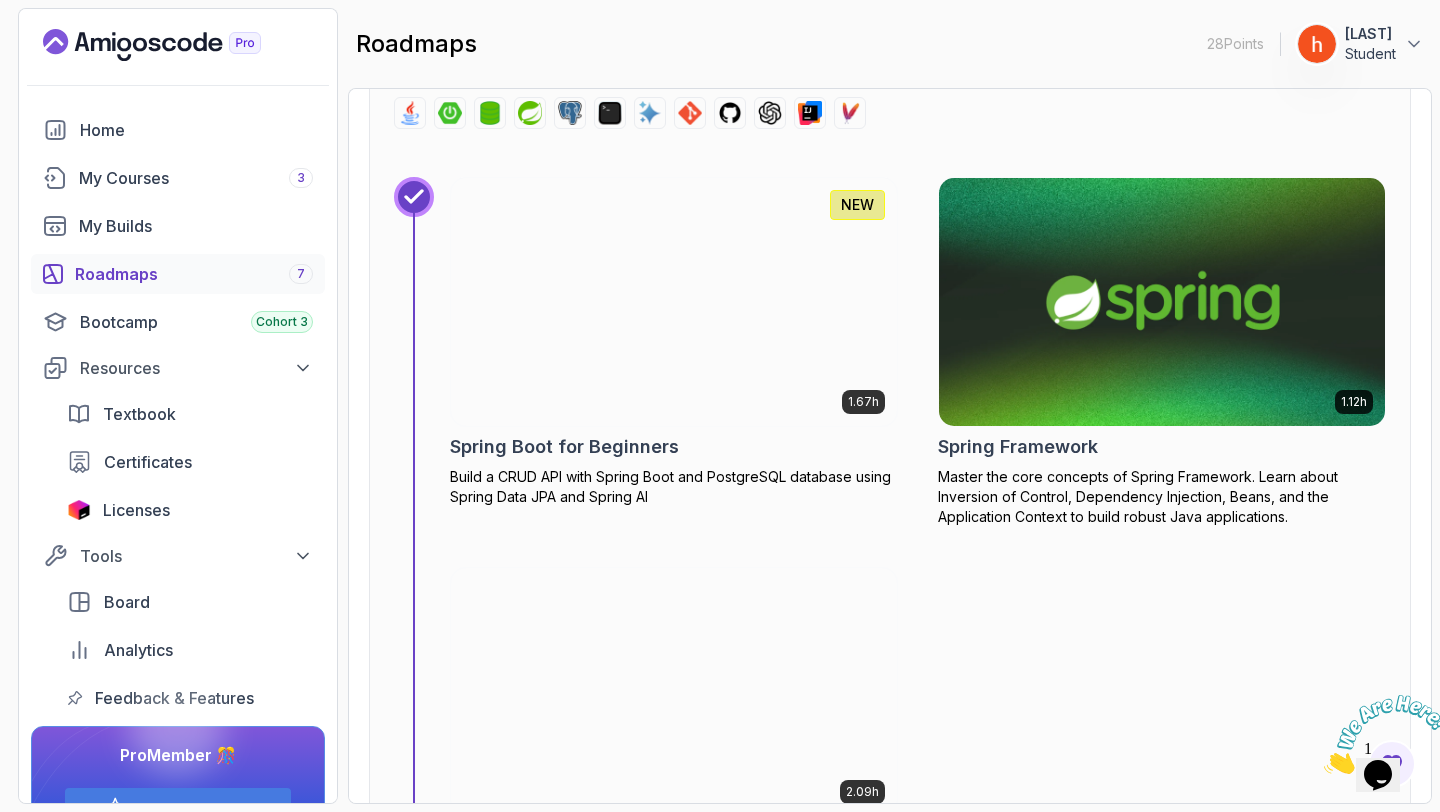scroll, scrollTop: 7616, scrollLeft: 0, axis: vertical 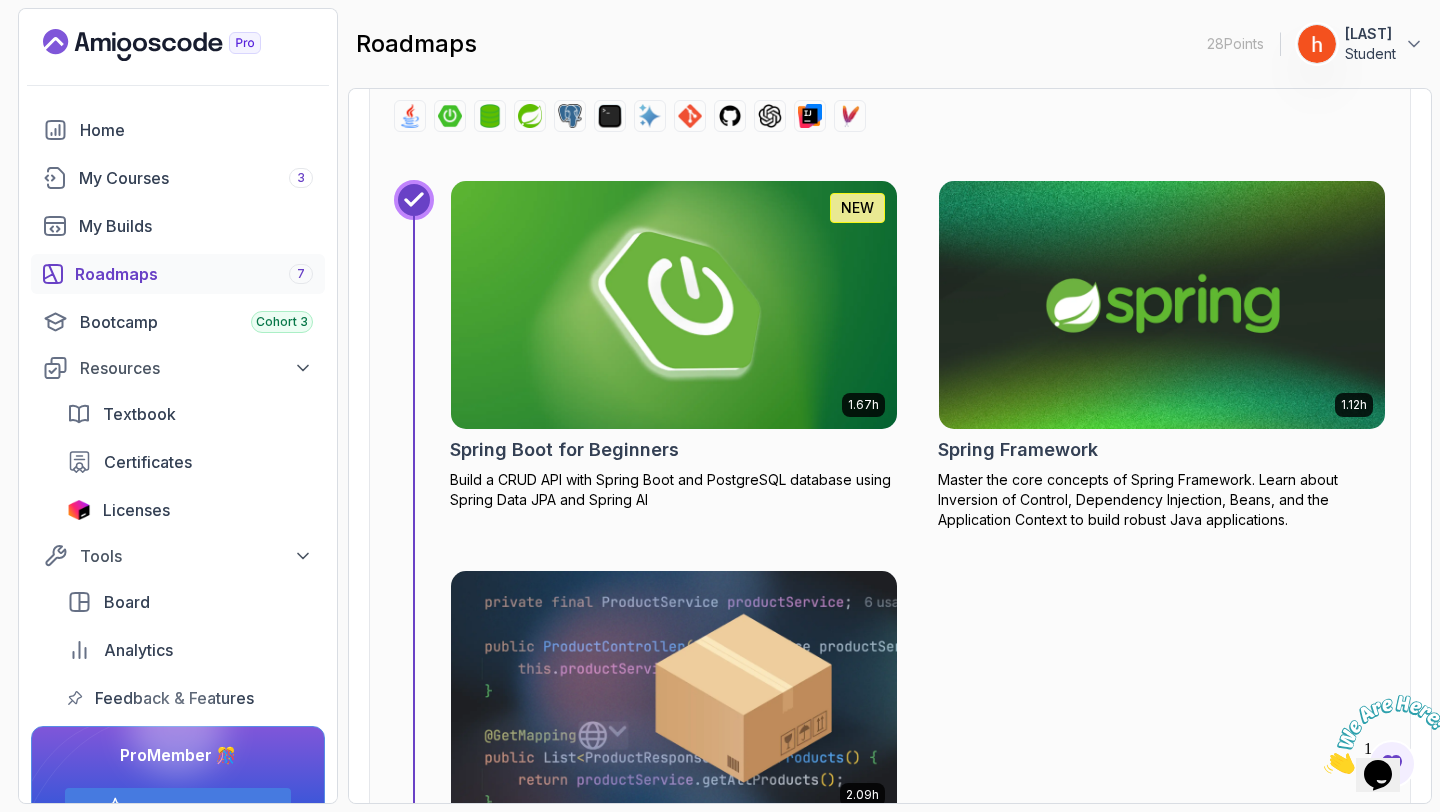 click at bounding box center [674, 305] 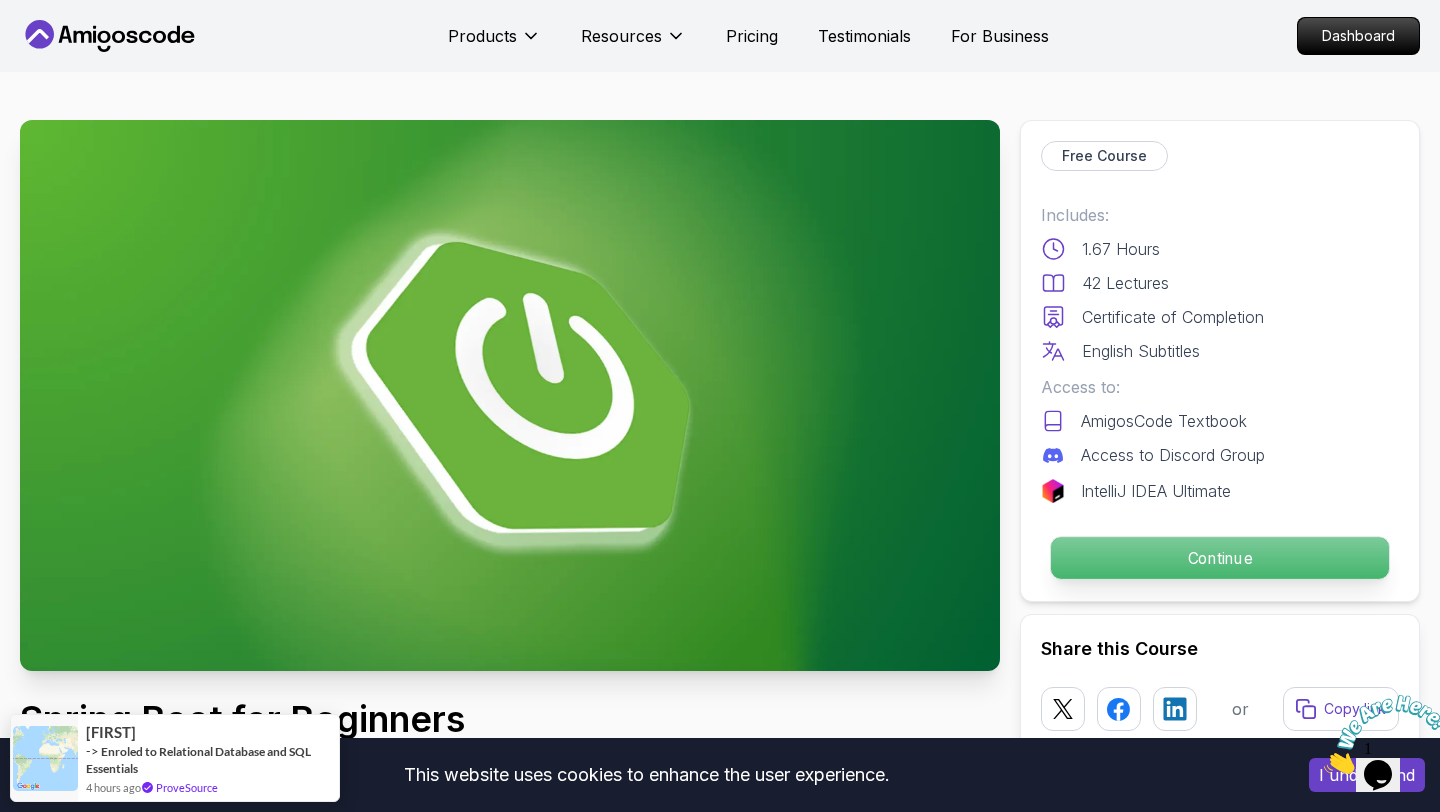 click on "Continue" at bounding box center (1220, 558) 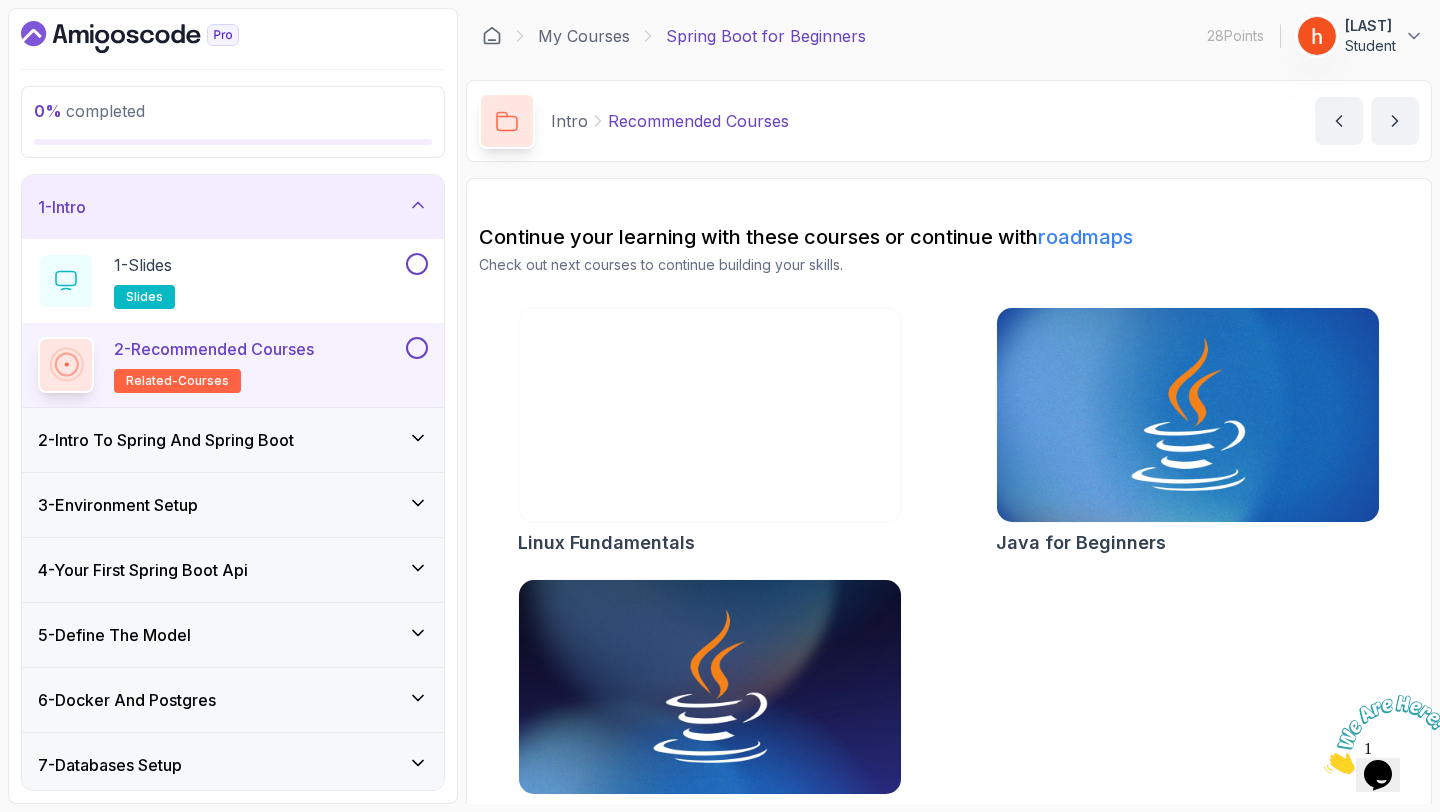 scroll, scrollTop: 44, scrollLeft: 0, axis: vertical 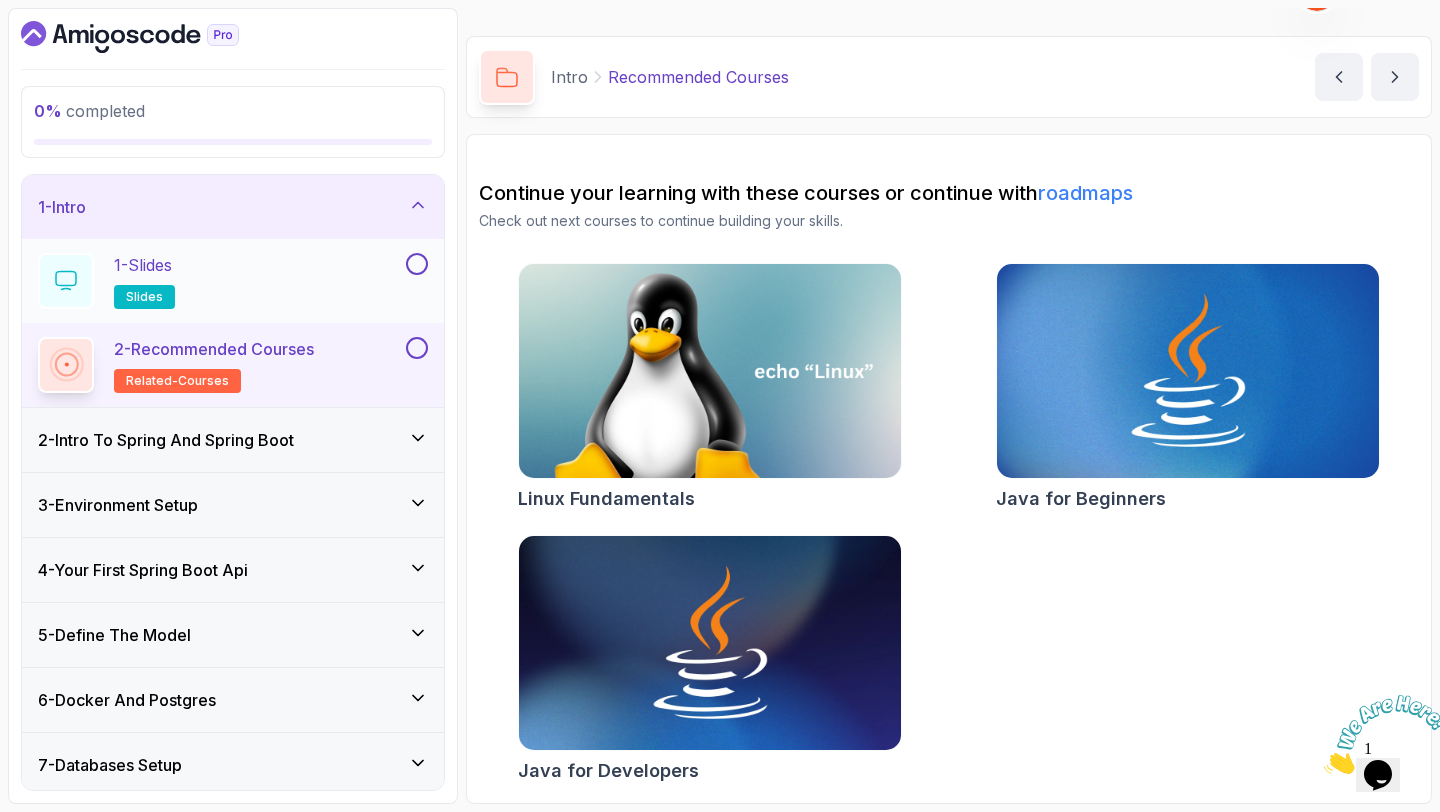 click at bounding box center (417, 264) 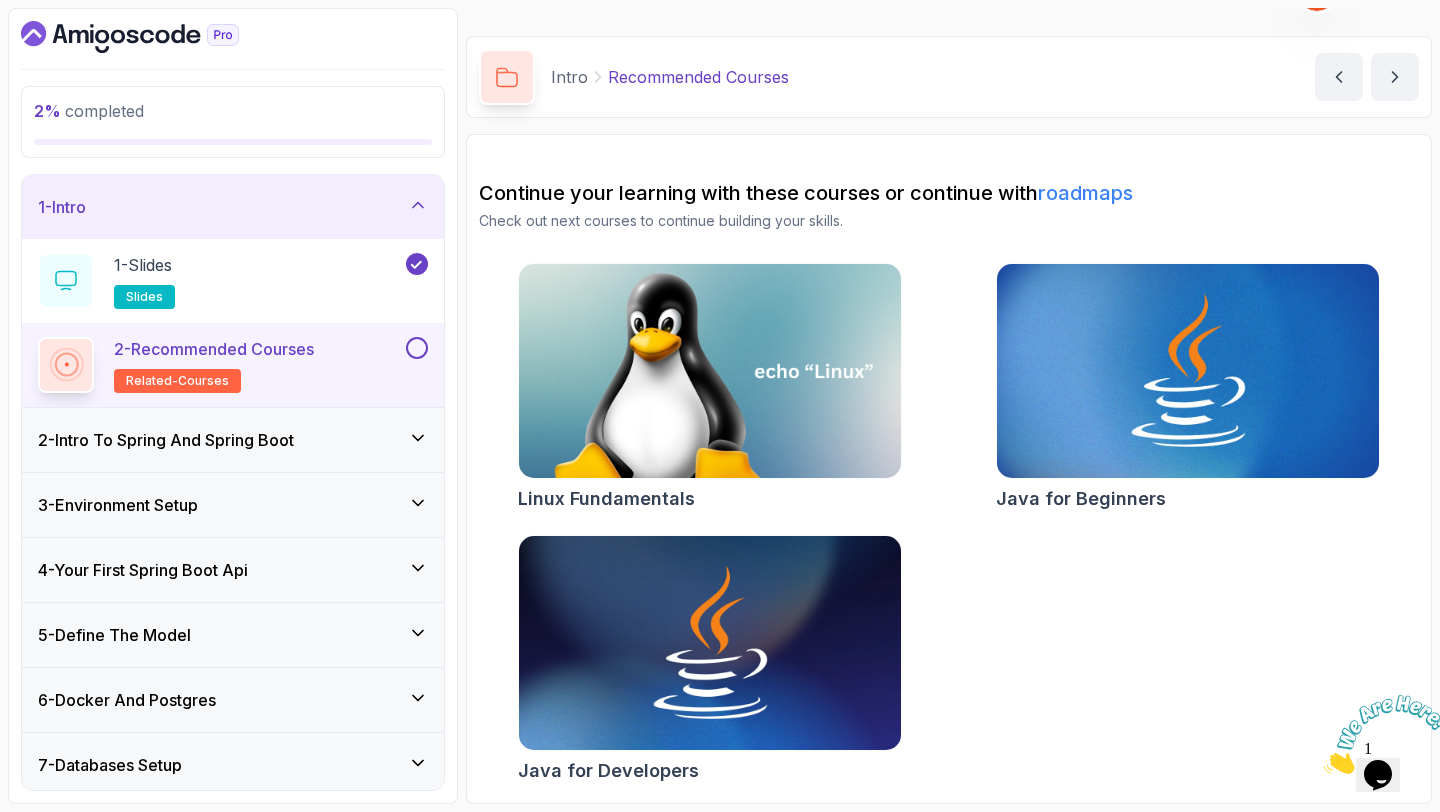 click at bounding box center (417, 348) 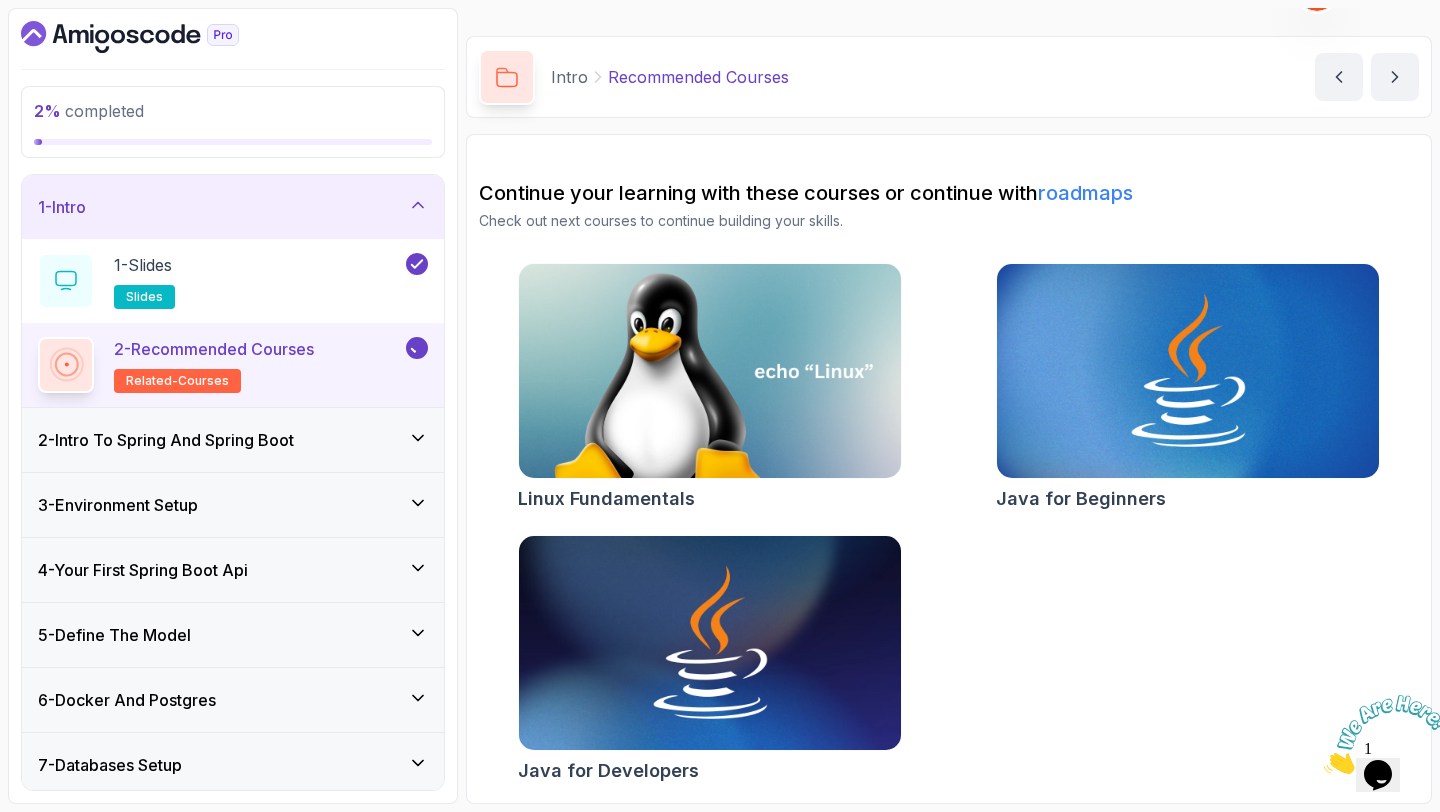 click on "2  -  Intro To Spring And Spring Boot" at bounding box center [233, 440] 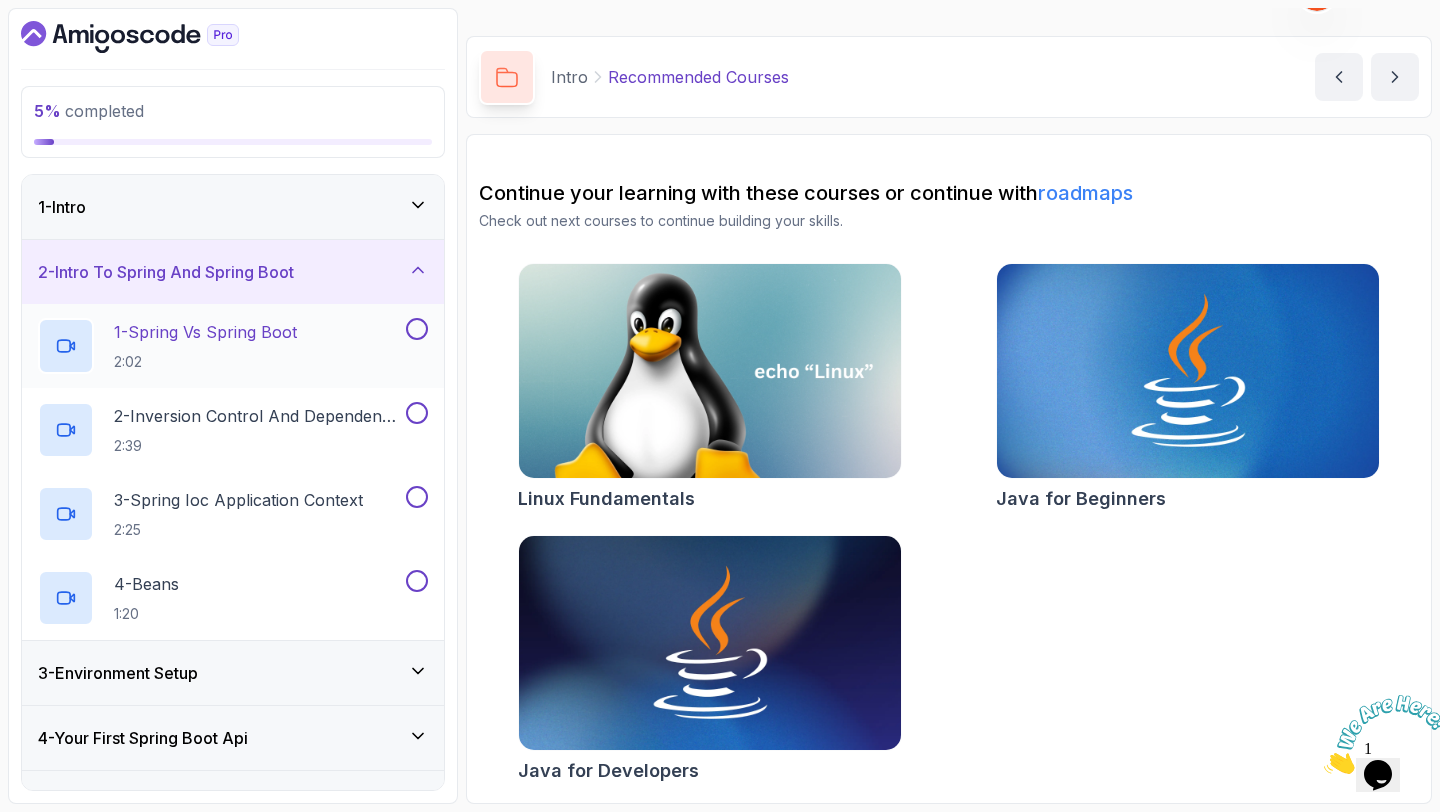 click on "1  -  Spring Vs Spring Boot" at bounding box center (205, 332) 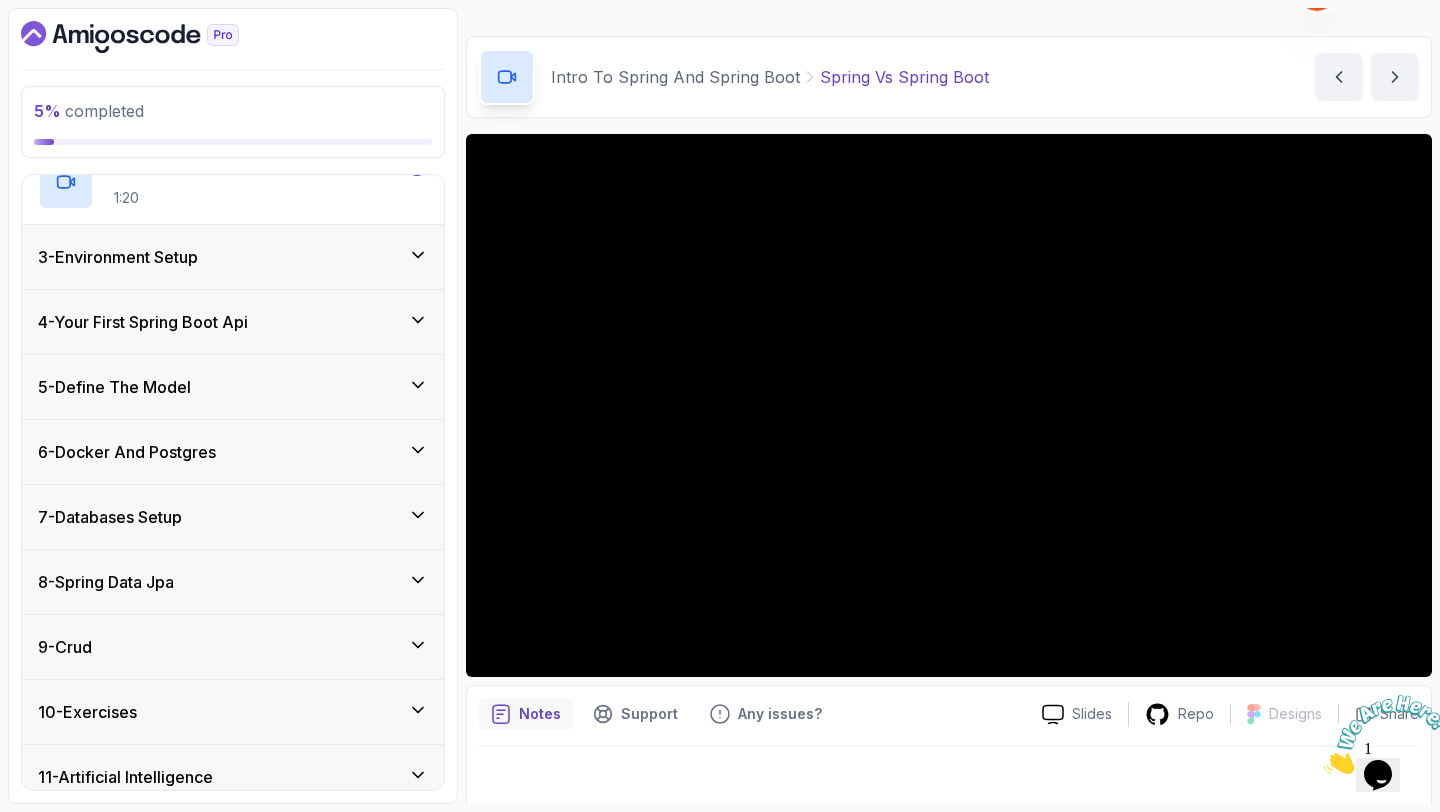 scroll, scrollTop: 499, scrollLeft: 0, axis: vertical 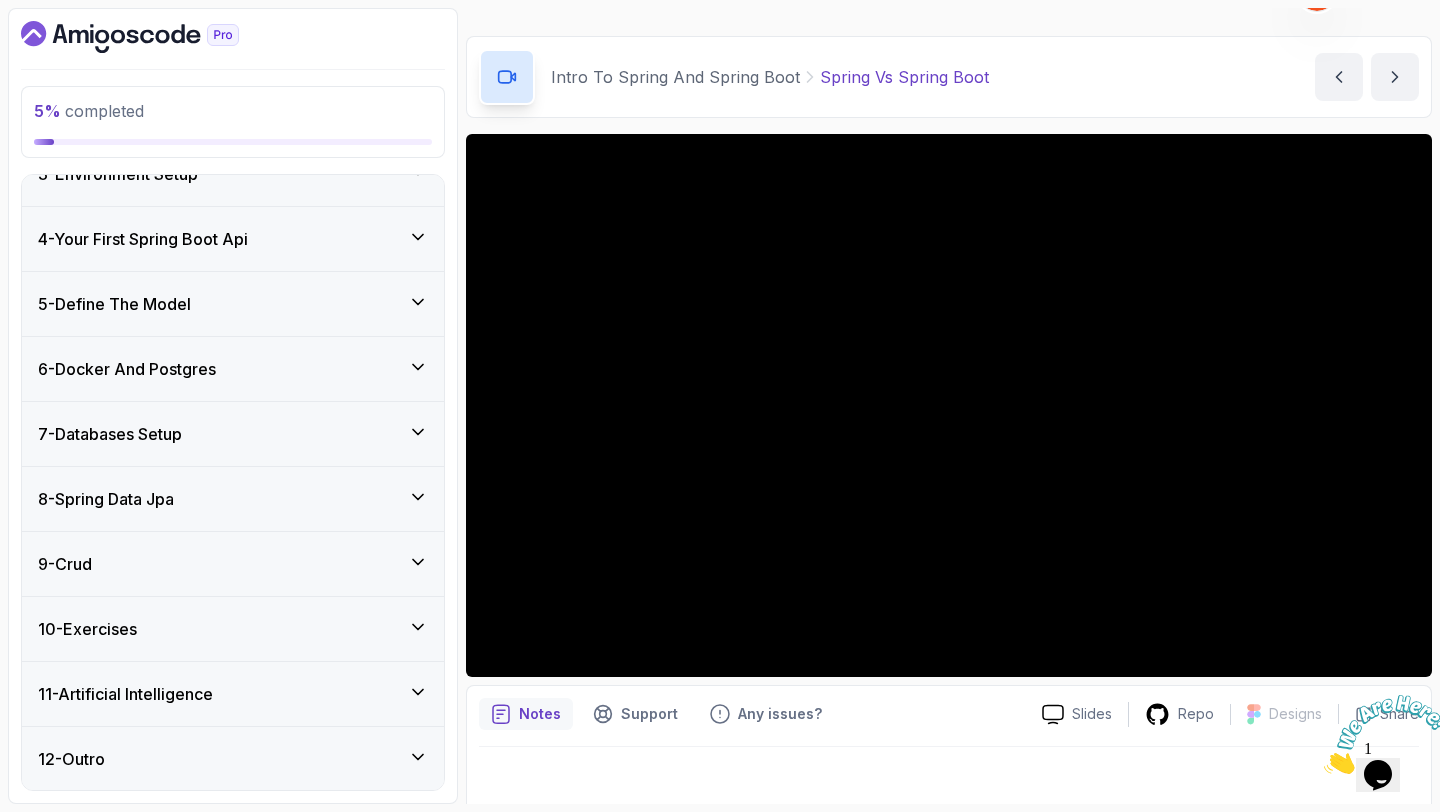 type 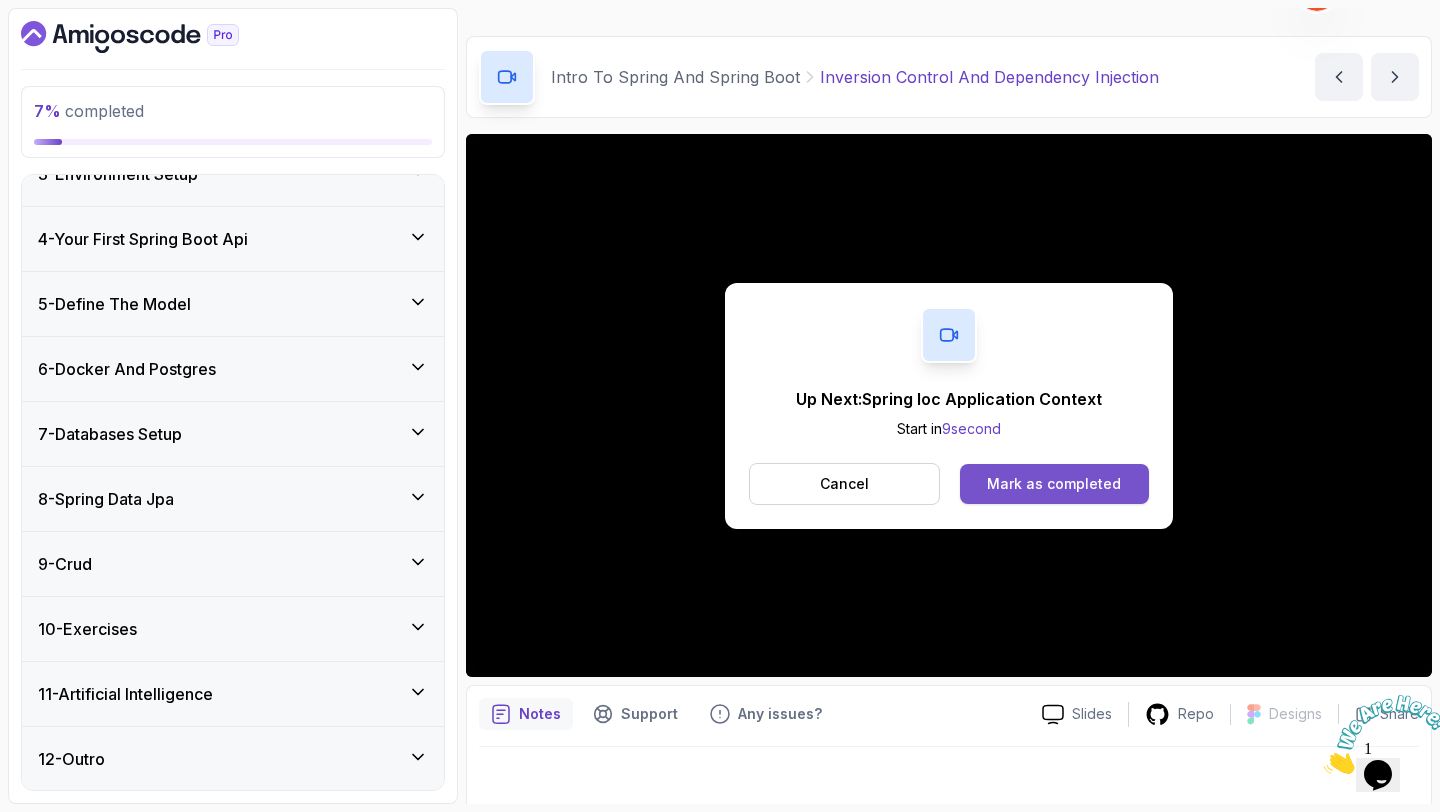 click on "Mark as completed" at bounding box center (1054, 484) 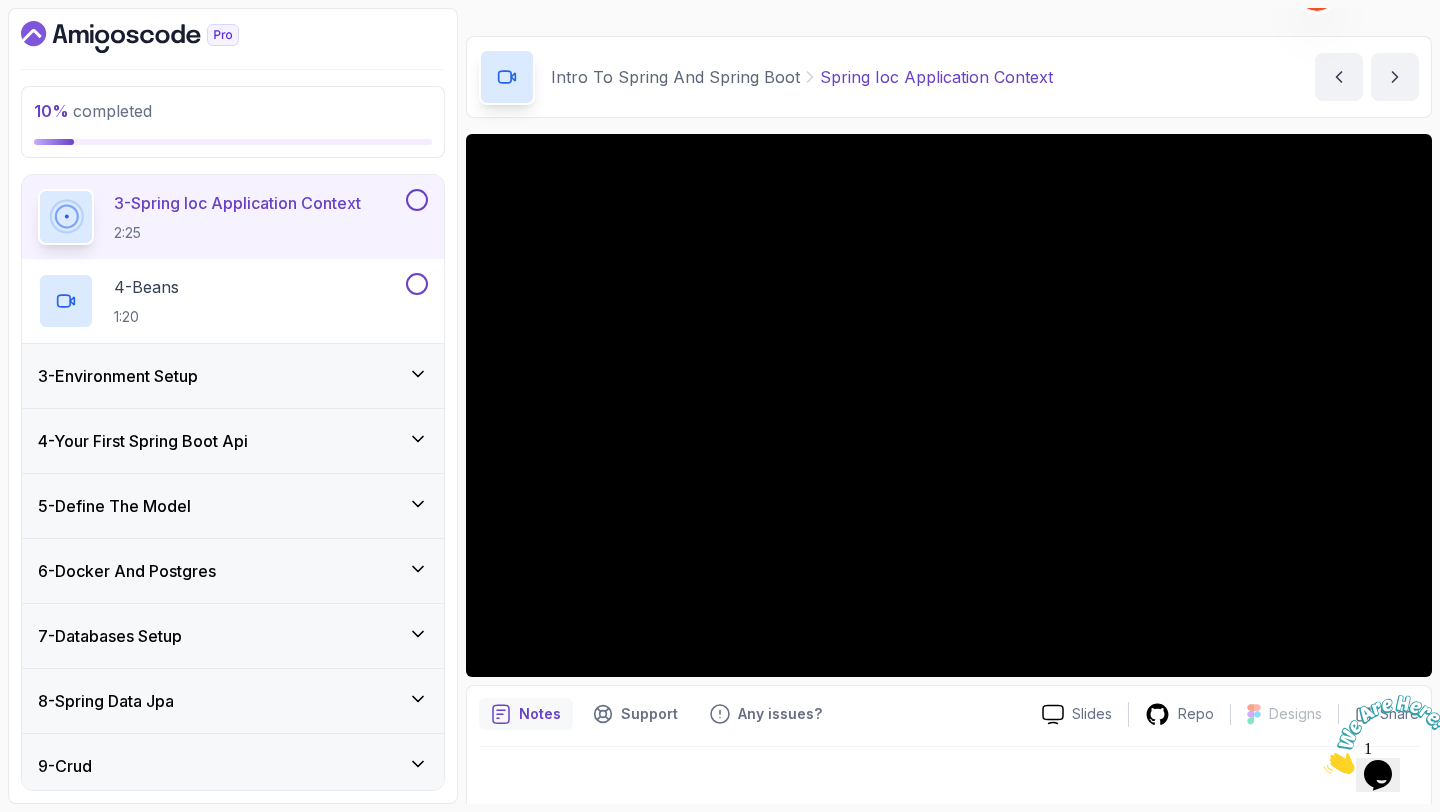 scroll, scrollTop: 295, scrollLeft: 0, axis: vertical 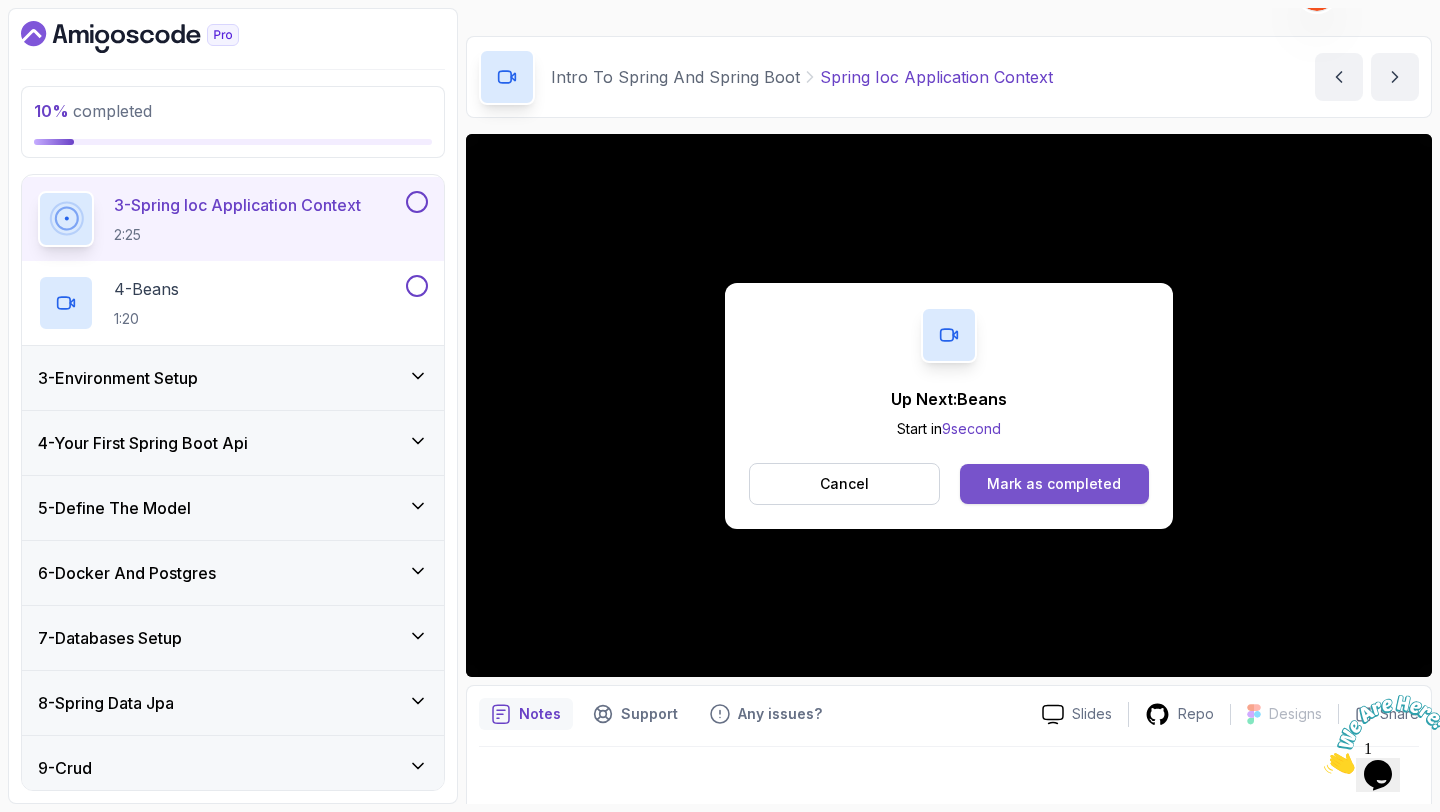 click on "Mark as completed" at bounding box center [1054, 484] 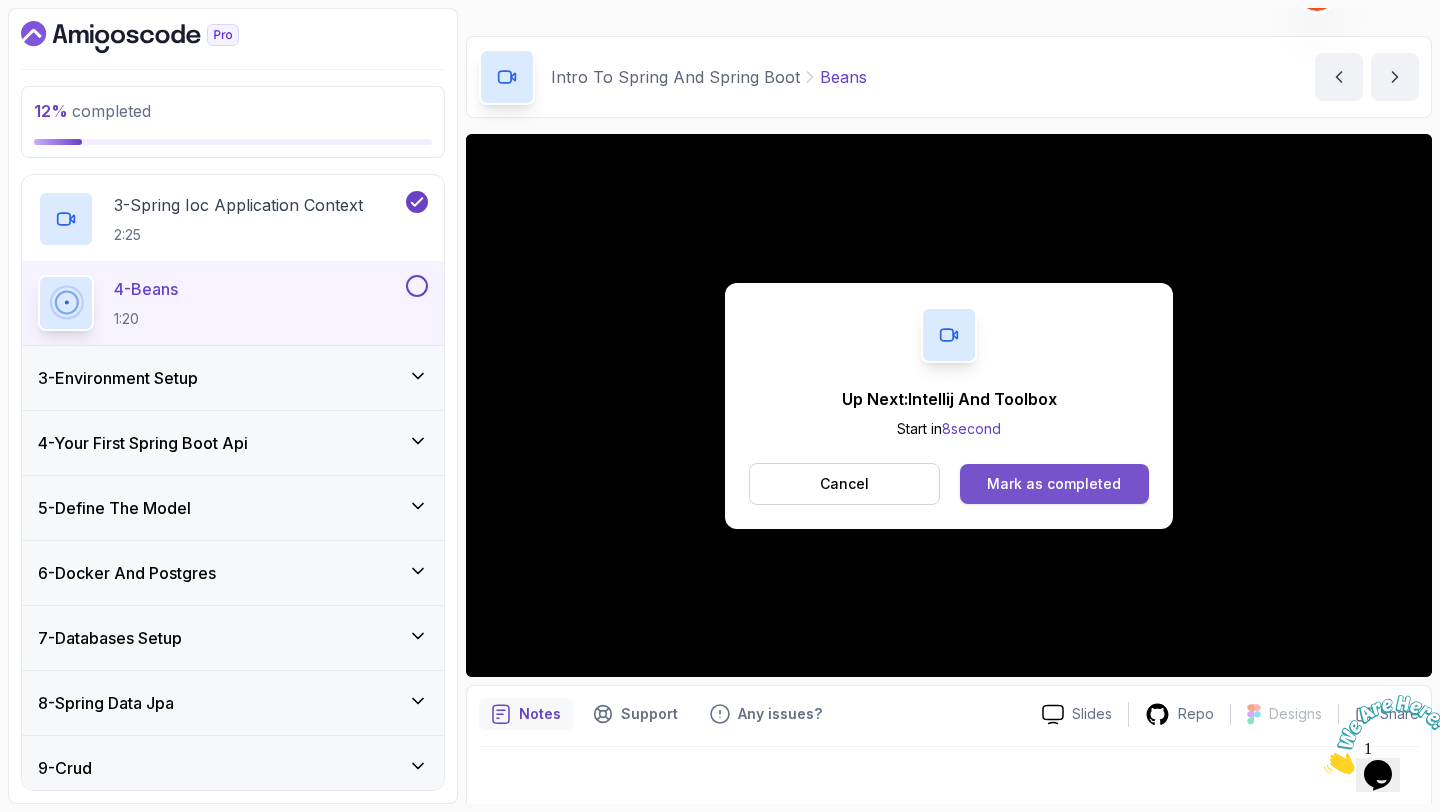 click on "Mark as completed" at bounding box center [1054, 484] 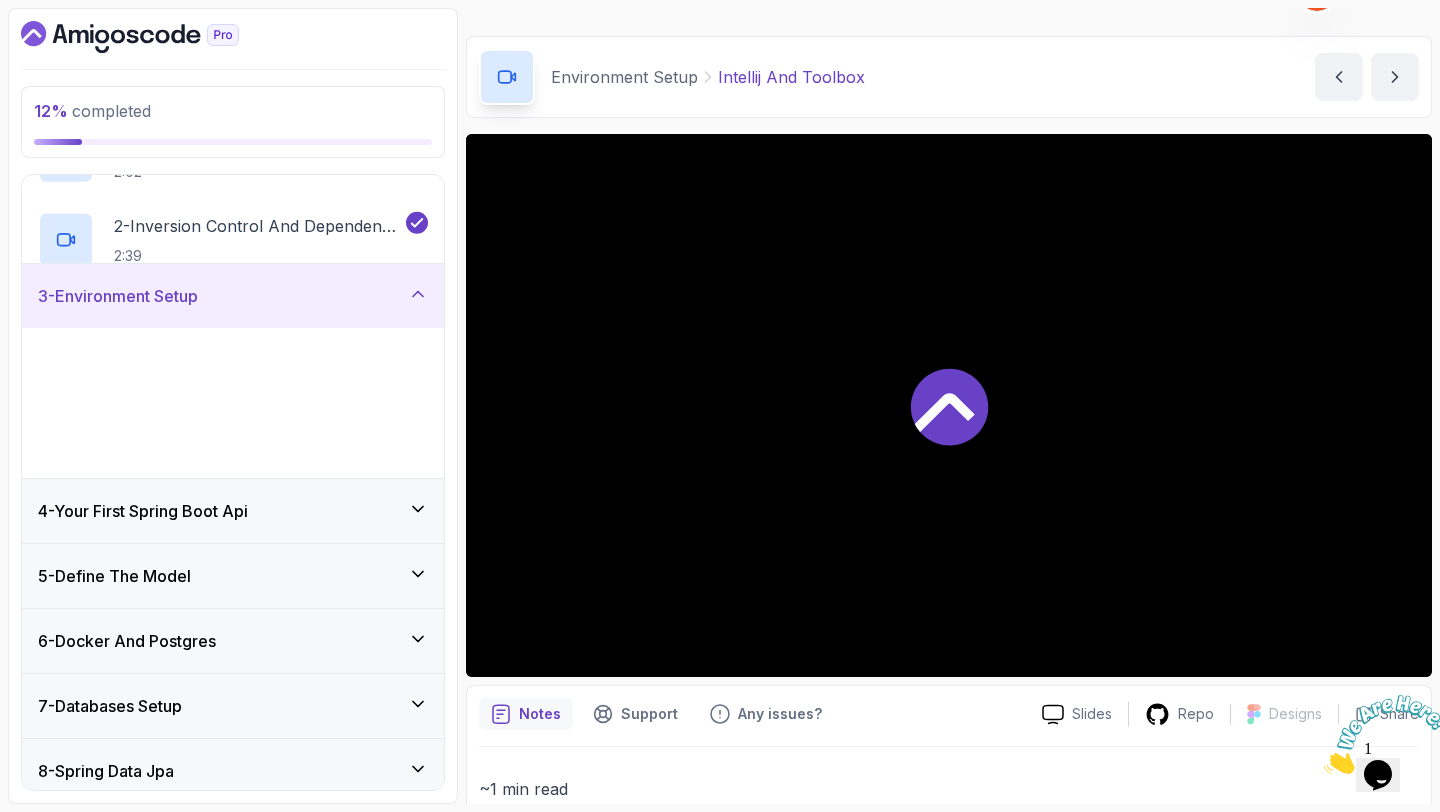 scroll, scrollTop: 164, scrollLeft: 0, axis: vertical 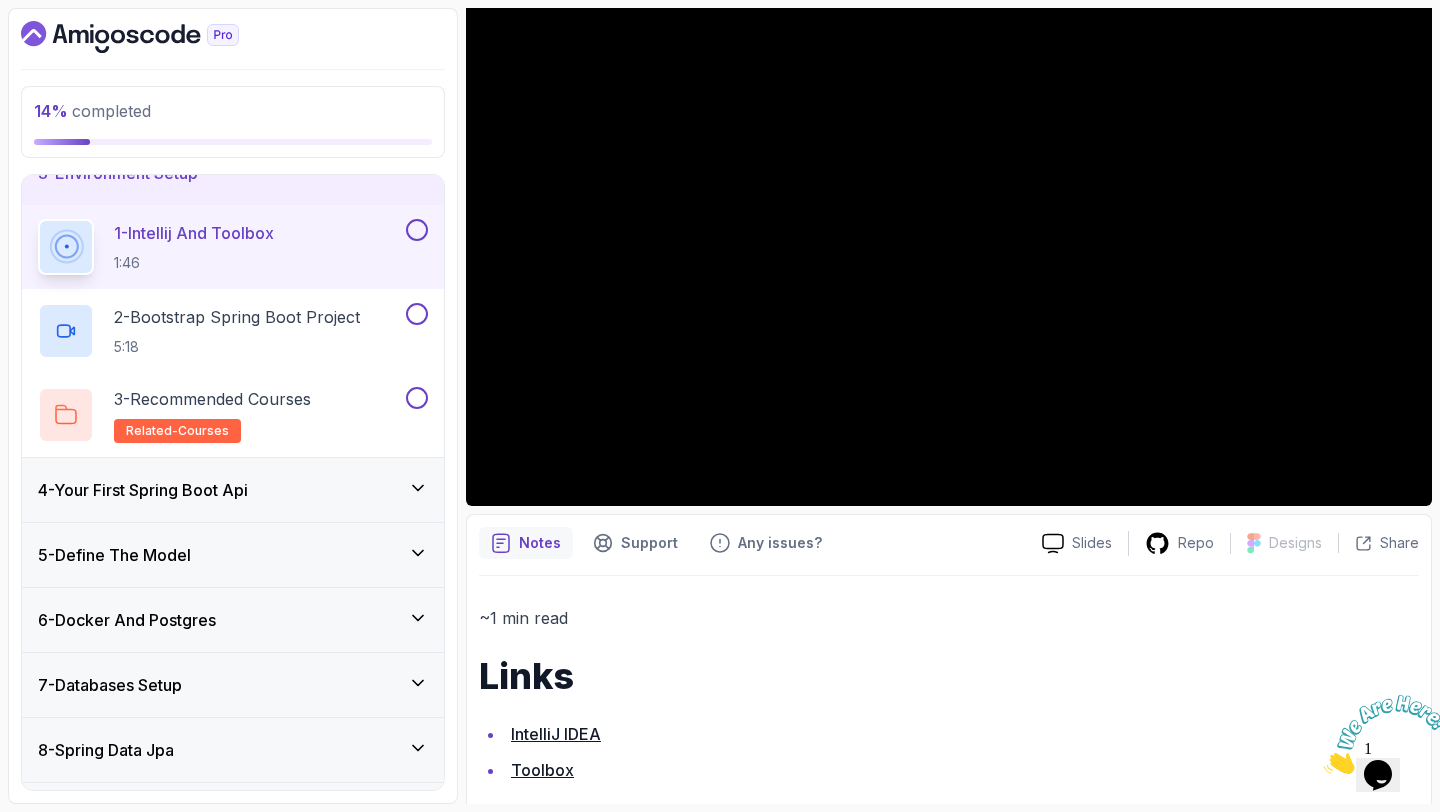 click on "IntelliJ IDEA" at bounding box center [556, 734] 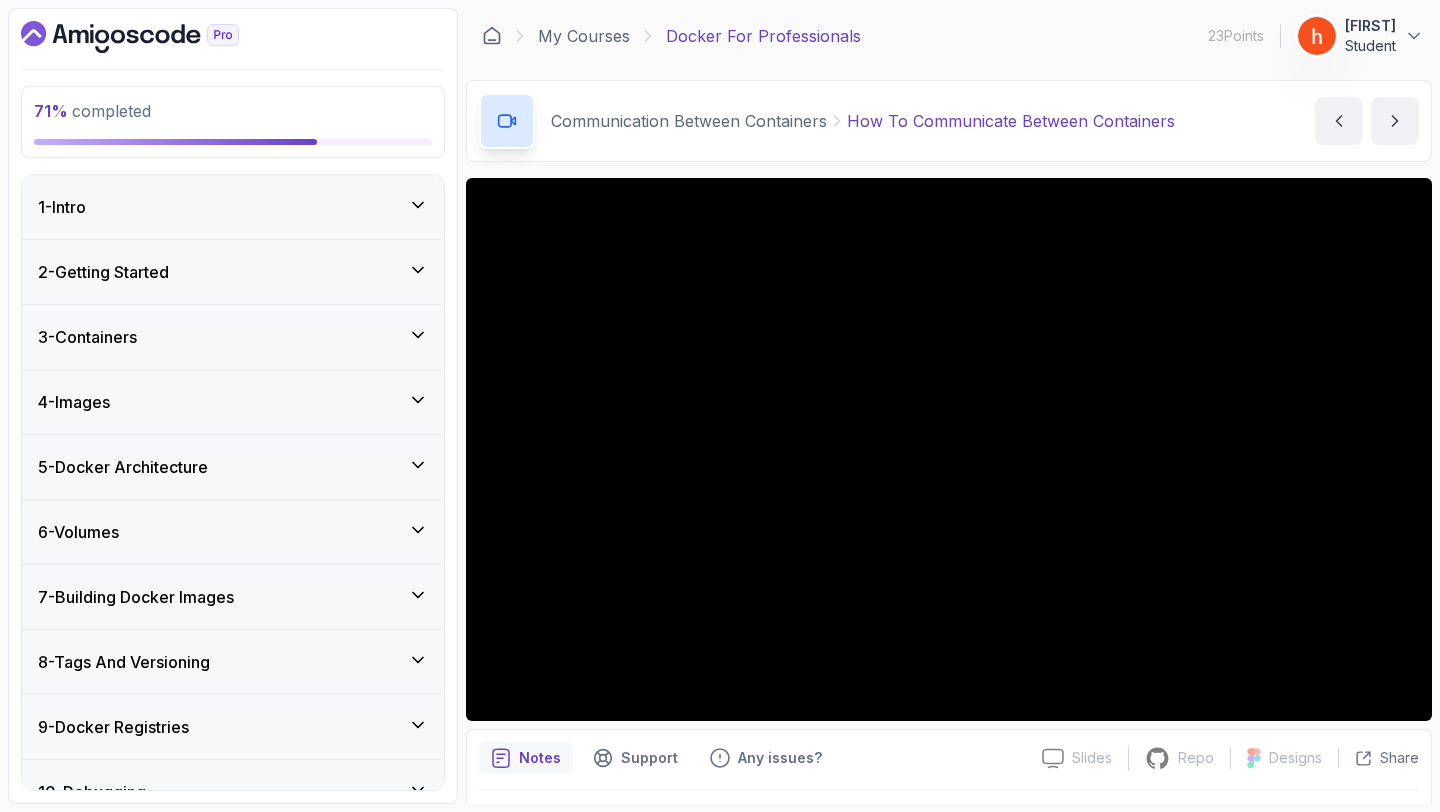 scroll, scrollTop: 0, scrollLeft: 0, axis: both 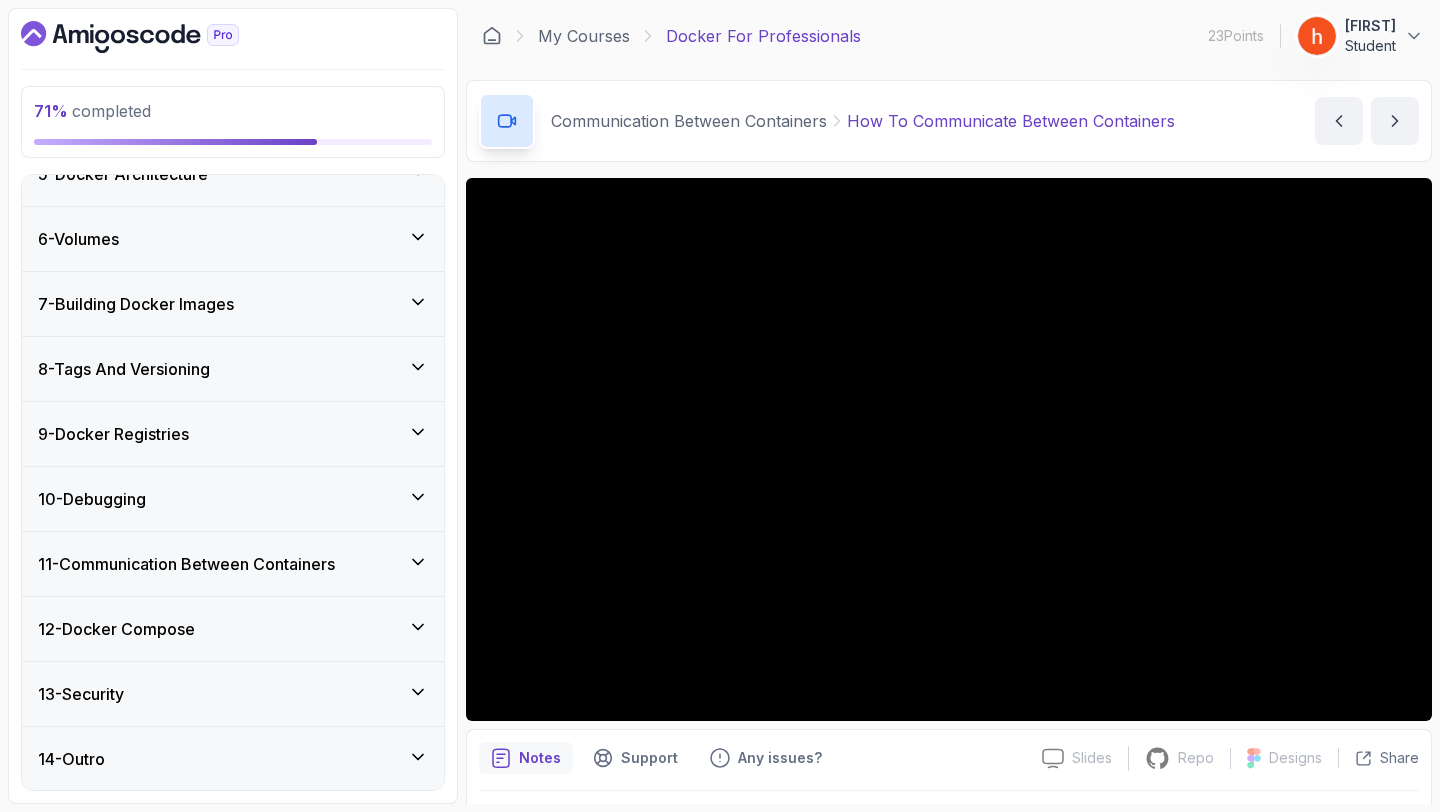click 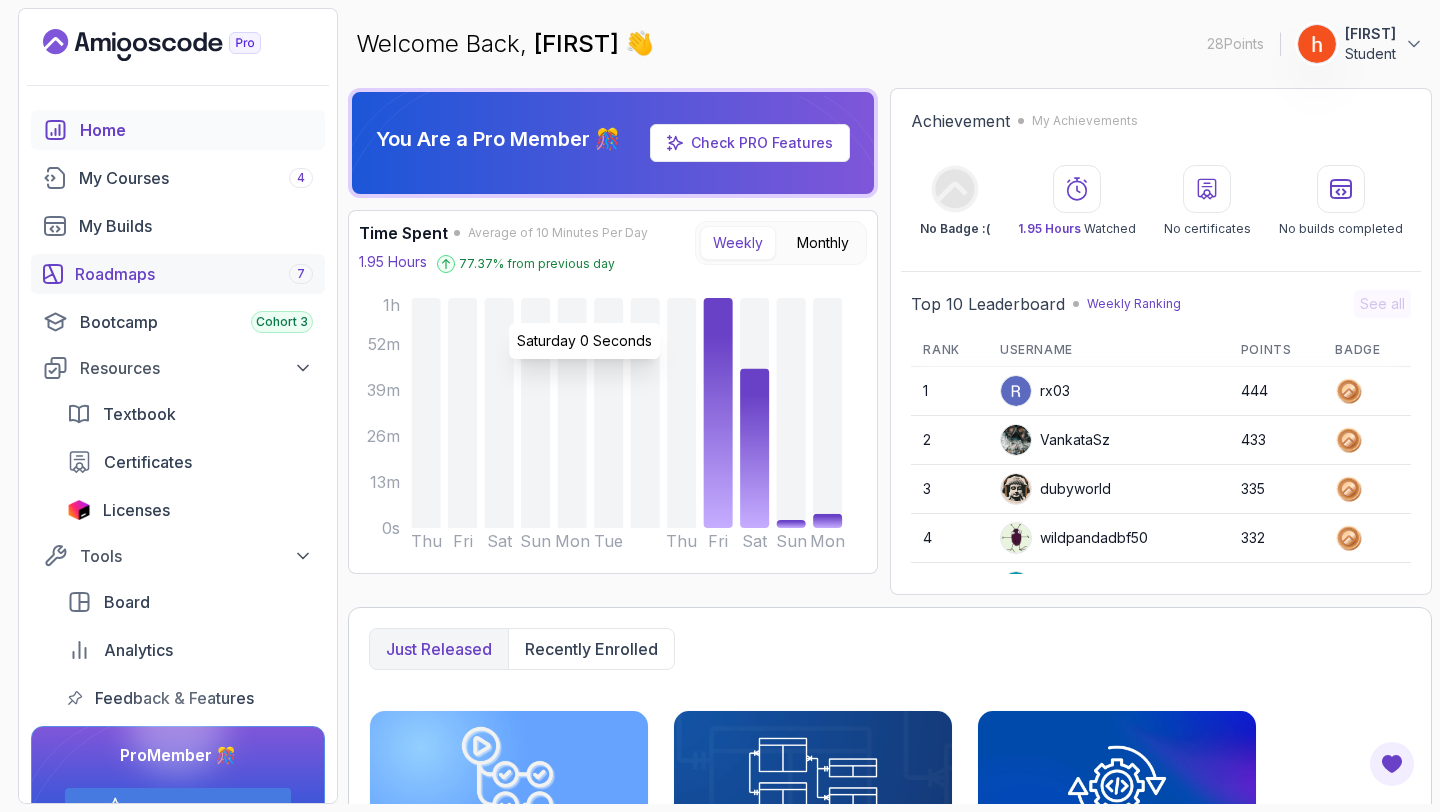 click on "Roadmaps 7" at bounding box center [194, 274] 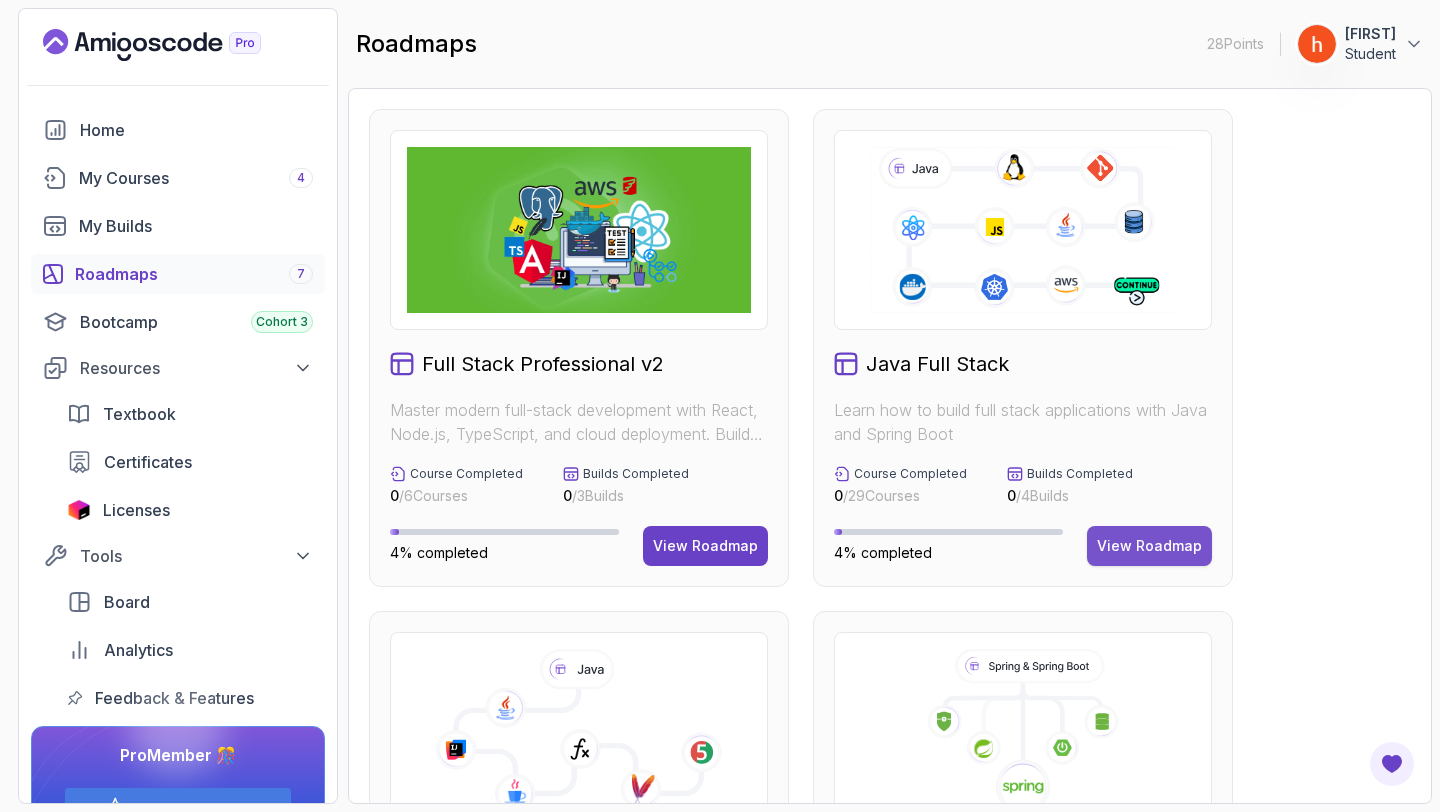 click on "View Roadmap" at bounding box center (1149, 546) 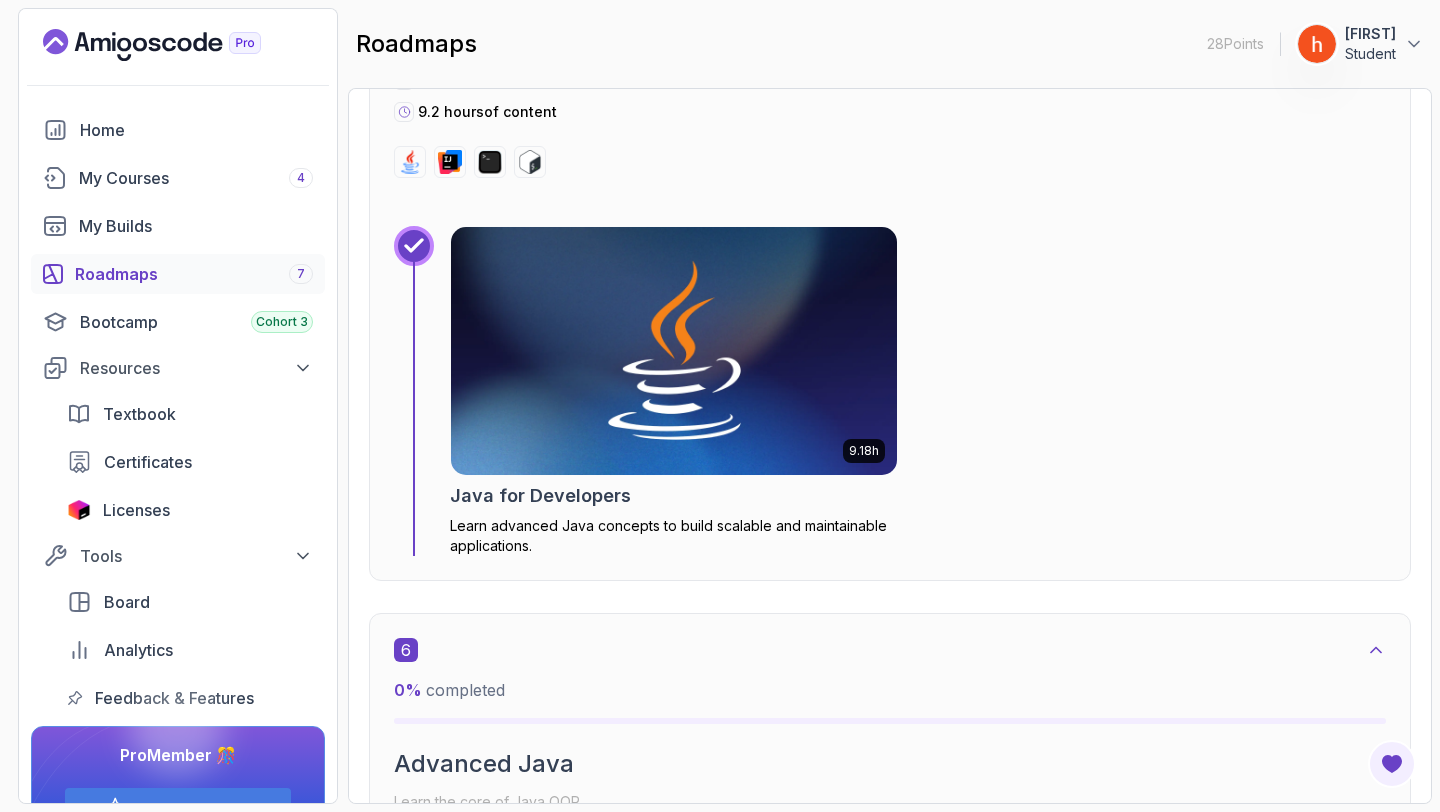 scroll, scrollTop: 4388, scrollLeft: 0, axis: vertical 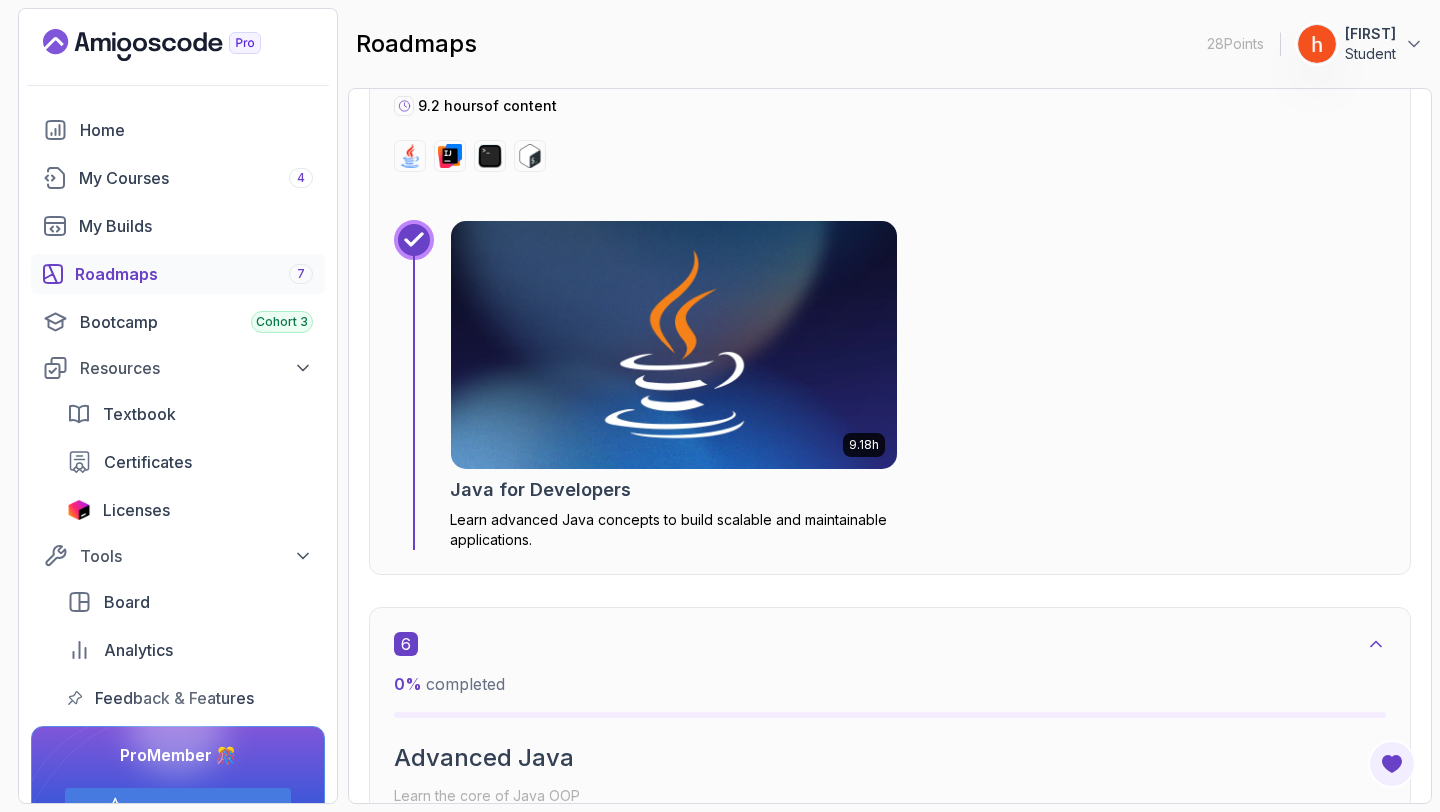 click at bounding box center (674, 345) 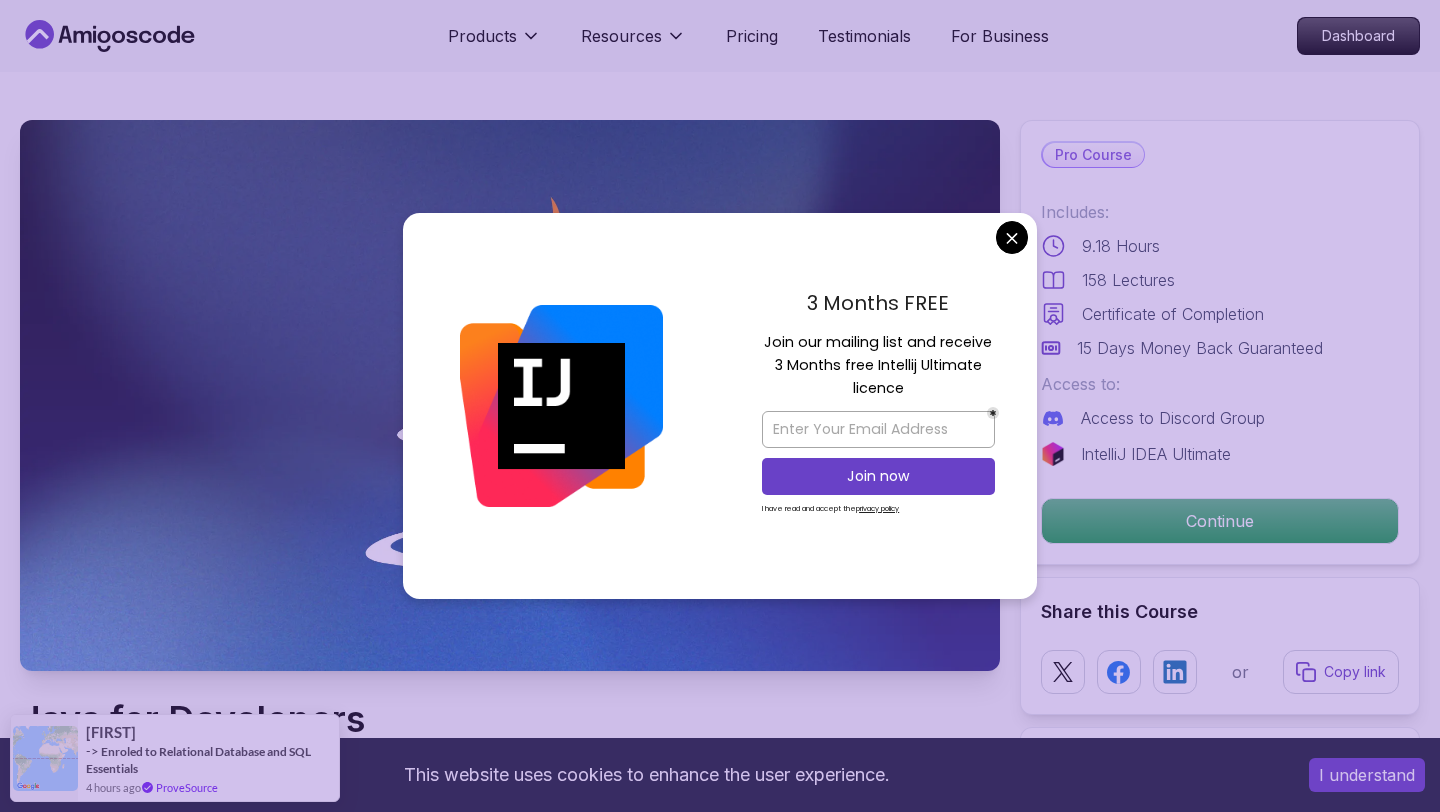 click on "This website uses cookies to enhance the user experience. I understand Products Resources Pricing Testimonials For Business Dashboard Products Resources Pricing Testimonials For Business Dashboard Java for Developers Learn advanced Java concepts to build scalable and maintainable applications. [FIRST] [LAST]  /   Instructor Pro Course Includes: 9.18 Hours 158 Lectures Certificate of Completion 15 Days Money Back Guaranteed Access to: Access to Discord Group IntelliJ IDEA Ultimate Continue Share this Course or Copy link Got a Team of 5 or More? With one subscription, give your entire team access to all courses and features. Check our Business Plan [FIRST] [LAST]  /   Instructor What you will learn java intellij terminal bash Advanced Language Features - Understand access modifiers, the static keyword, and advanced method functionalities. Object-Oriented Programming - Dive into classes, objects, constructors, and concepts like `@Override` and `equals()`.
Java for Developers
var" at bounding box center (720, 4428) 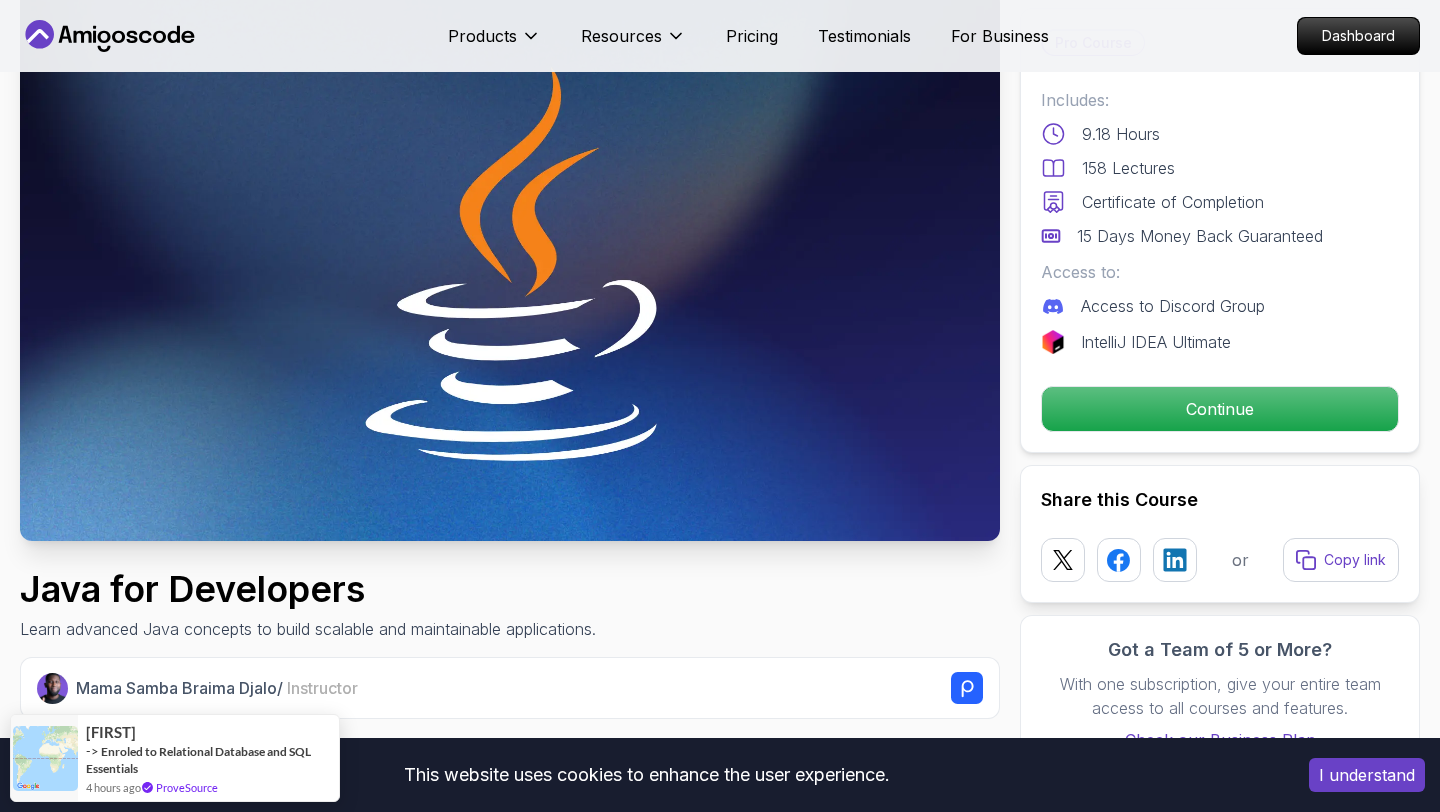 scroll, scrollTop: 142, scrollLeft: 0, axis: vertical 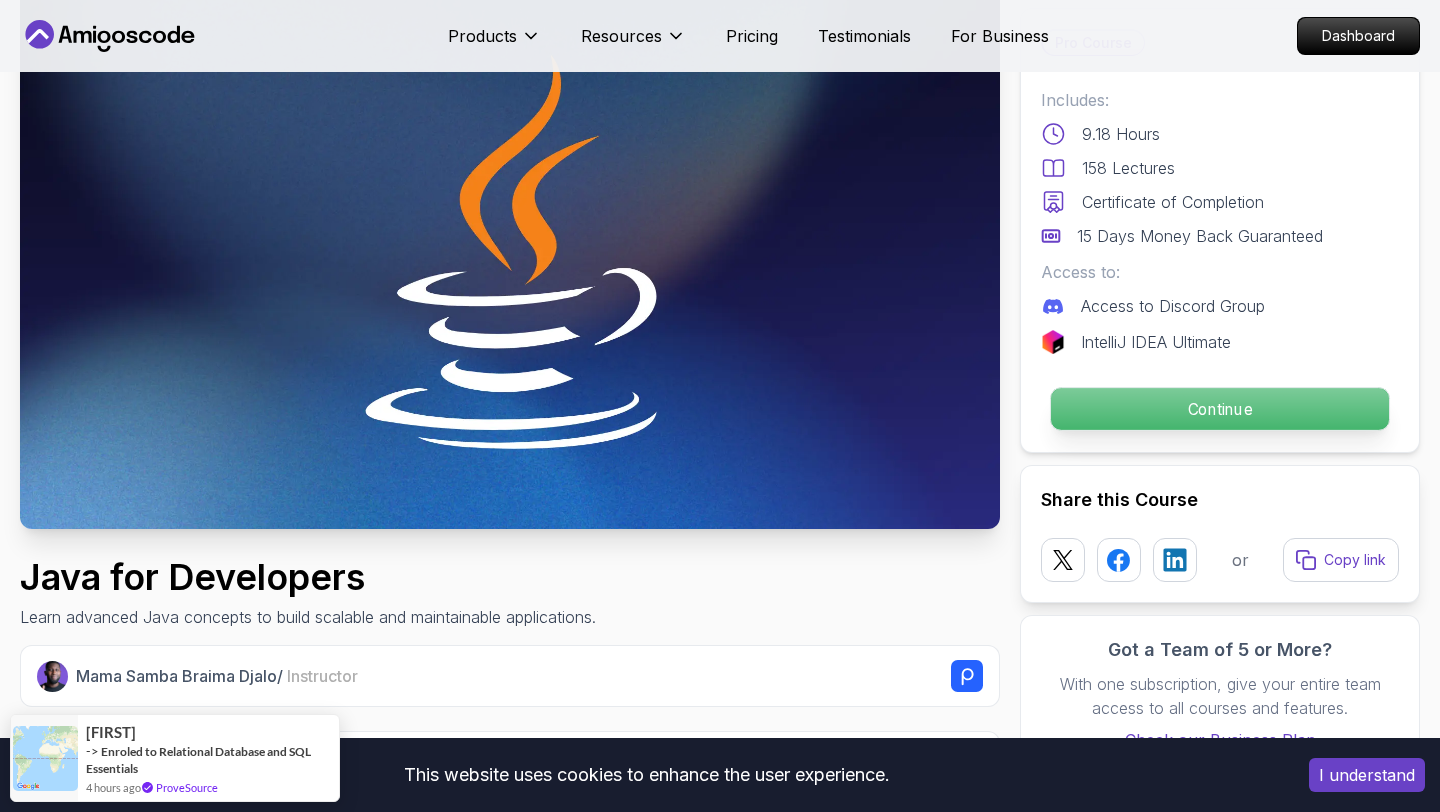 click on "Continue" at bounding box center [1220, 409] 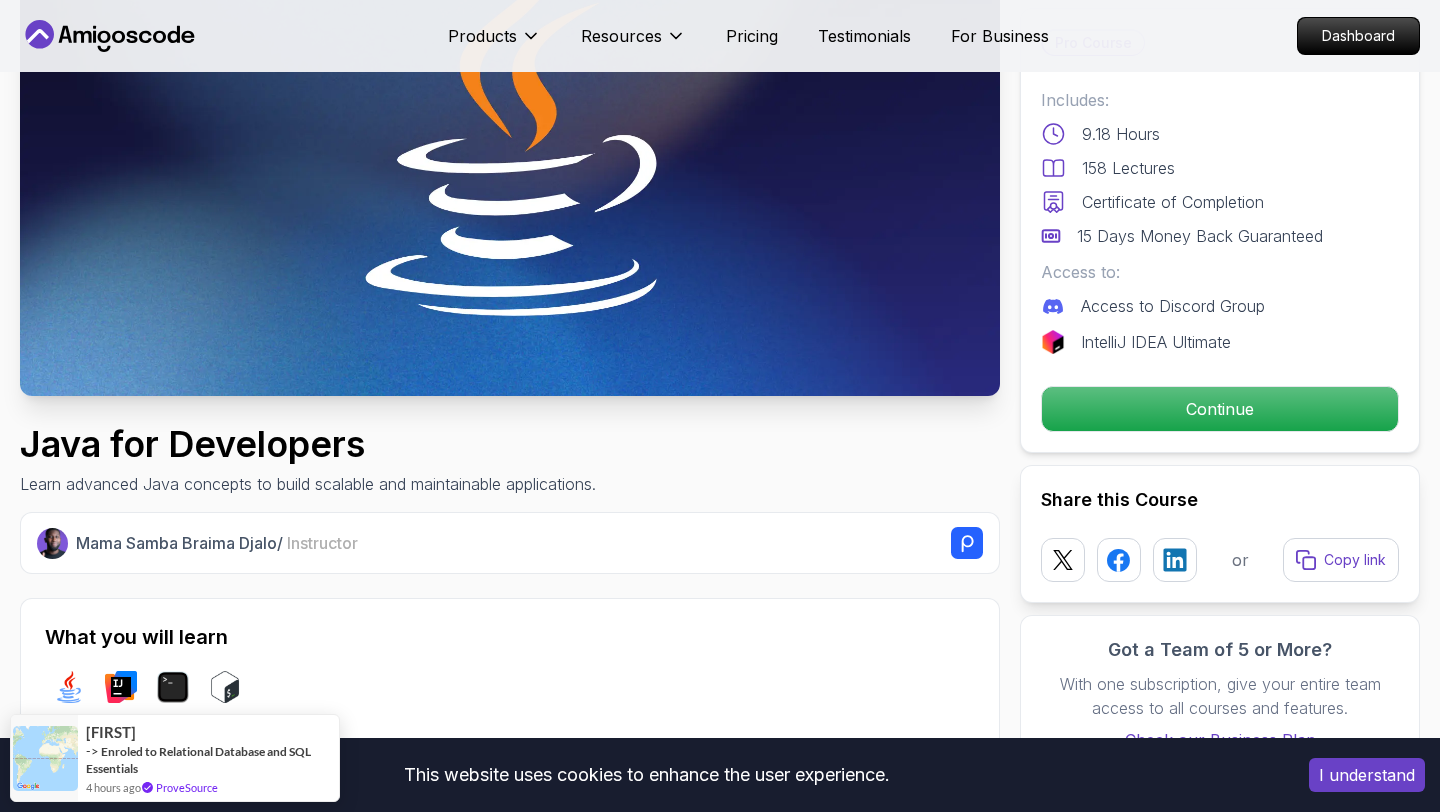 scroll, scrollTop: 294, scrollLeft: 0, axis: vertical 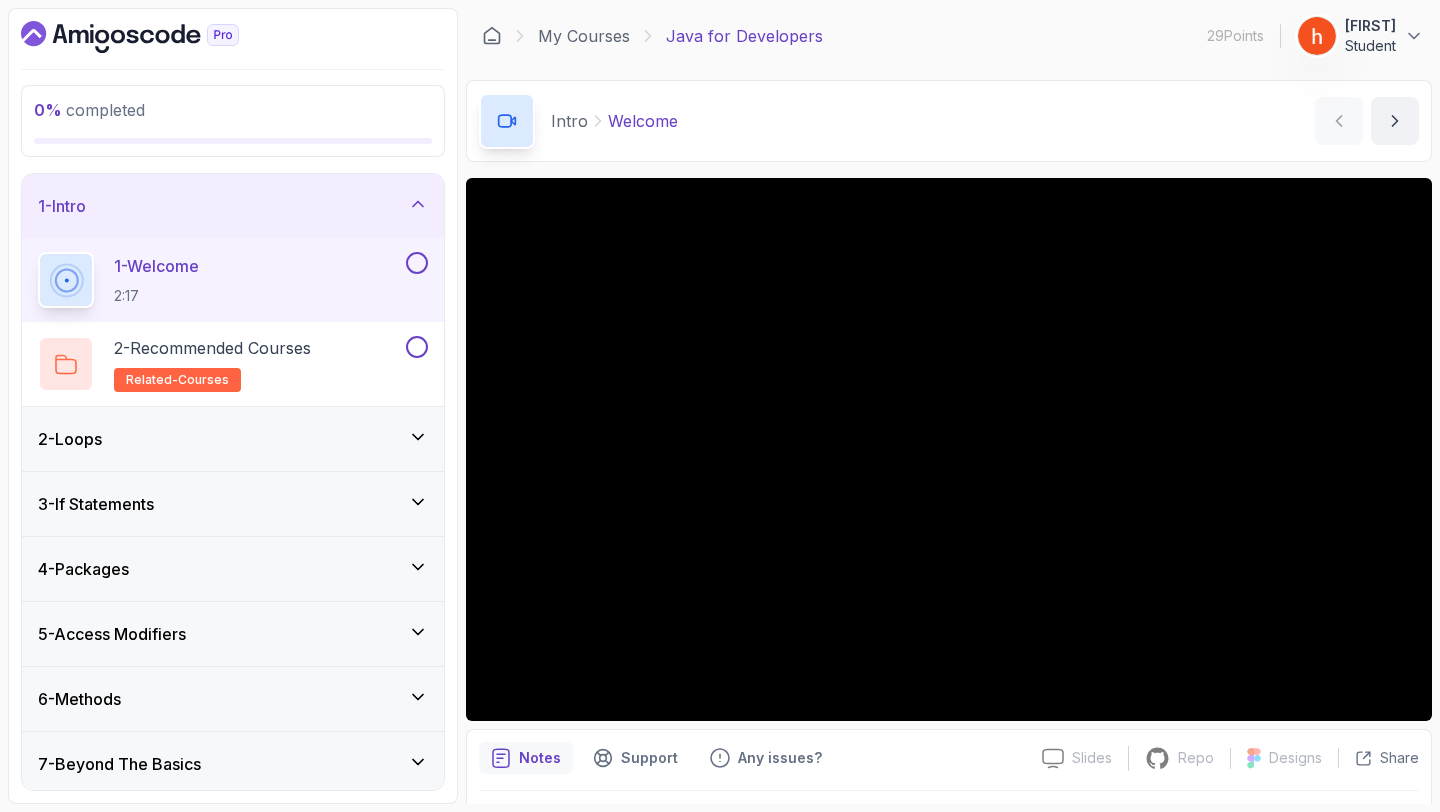 click at bounding box center [417, 263] 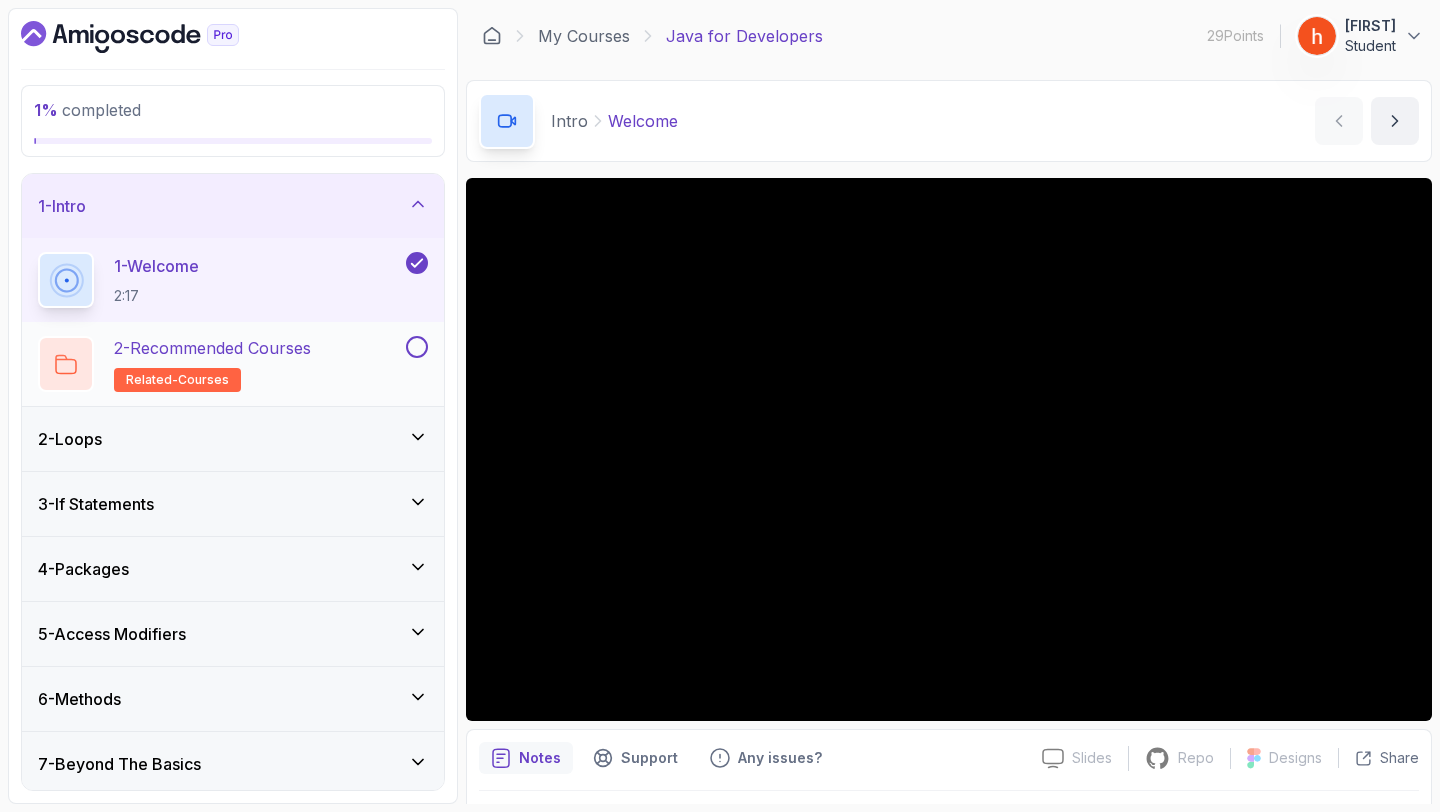 click at bounding box center (417, 347) 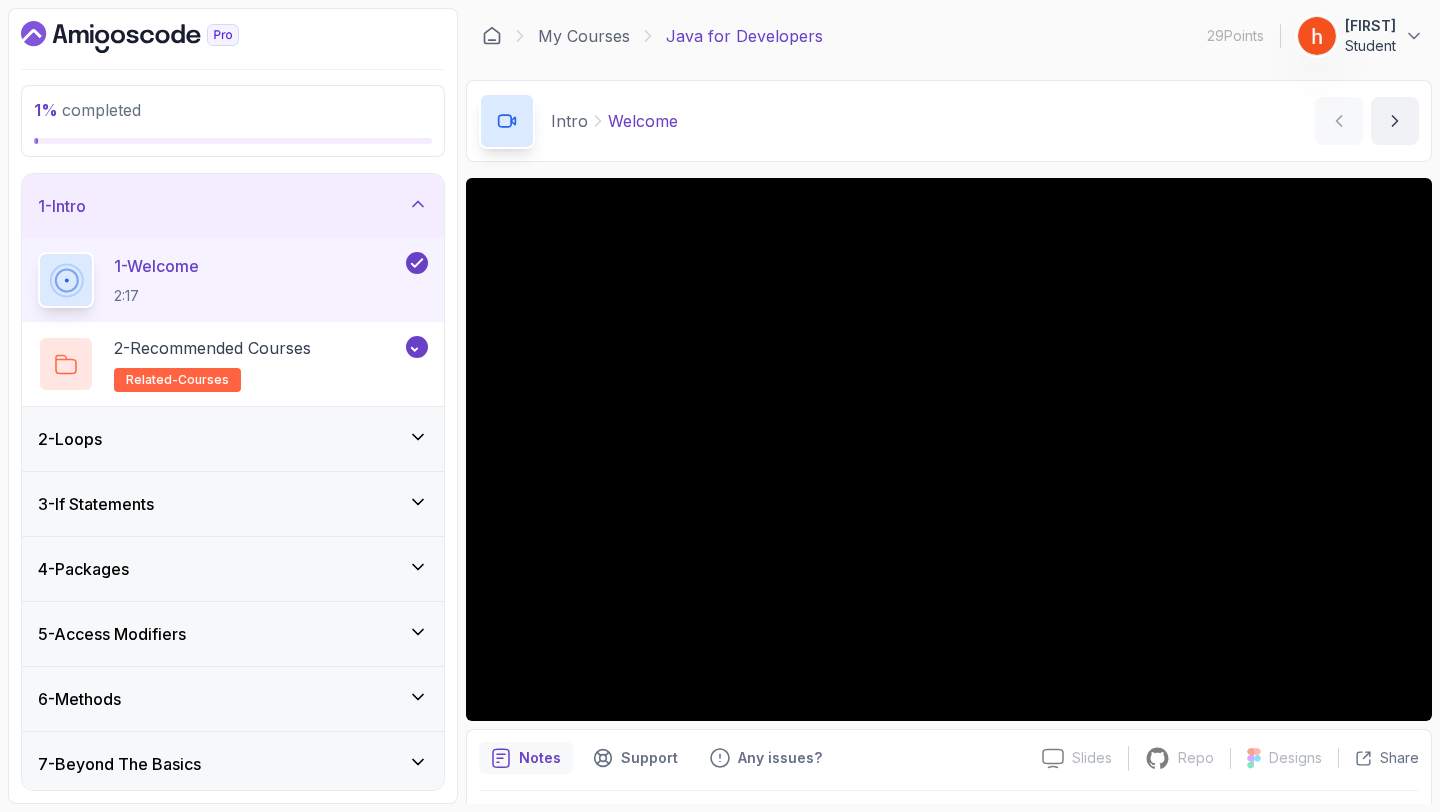 click on "2  -  Loops" at bounding box center (233, 439) 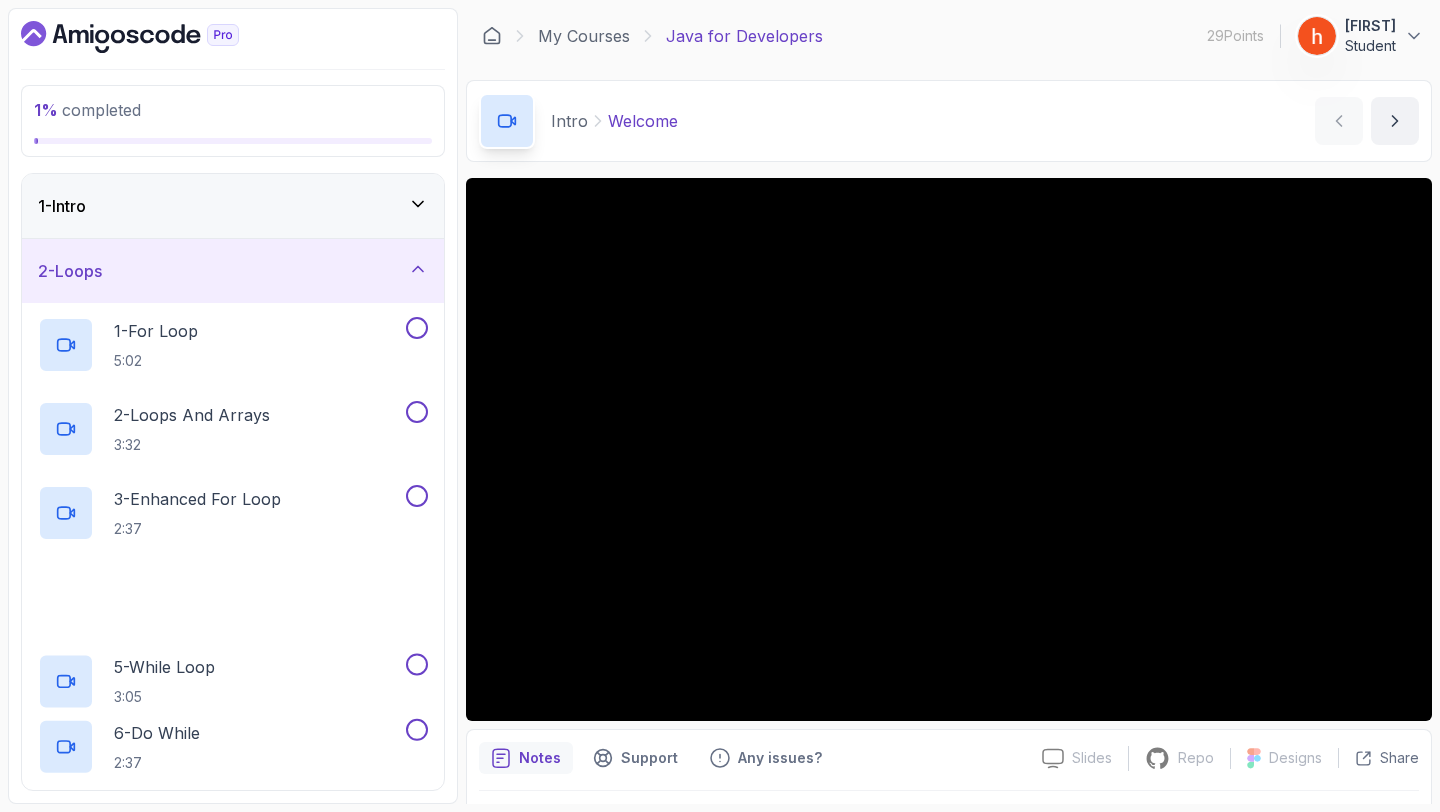 scroll, scrollTop: 93, scrollLeft: 0, axis: vertical 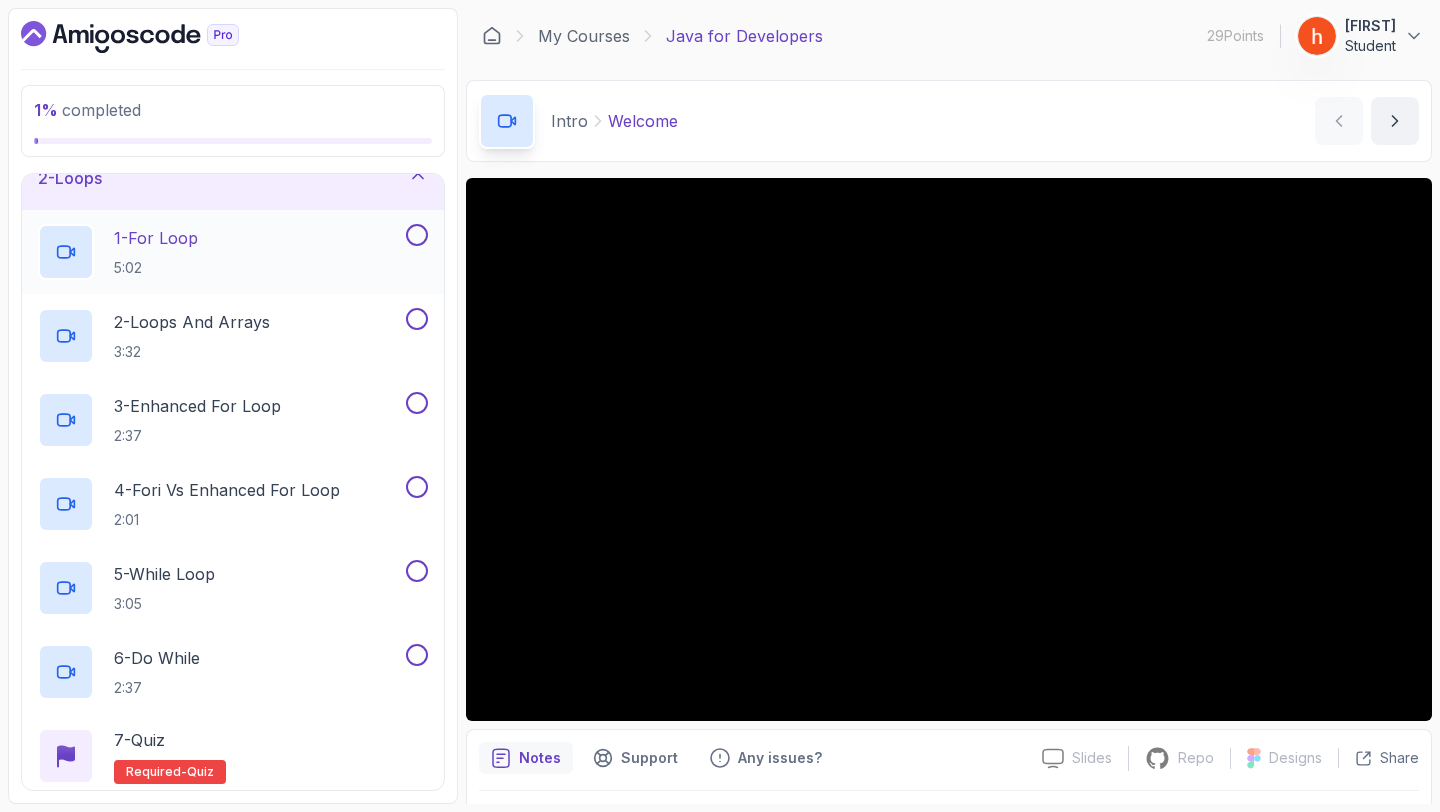 click at bounding box center [417, 235] 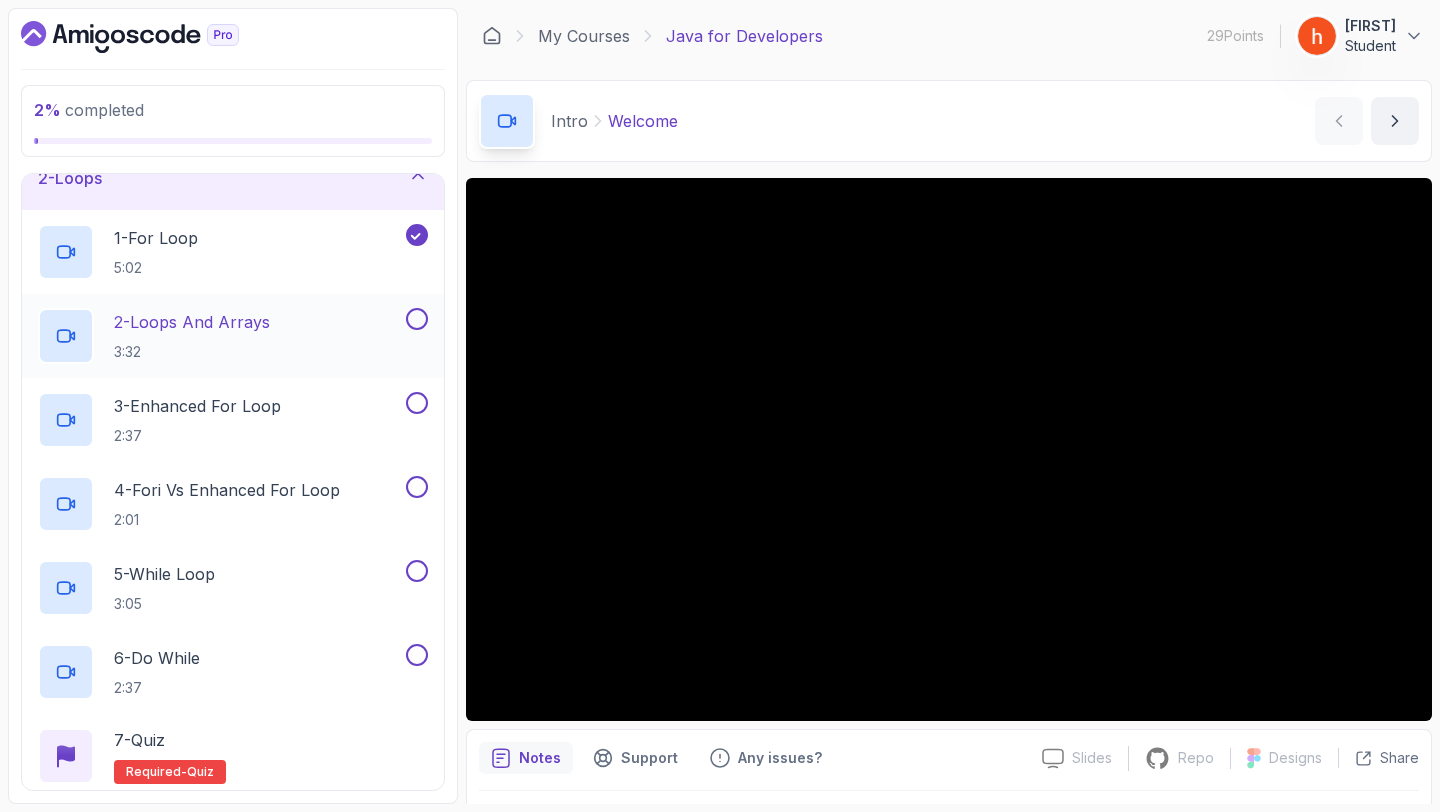 click at bounding box center [417, 319] 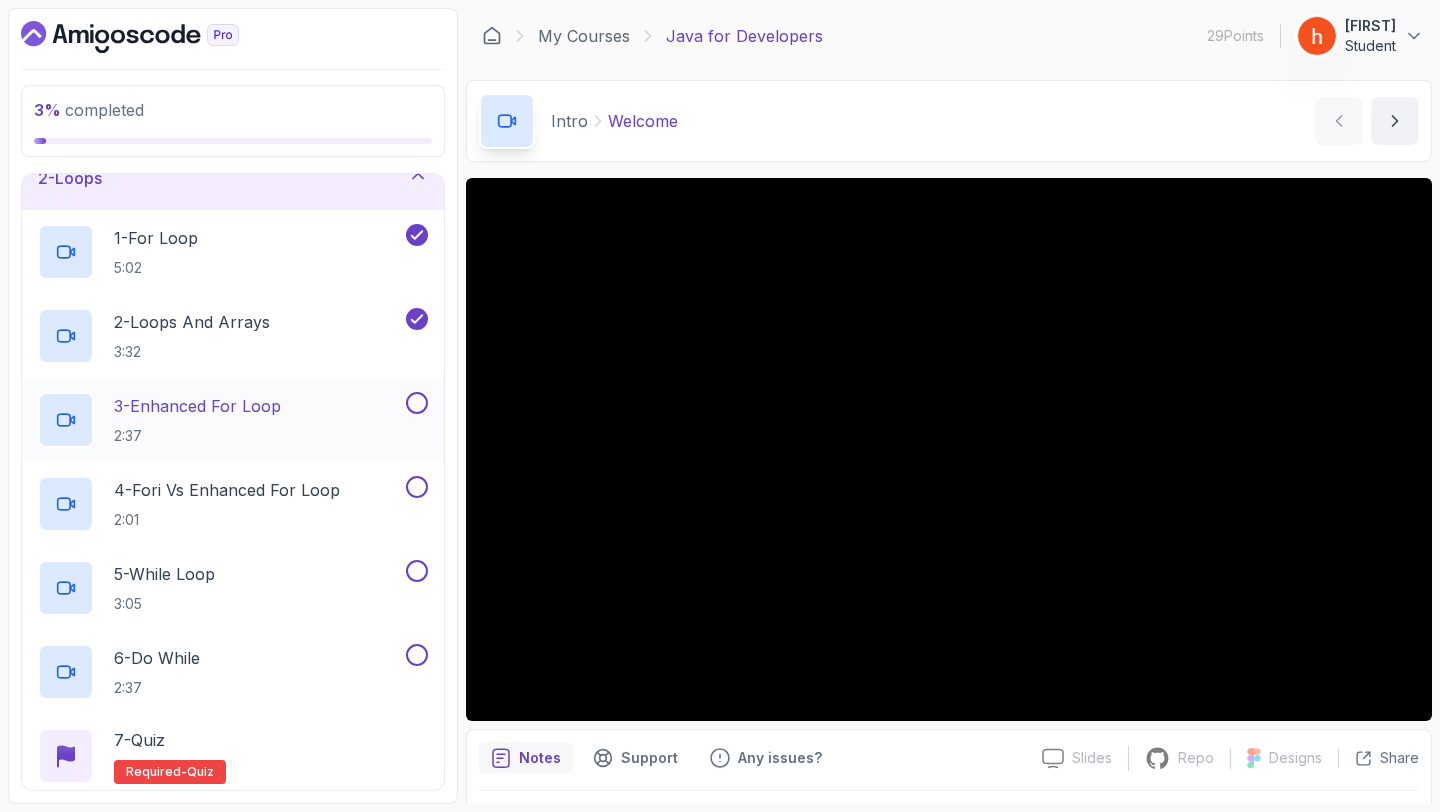click at bounding box center (417, 403) 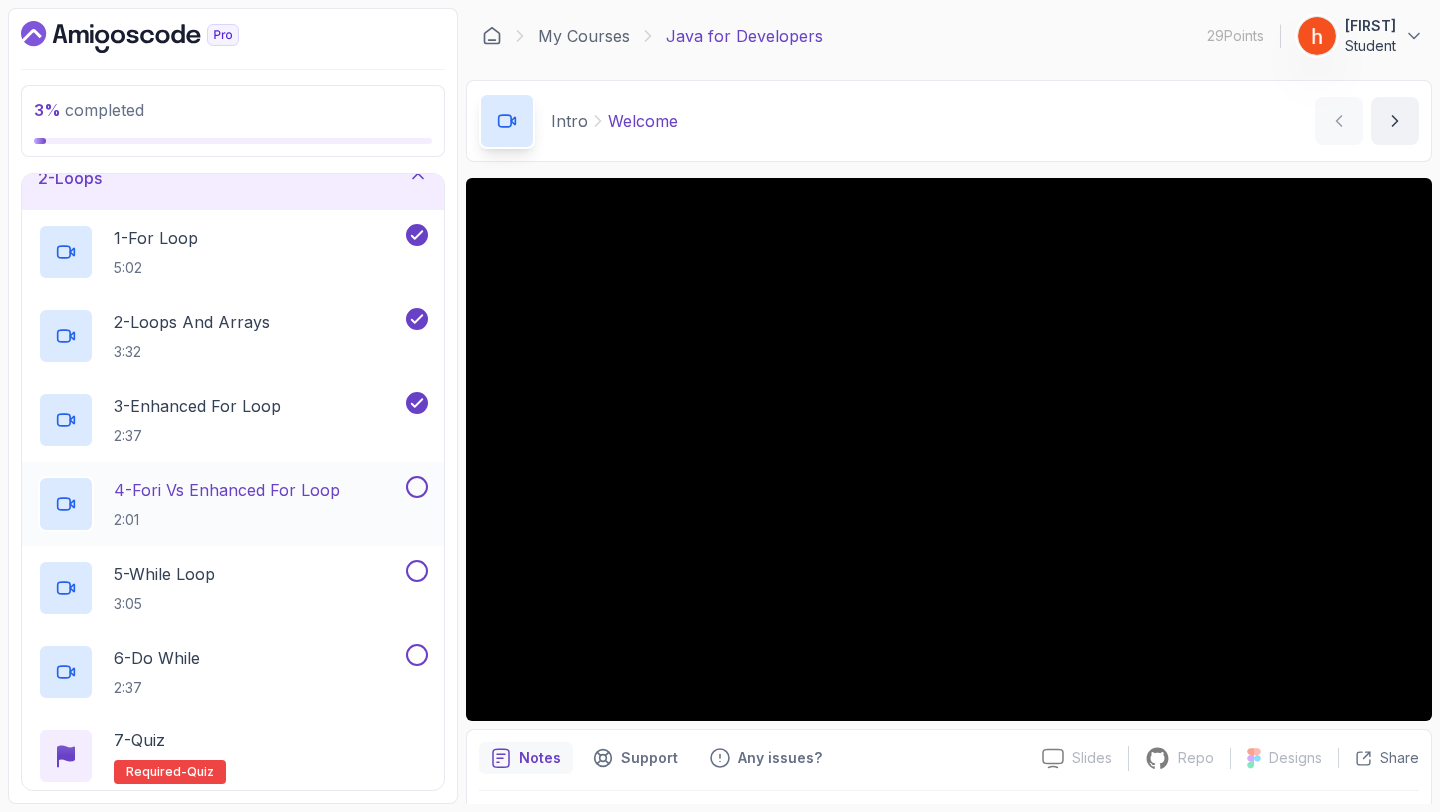 click at bounding box center [417, 487] 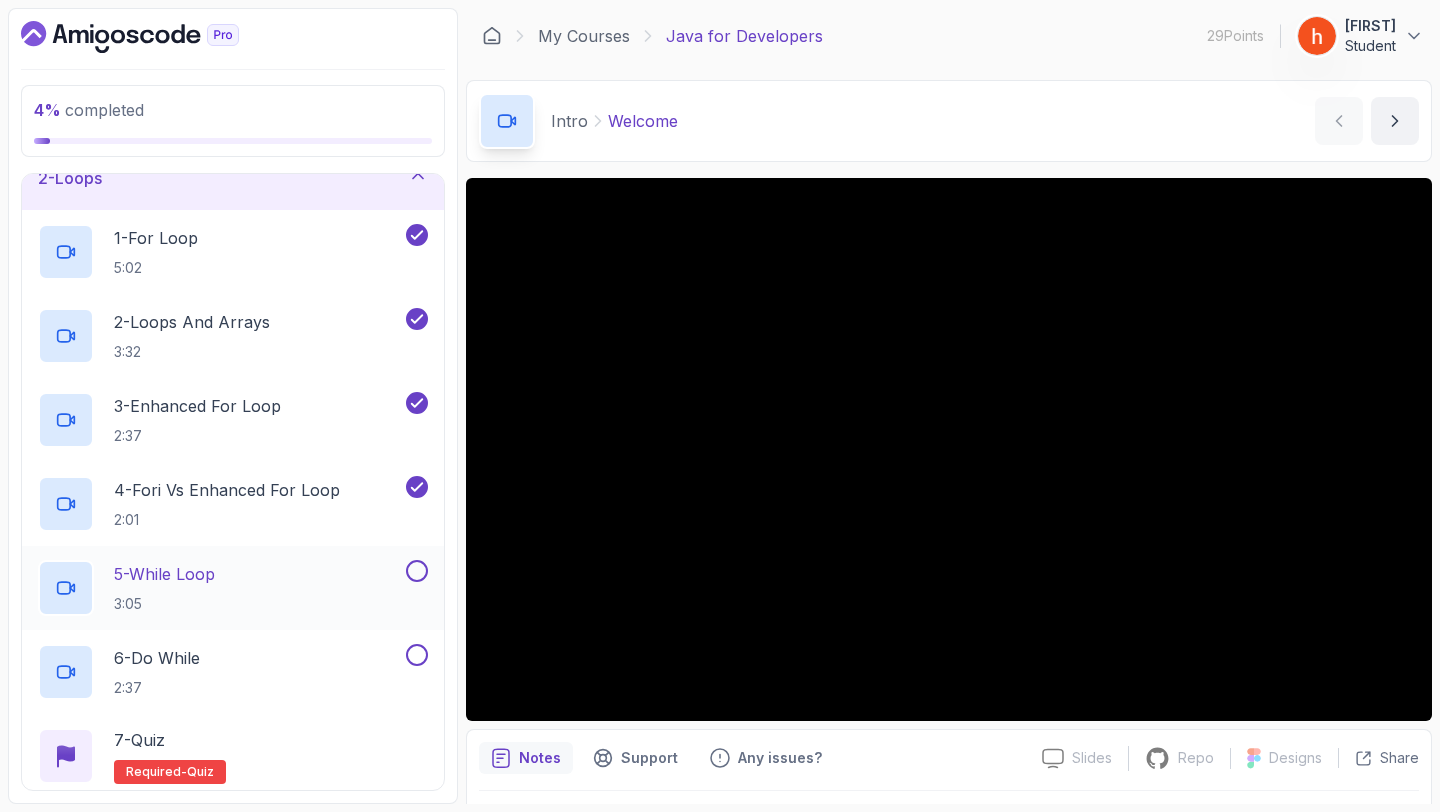 click at bounding box center (417, 571) 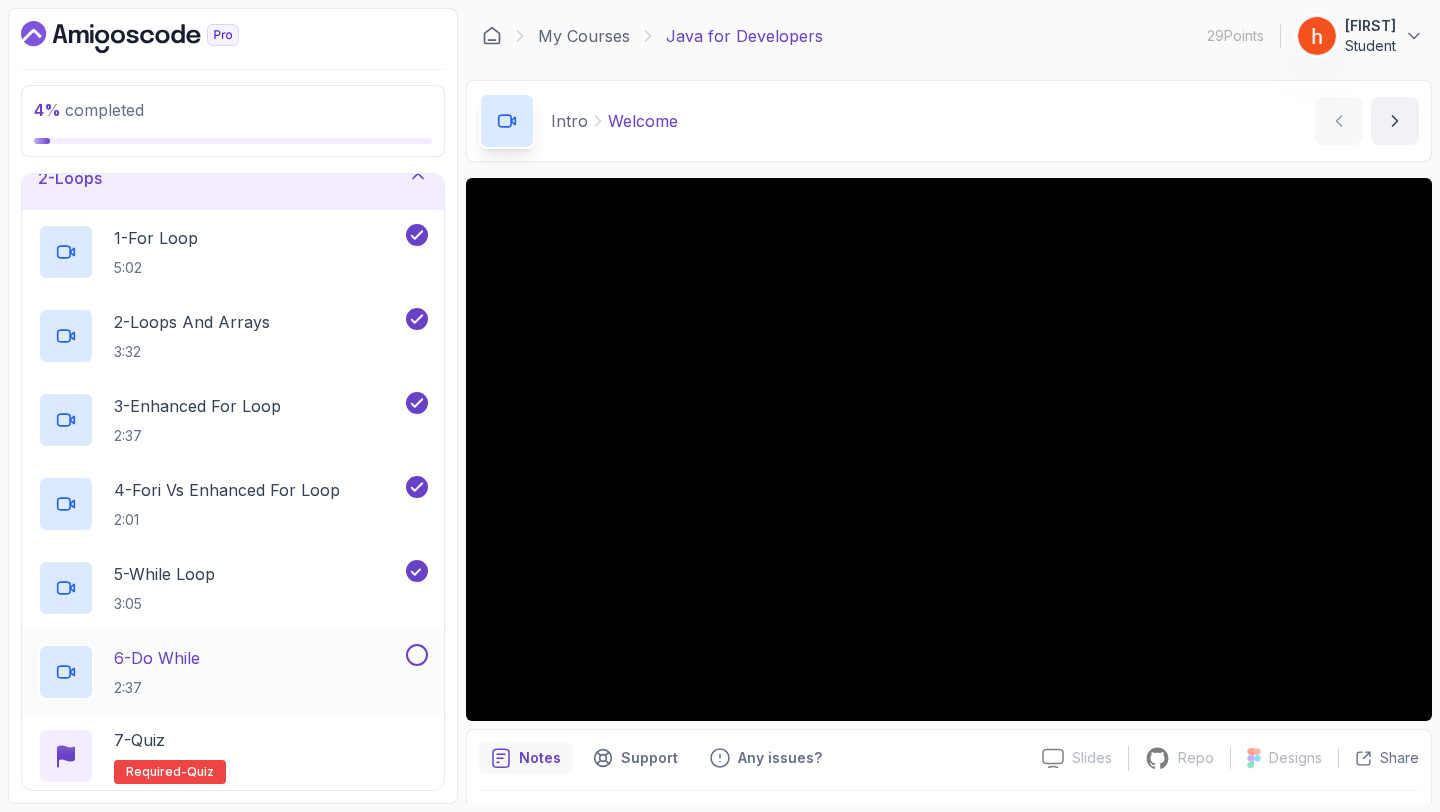 click at bounding box center (417, 655) 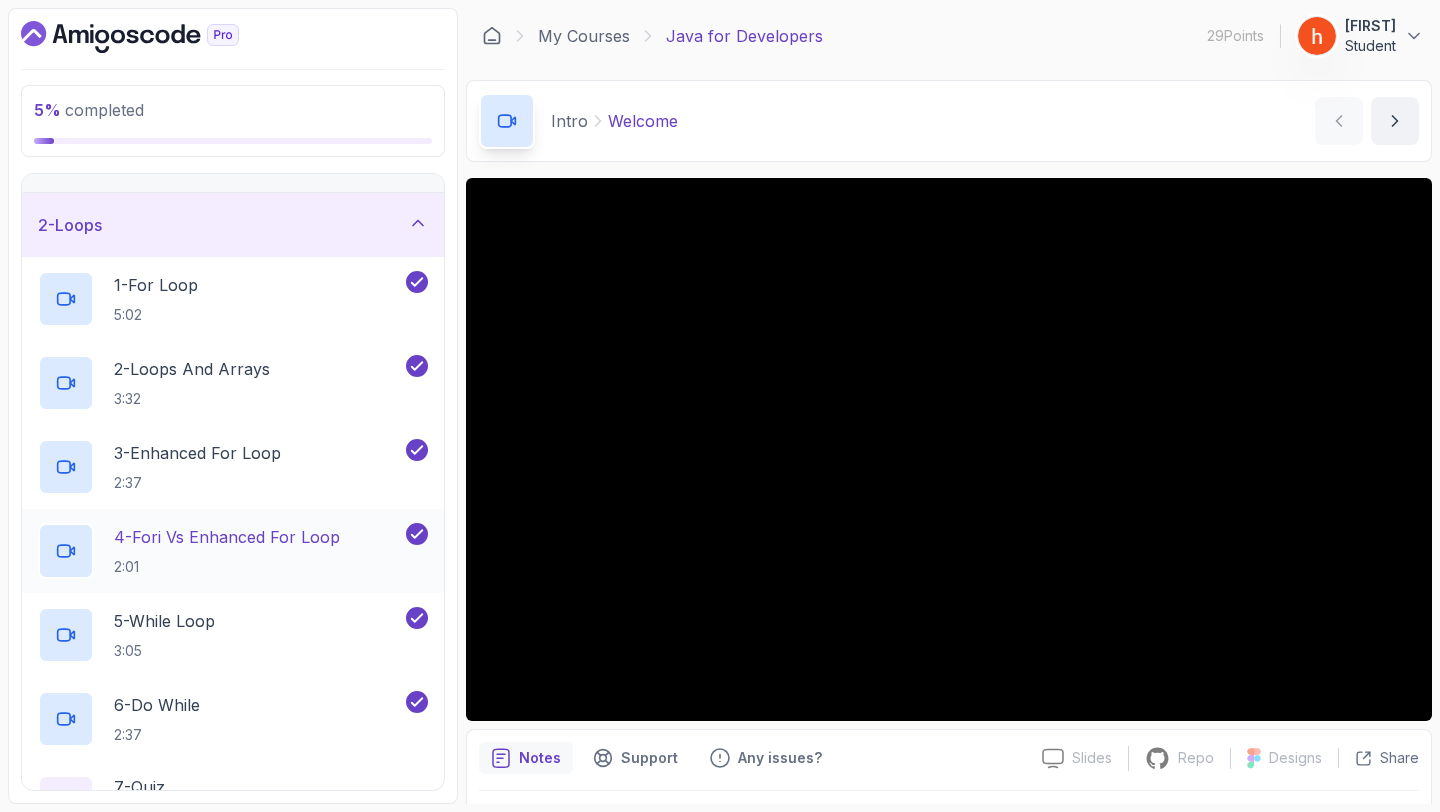 scroll, scrollTop: 35, scrollLeft: 0, axis: vertical 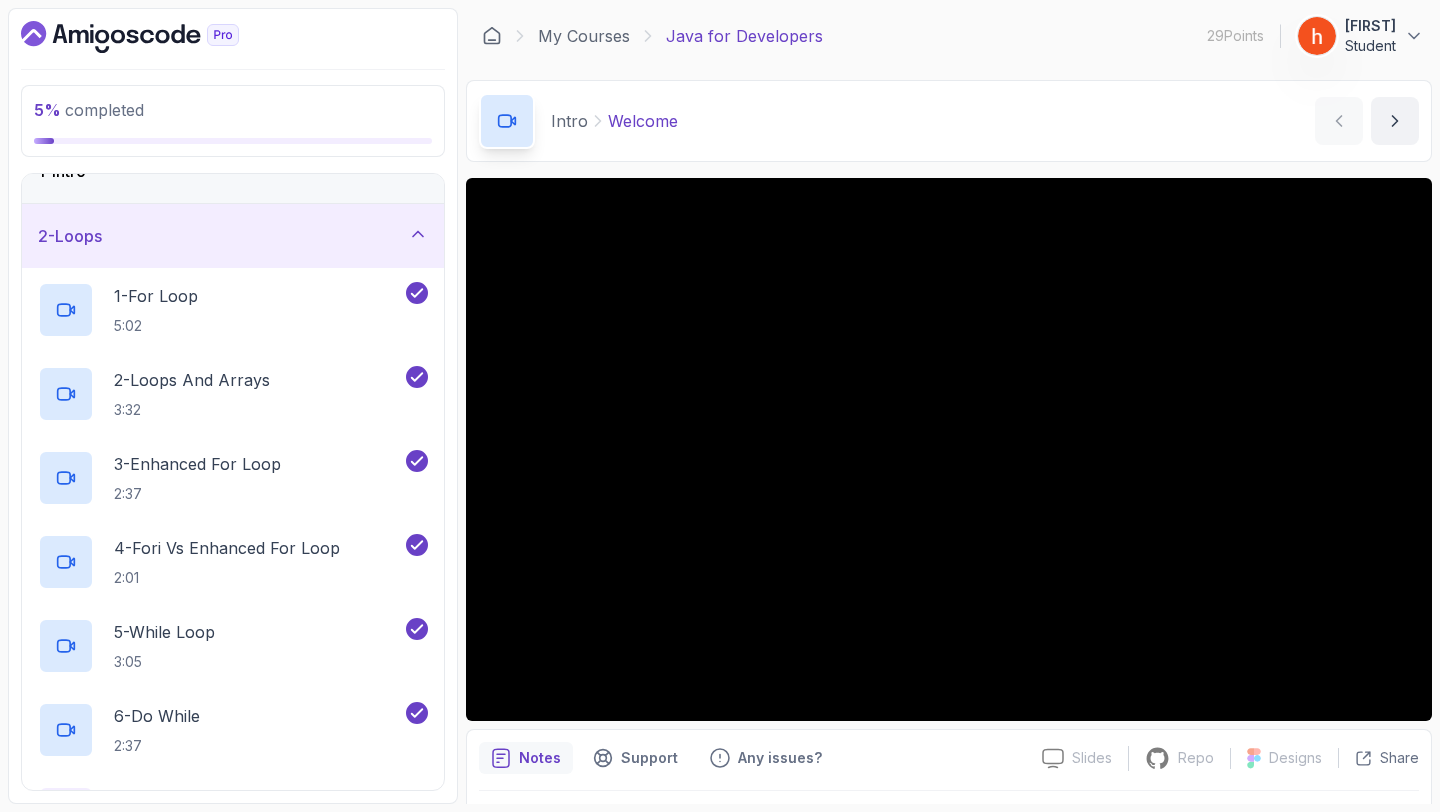 click on "2  -  Loops" at bounding box center [233, 236] 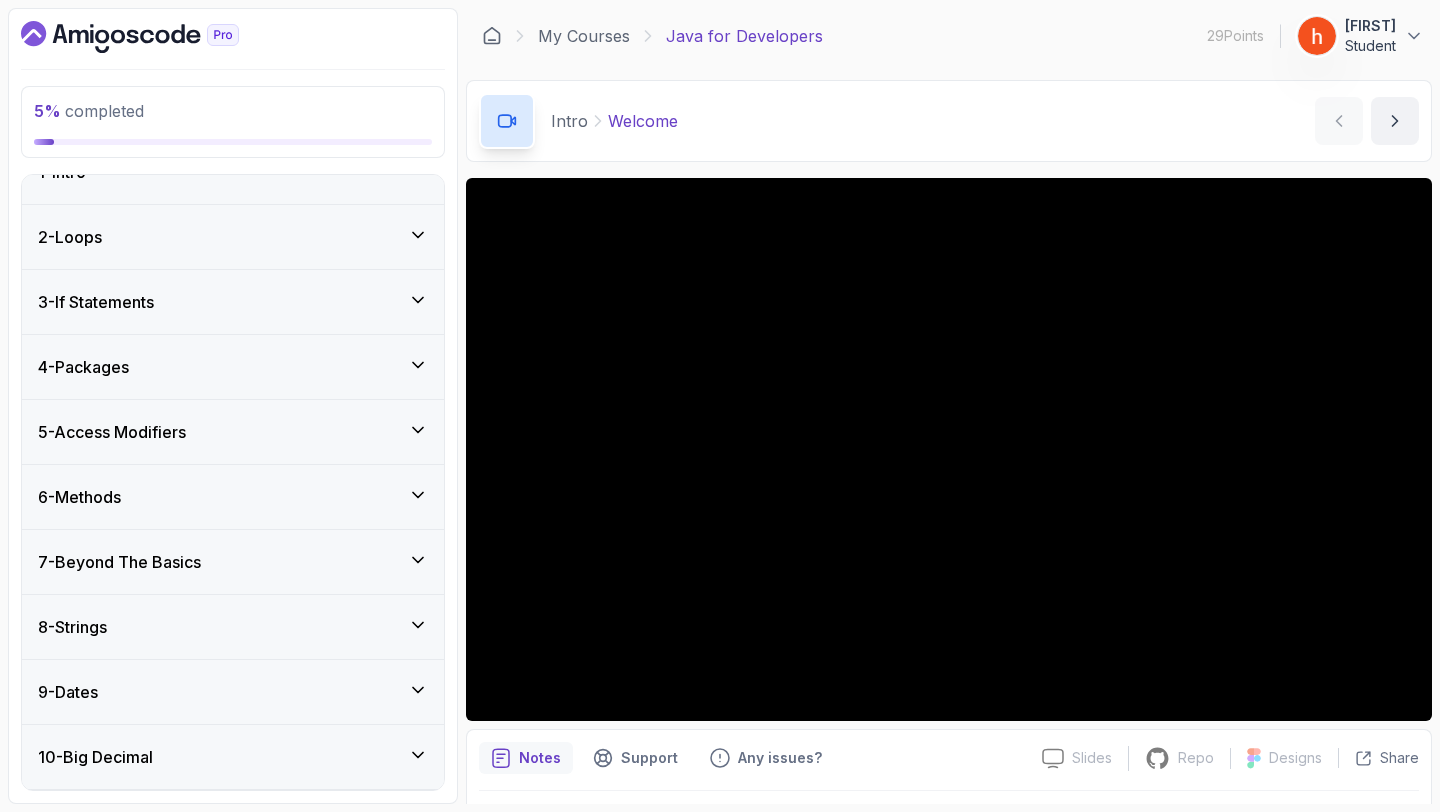 click on "3  -  If Statements" at bounding box center [233, 302] 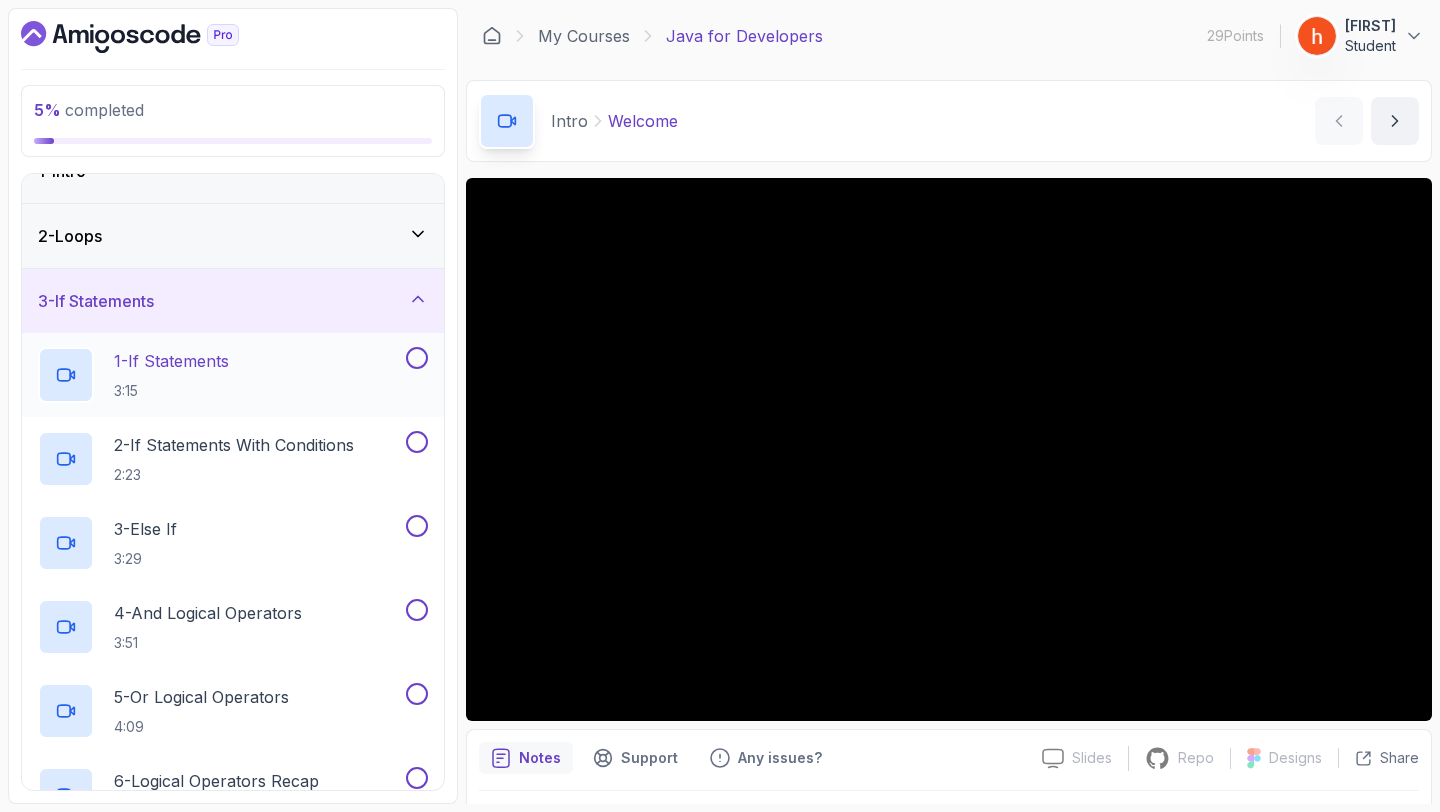 click at bounding box center [417, 358] 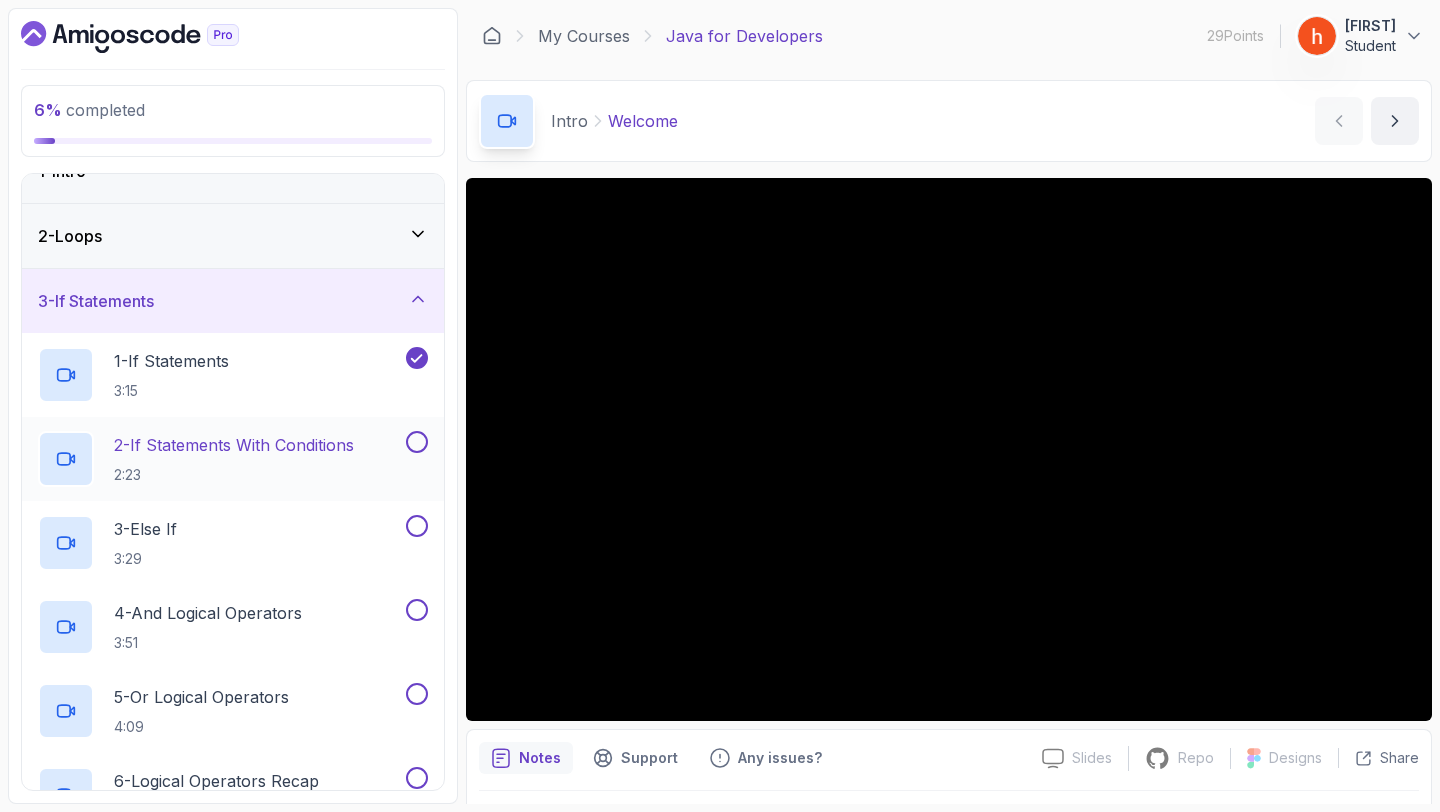 click at bounding box center [417, 442] 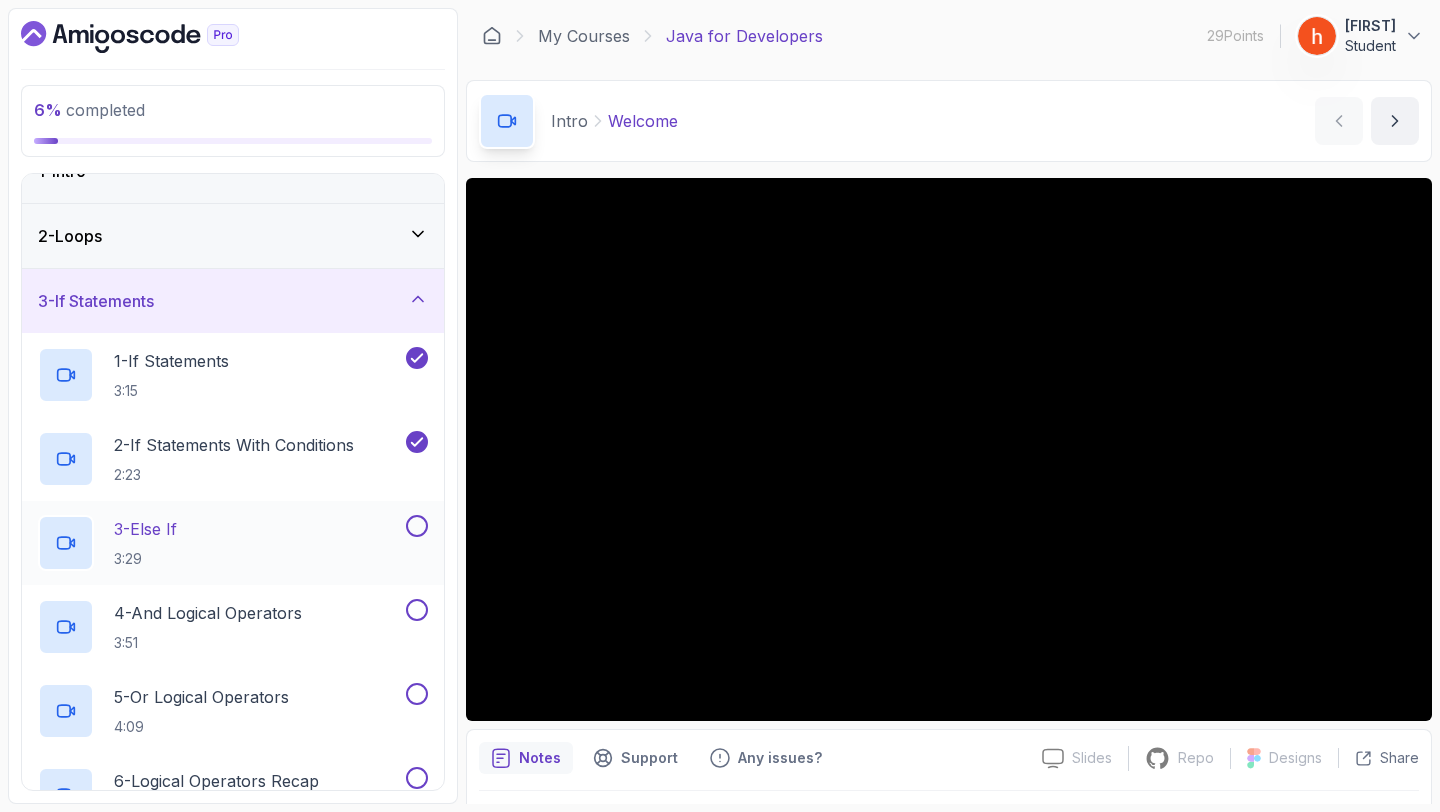 click at bounding box center [417, 526] 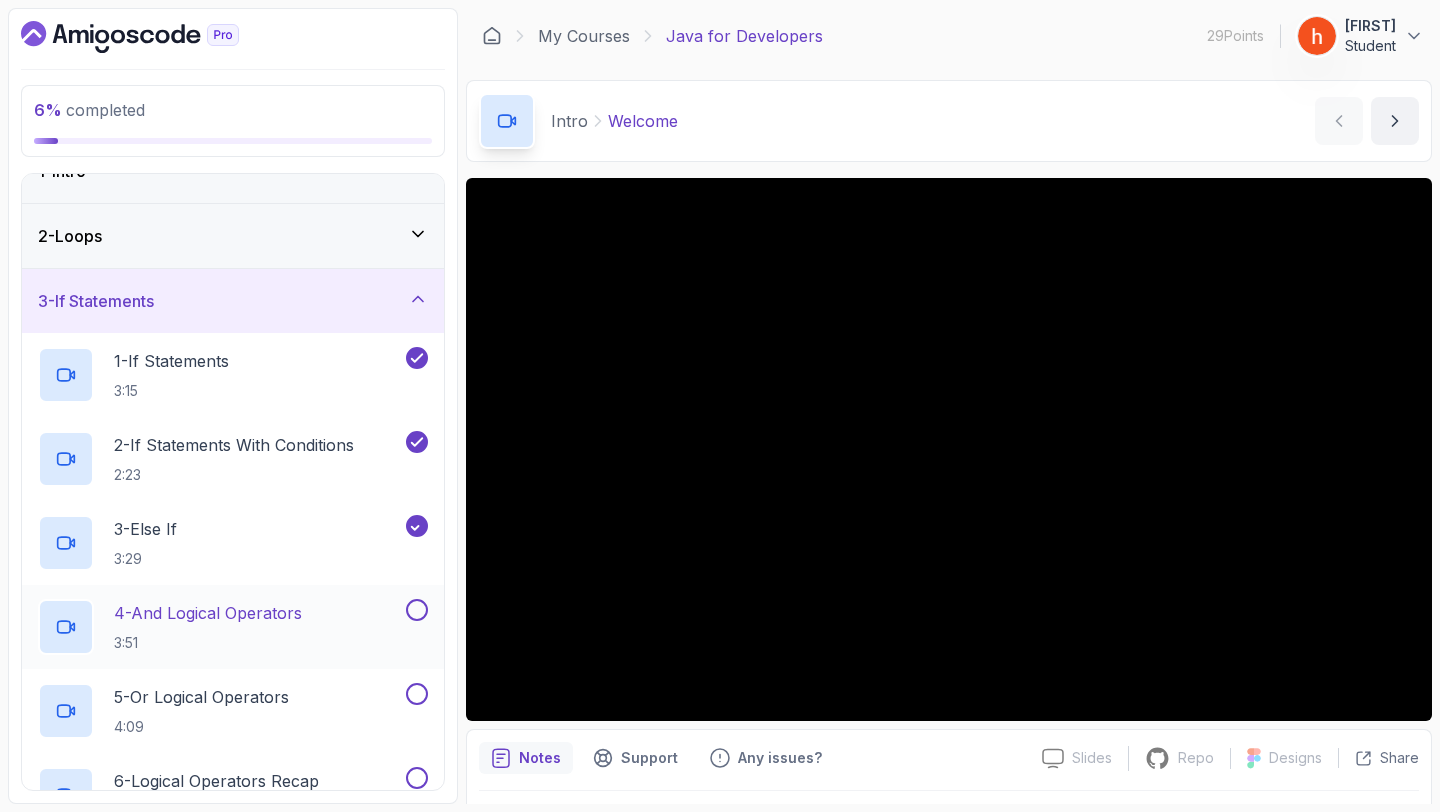 scroll, scrollTop: 162, scrollLeft: 0, axis: vertical 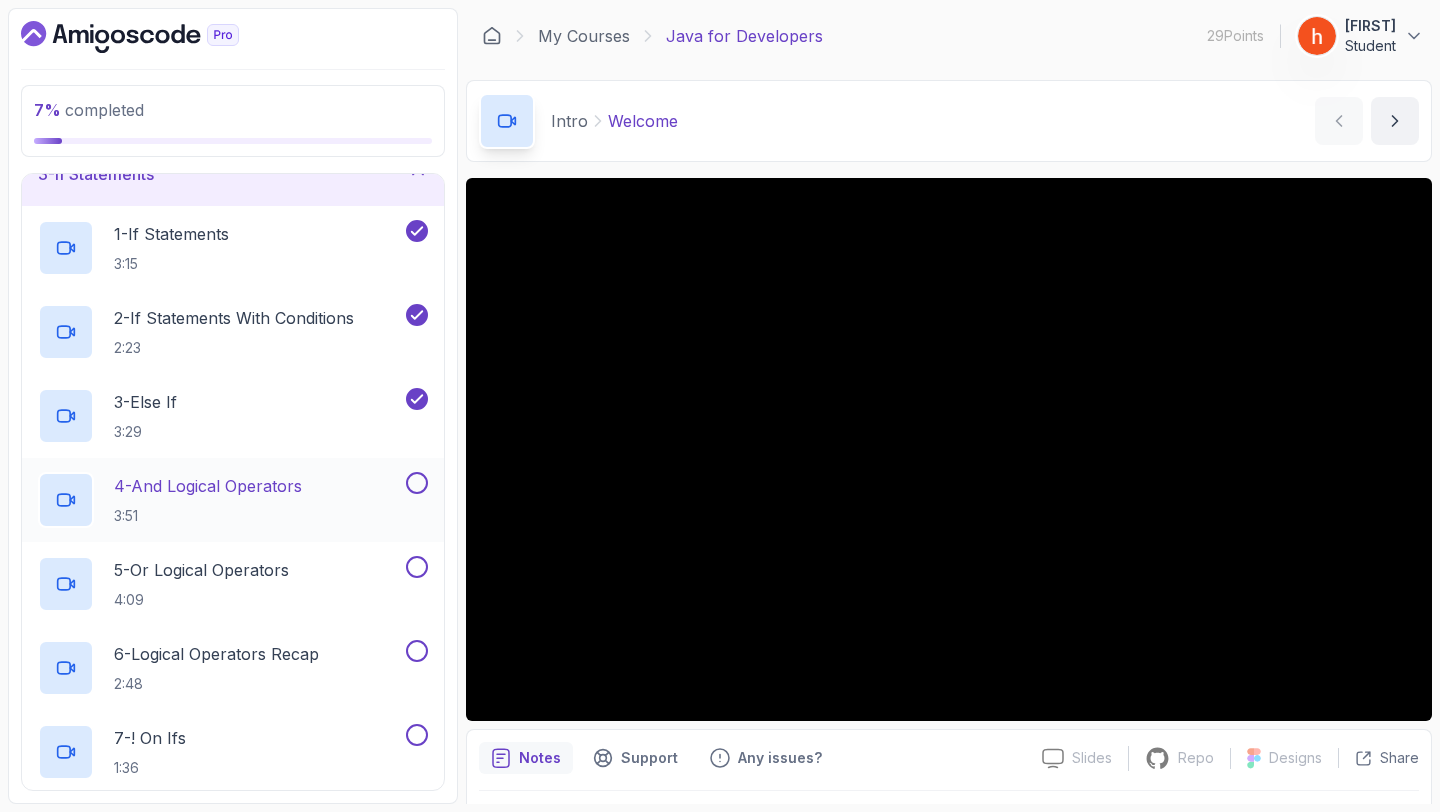 click at bounding box center [417, 483] 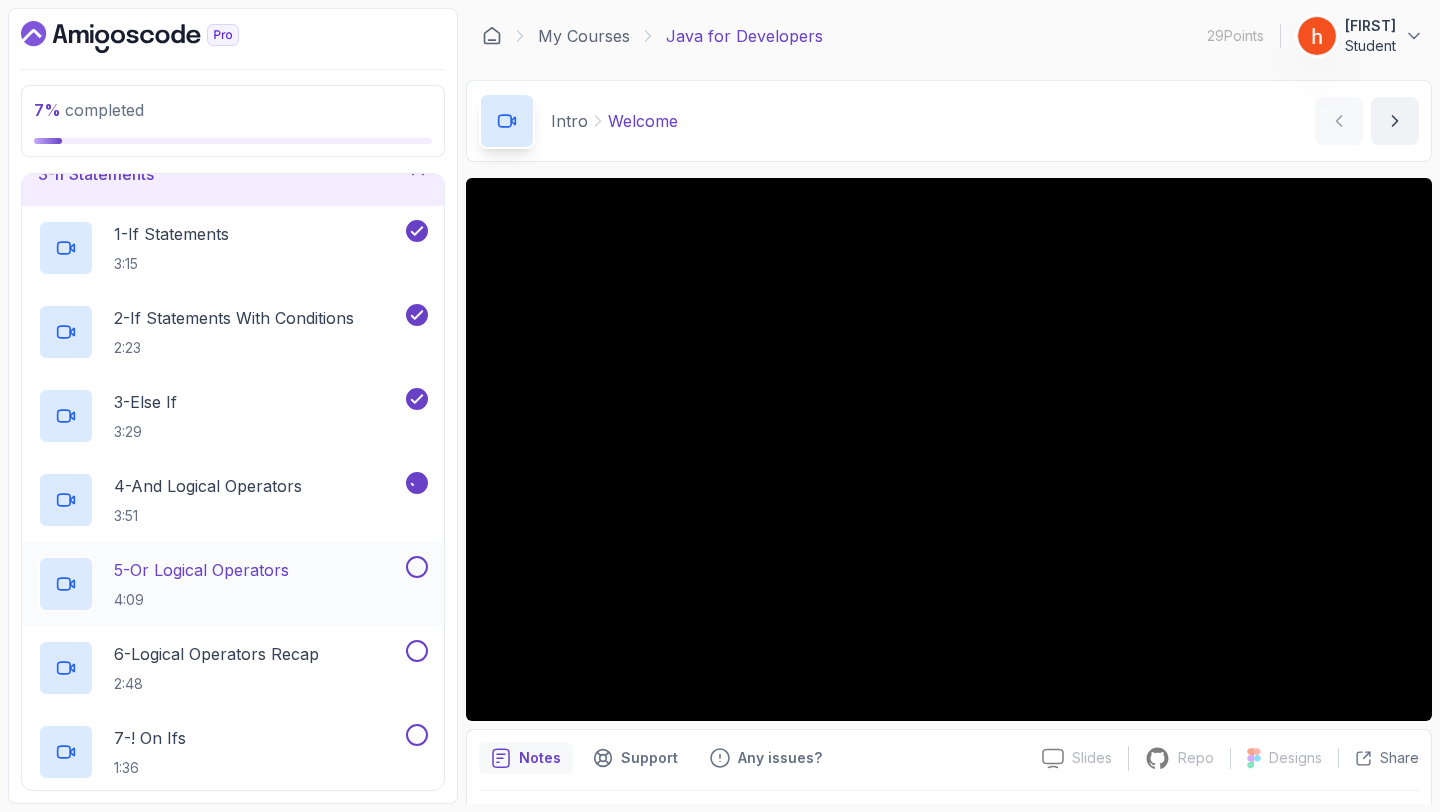 scroll, scrollTop: 218, scrollLeft: 0, axis: vertical 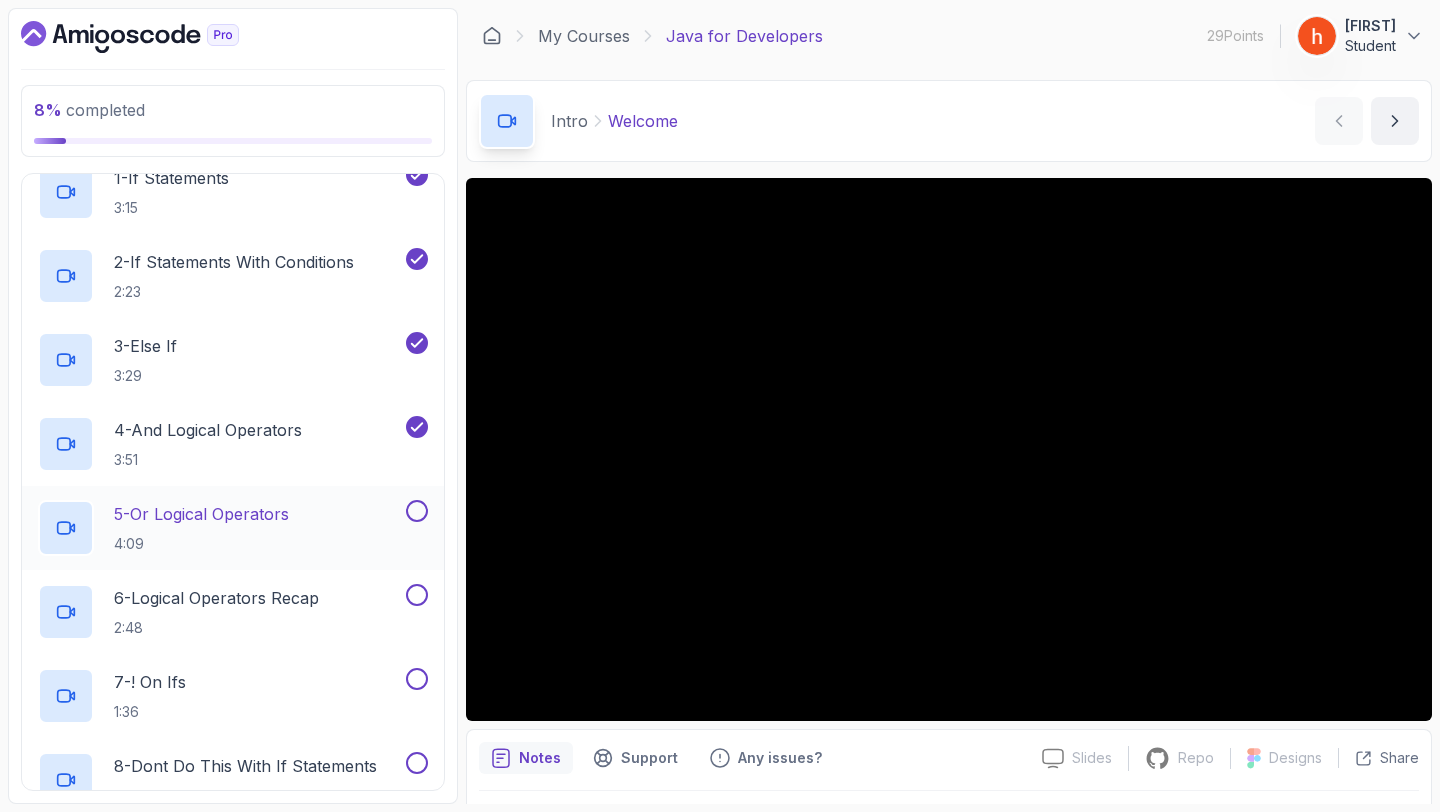 click at bounding box center [417, 511] 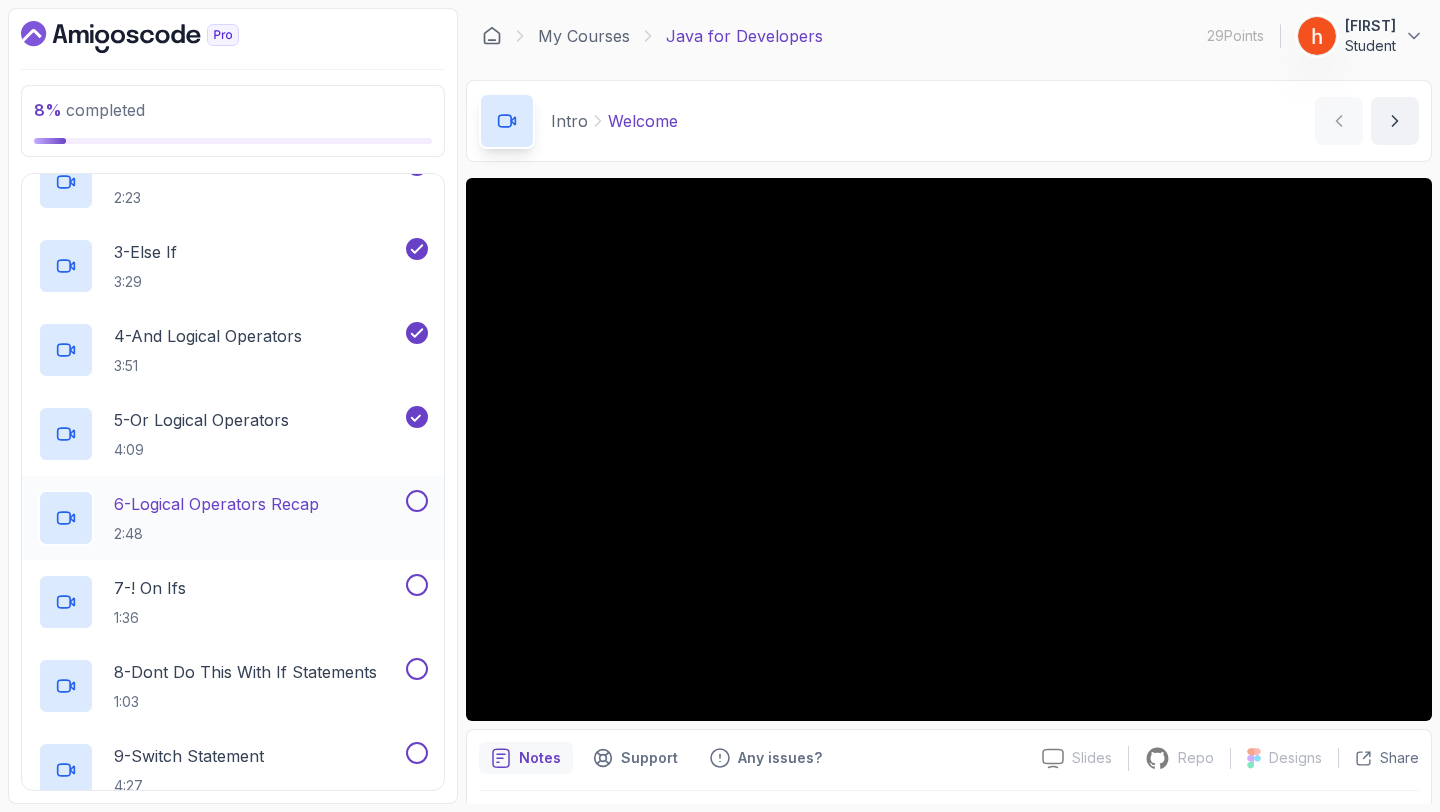 scroll, scrollTop: 320, scrollLeft: 0, axis: vertical 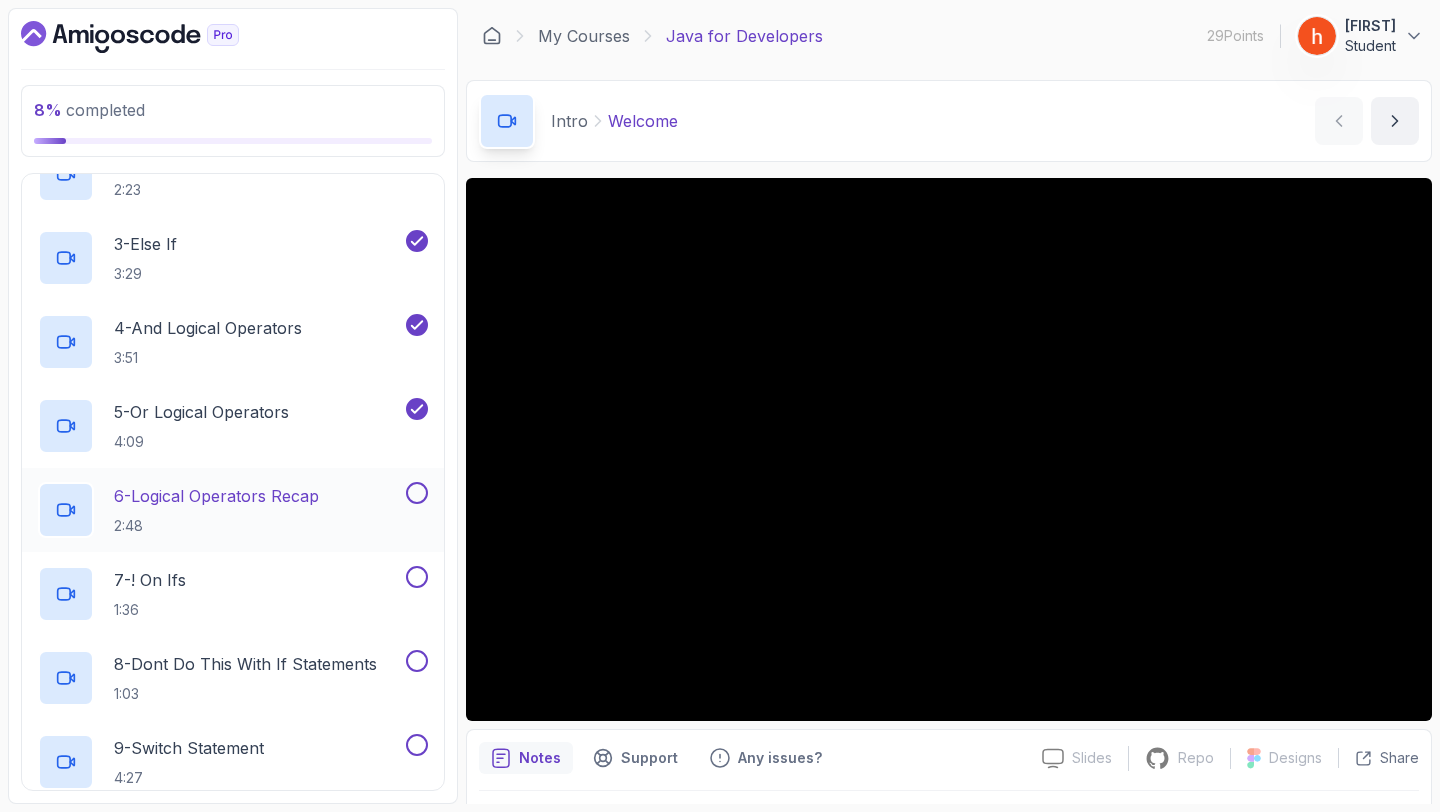 click at bounding box center (417, 493) 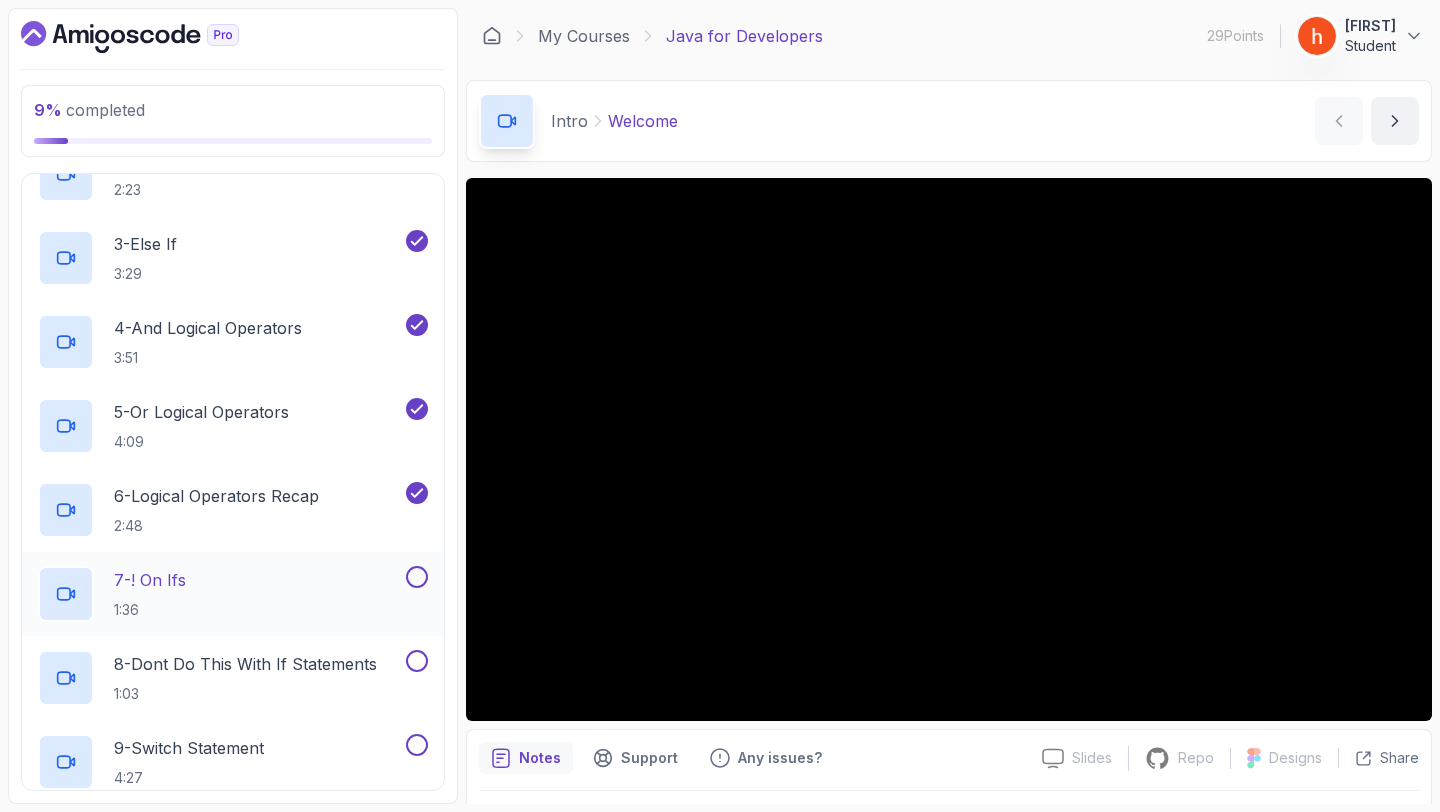 click at bounding box center [417, 577] 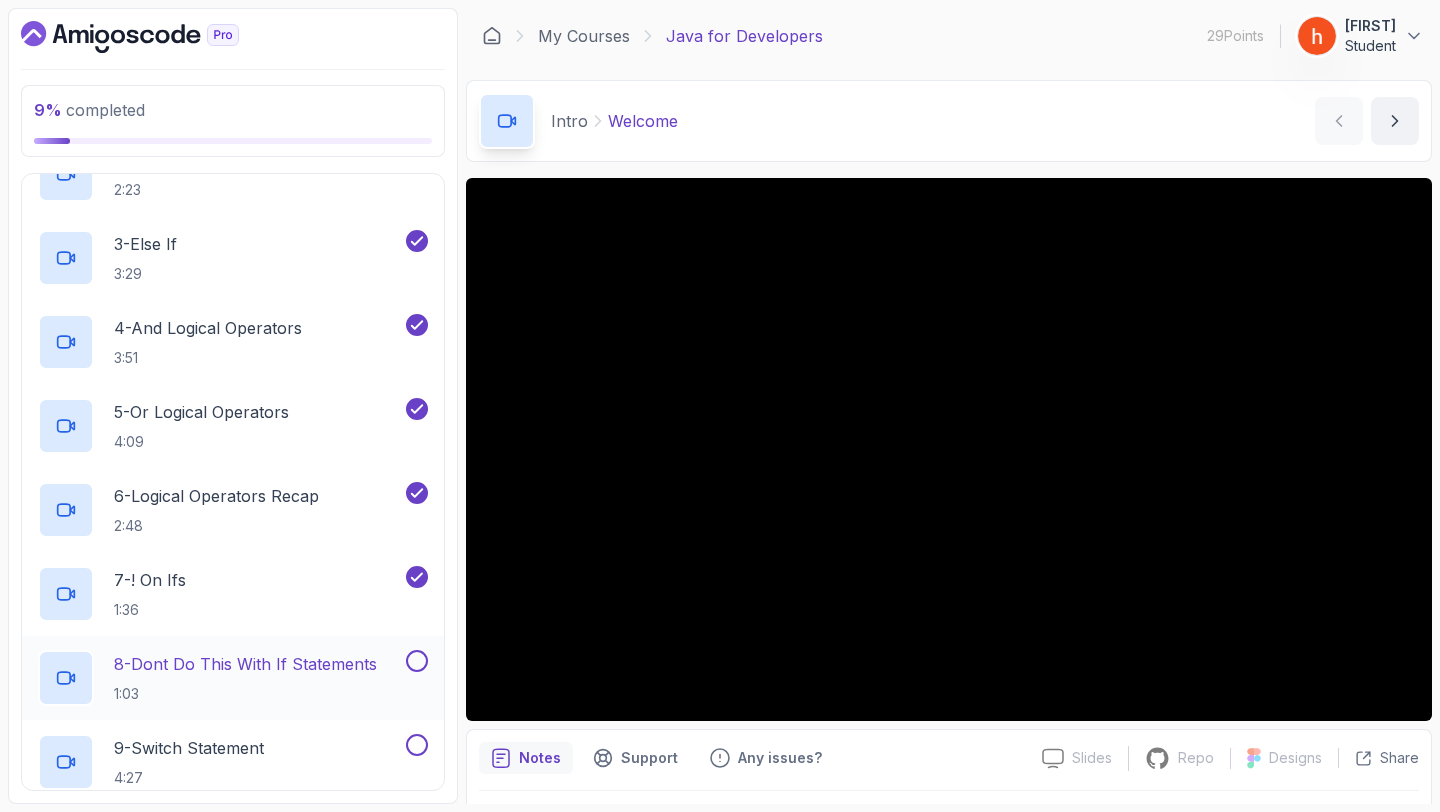 click at bounding box center (417, 661) 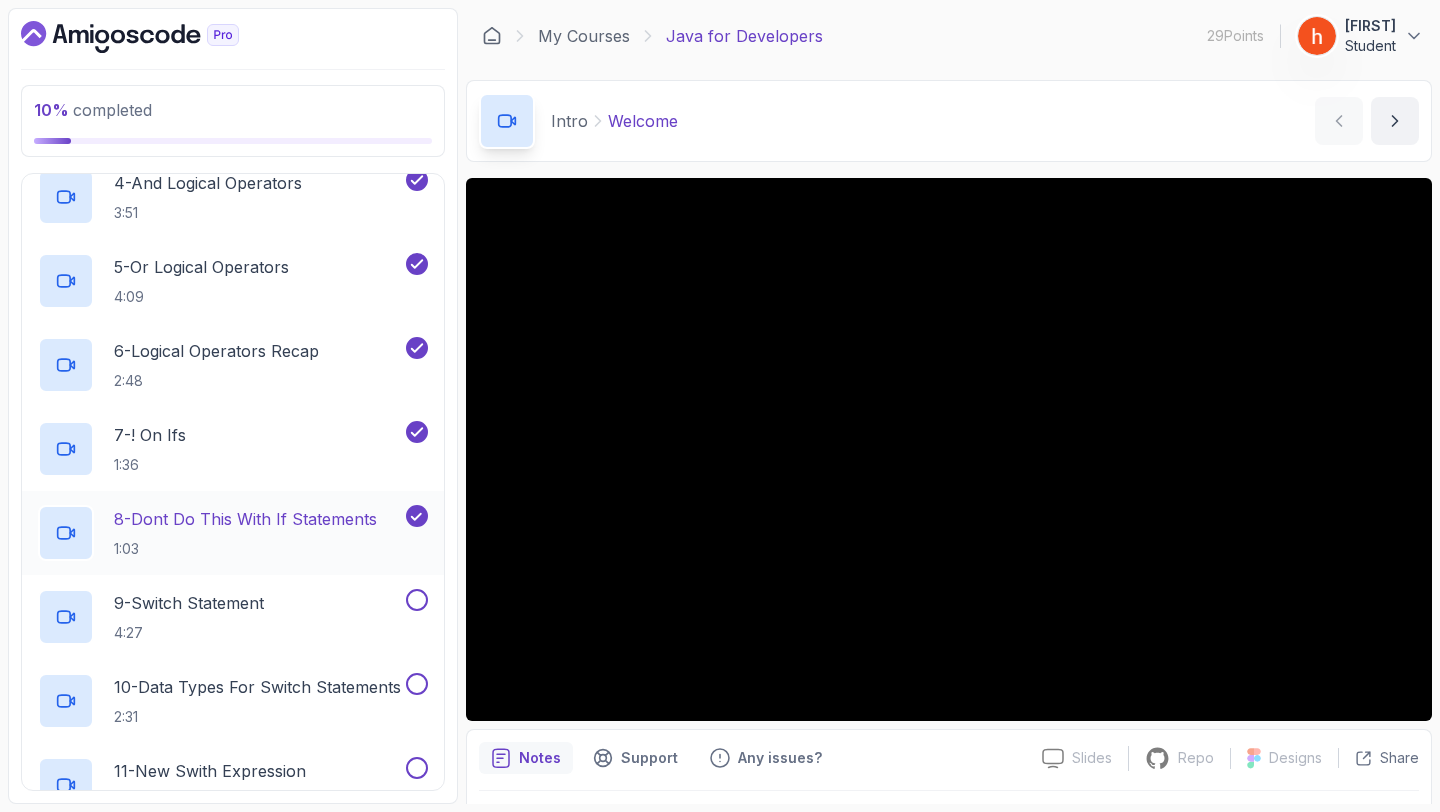 scroll, scrollTop: 495, scrollLeft: 0, axis: vertical 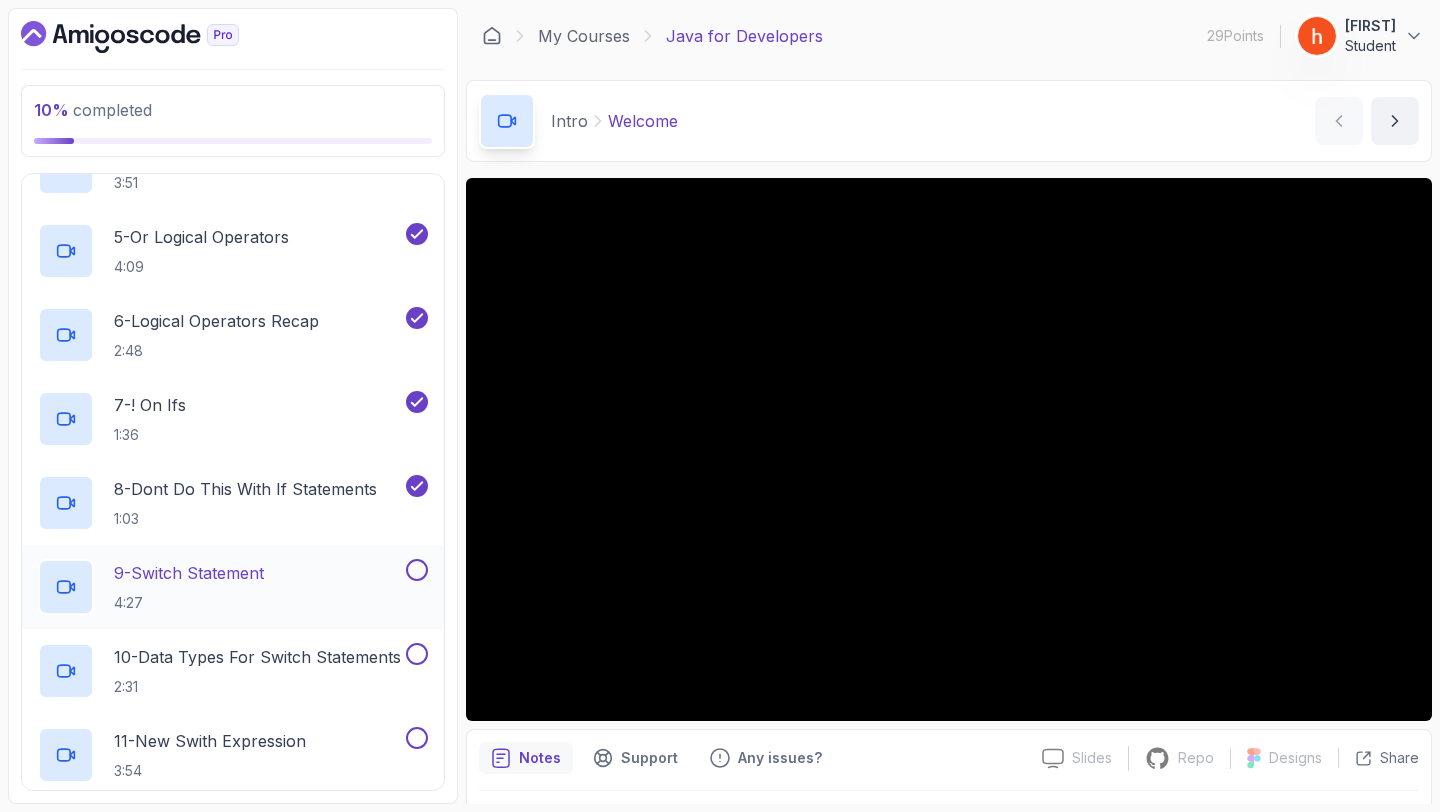 click at bounding box center [417, 570] 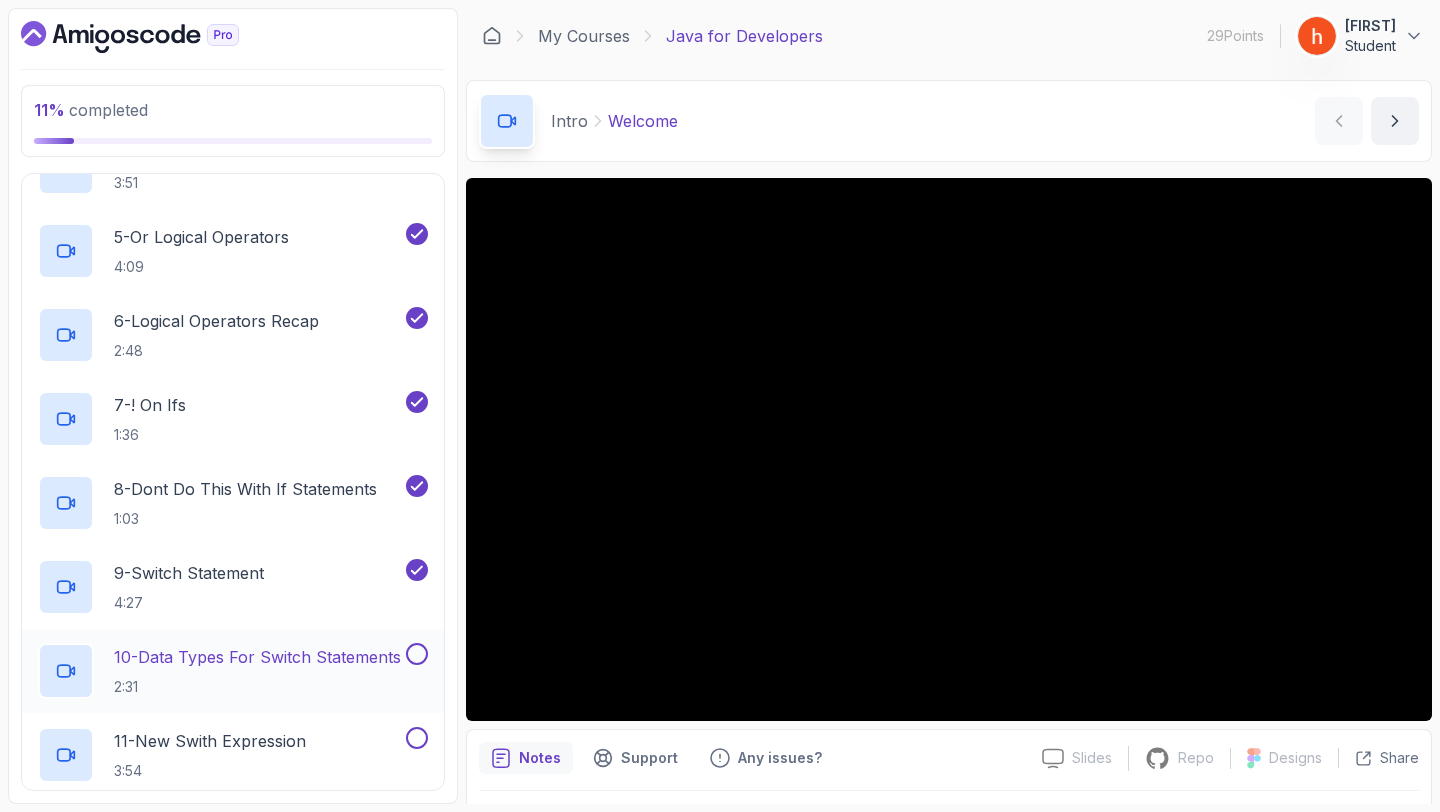 click at bounding box center [417, 654] 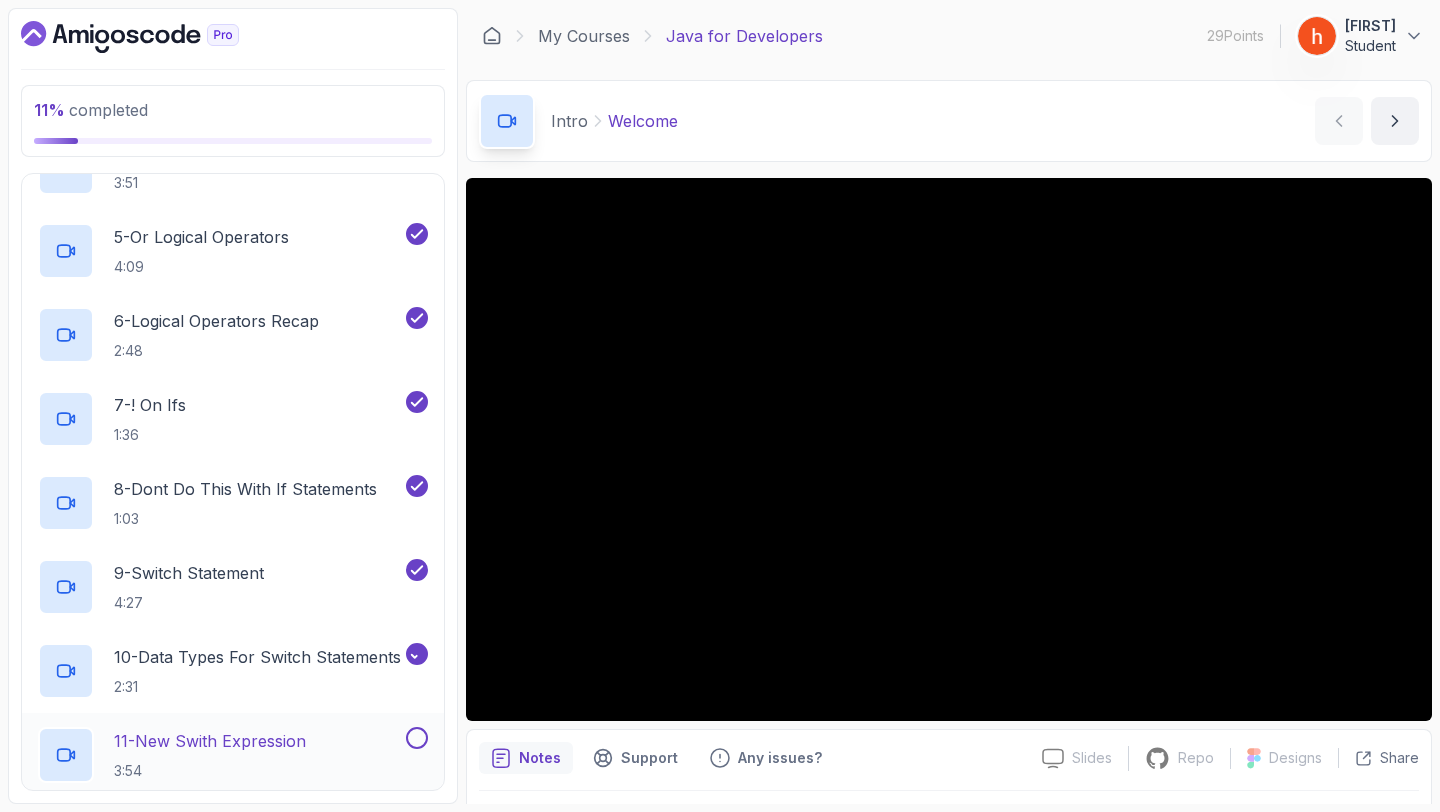 scroll, scrollTop: 671, scrollLeft: 0, axis: vertical 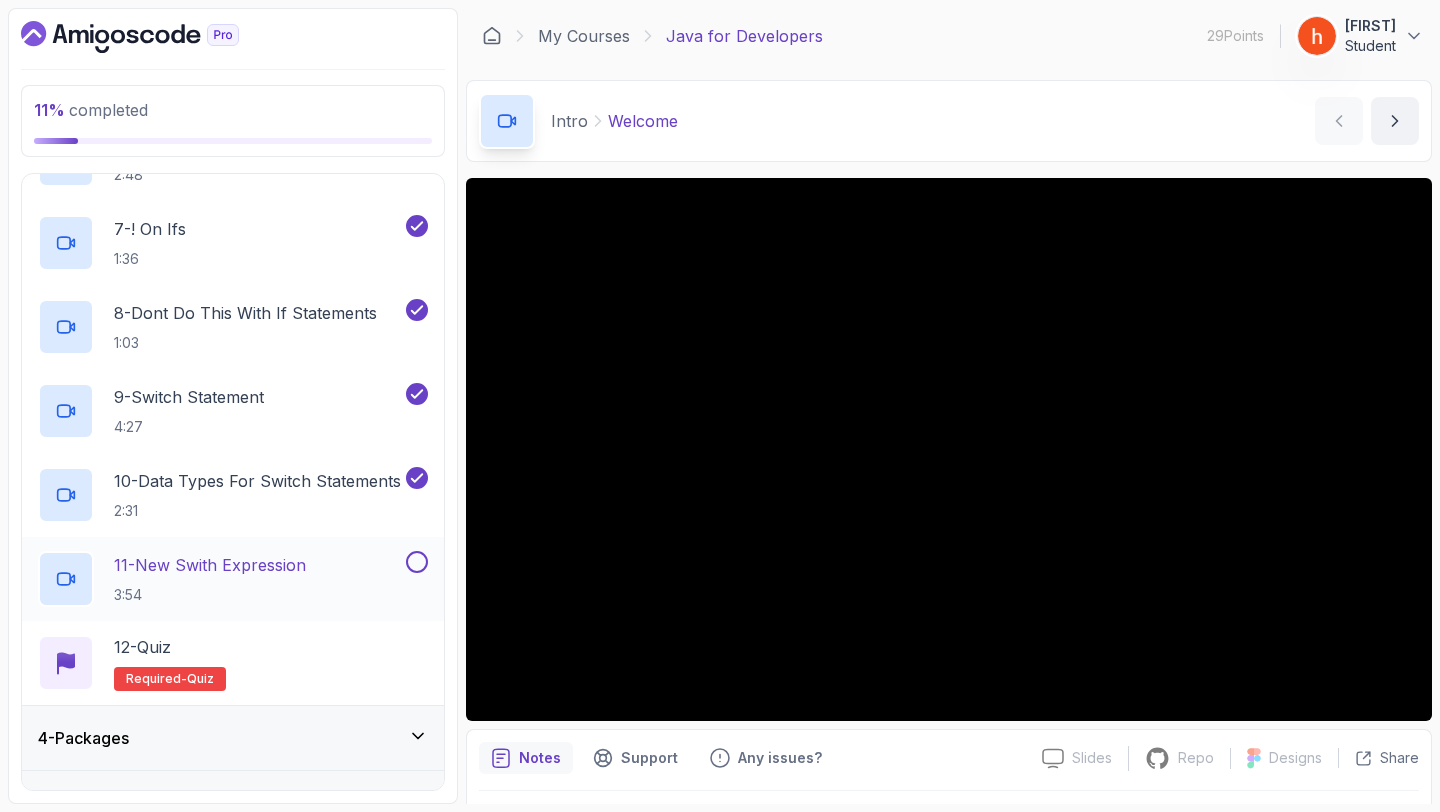 click at bounding box center [417, 562] 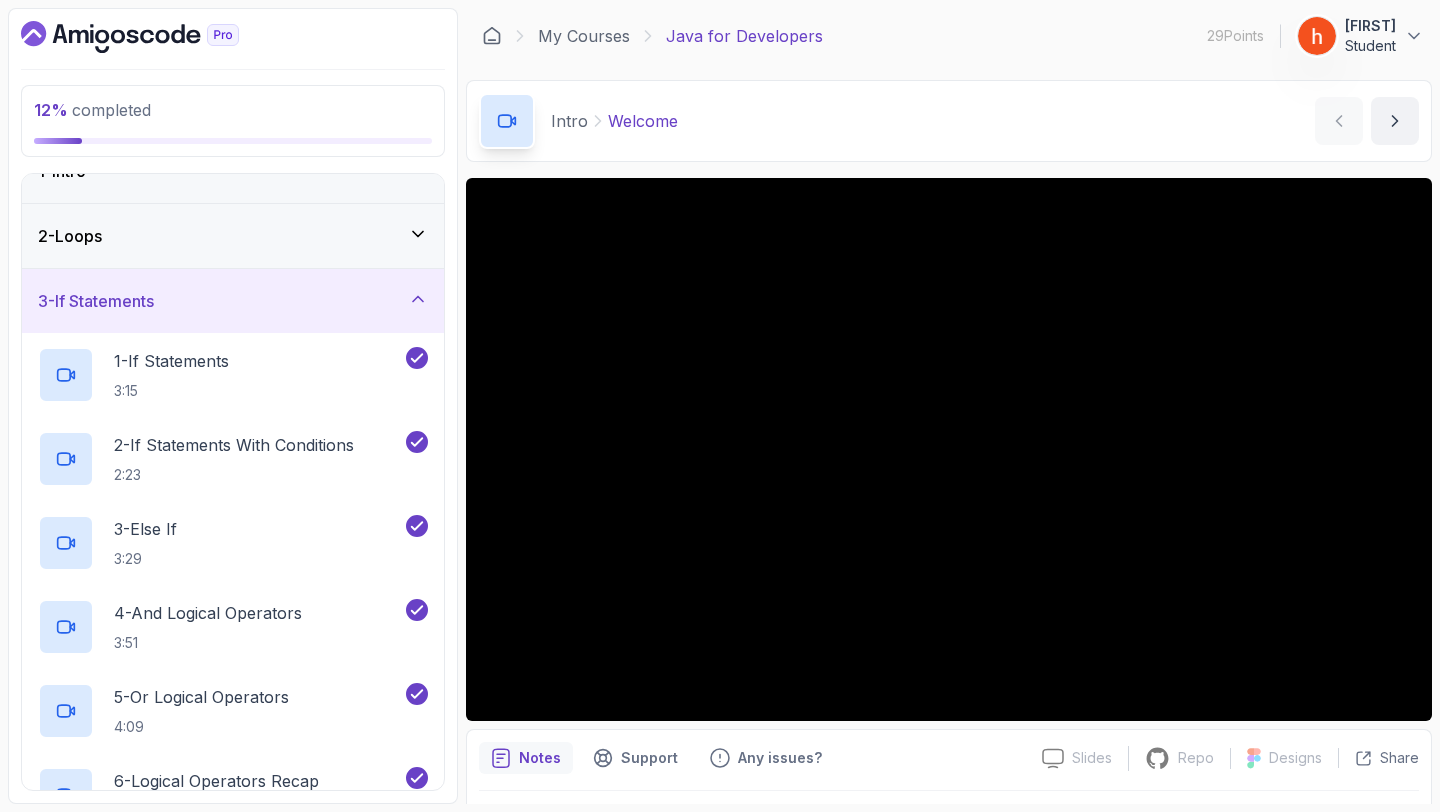 scroll, scrollTop: 0, scrollLeft: 0, axis: both 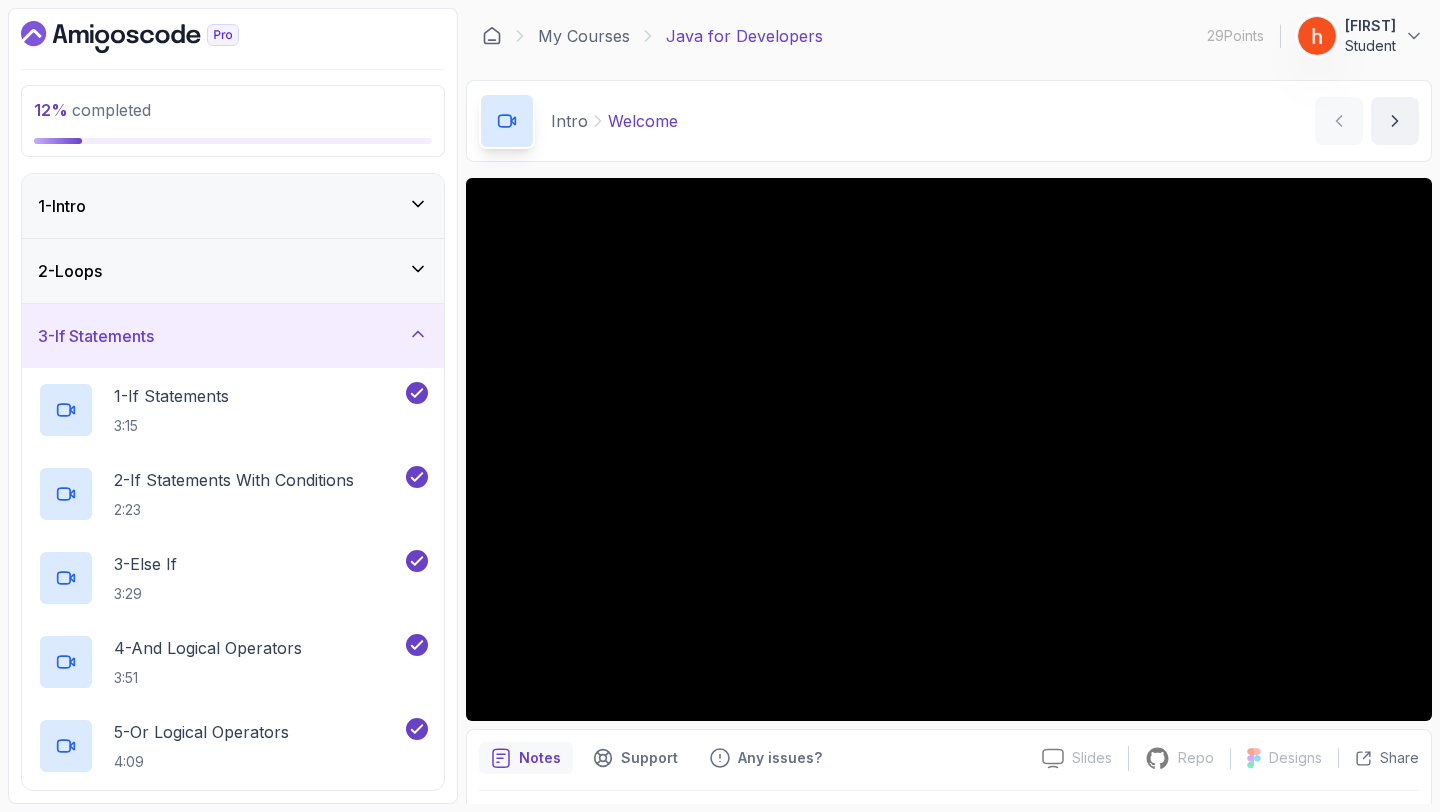 click on "3  -  If Statements" at bounding box center (233, 336) 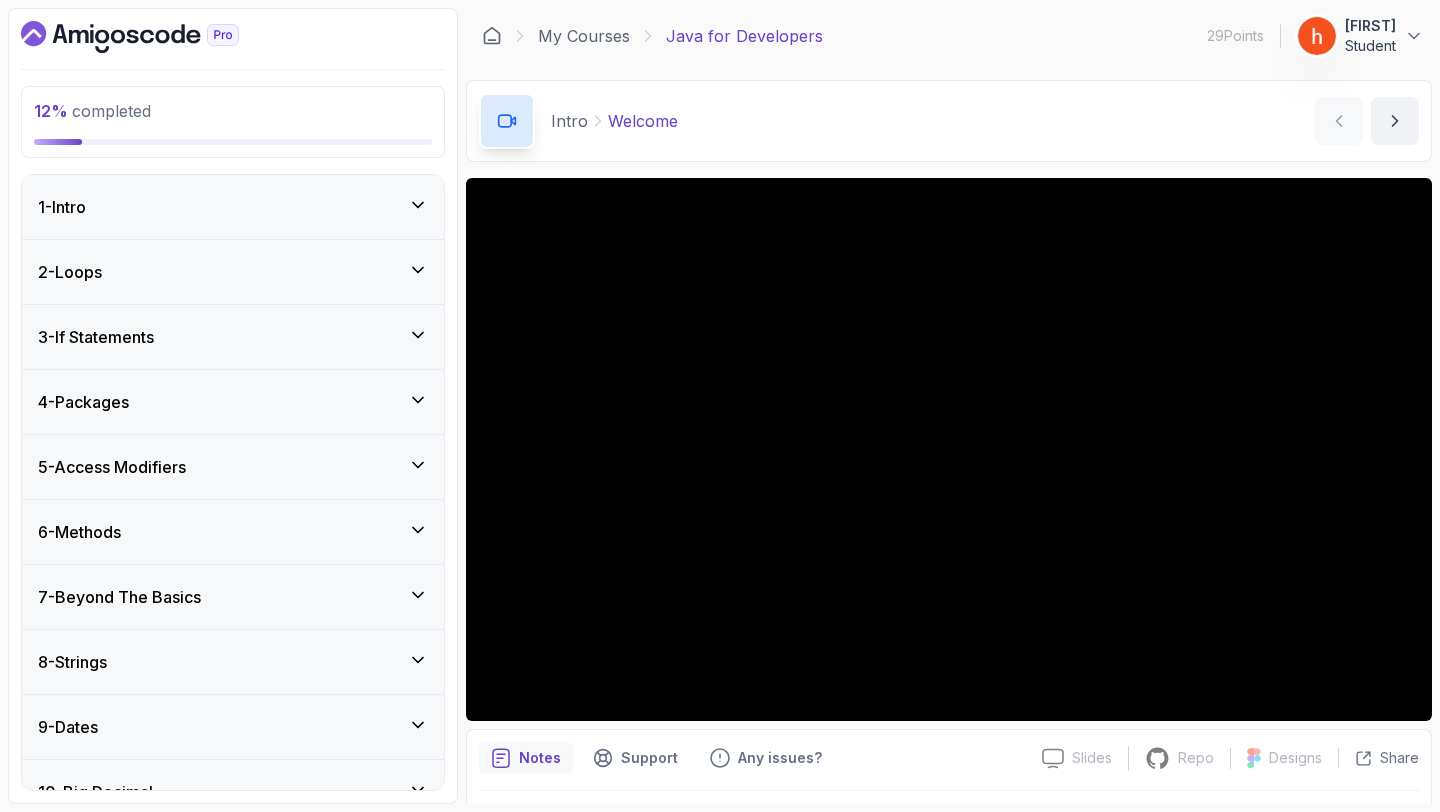 click on "4  -  Packages" at bounding box center [233, 402] 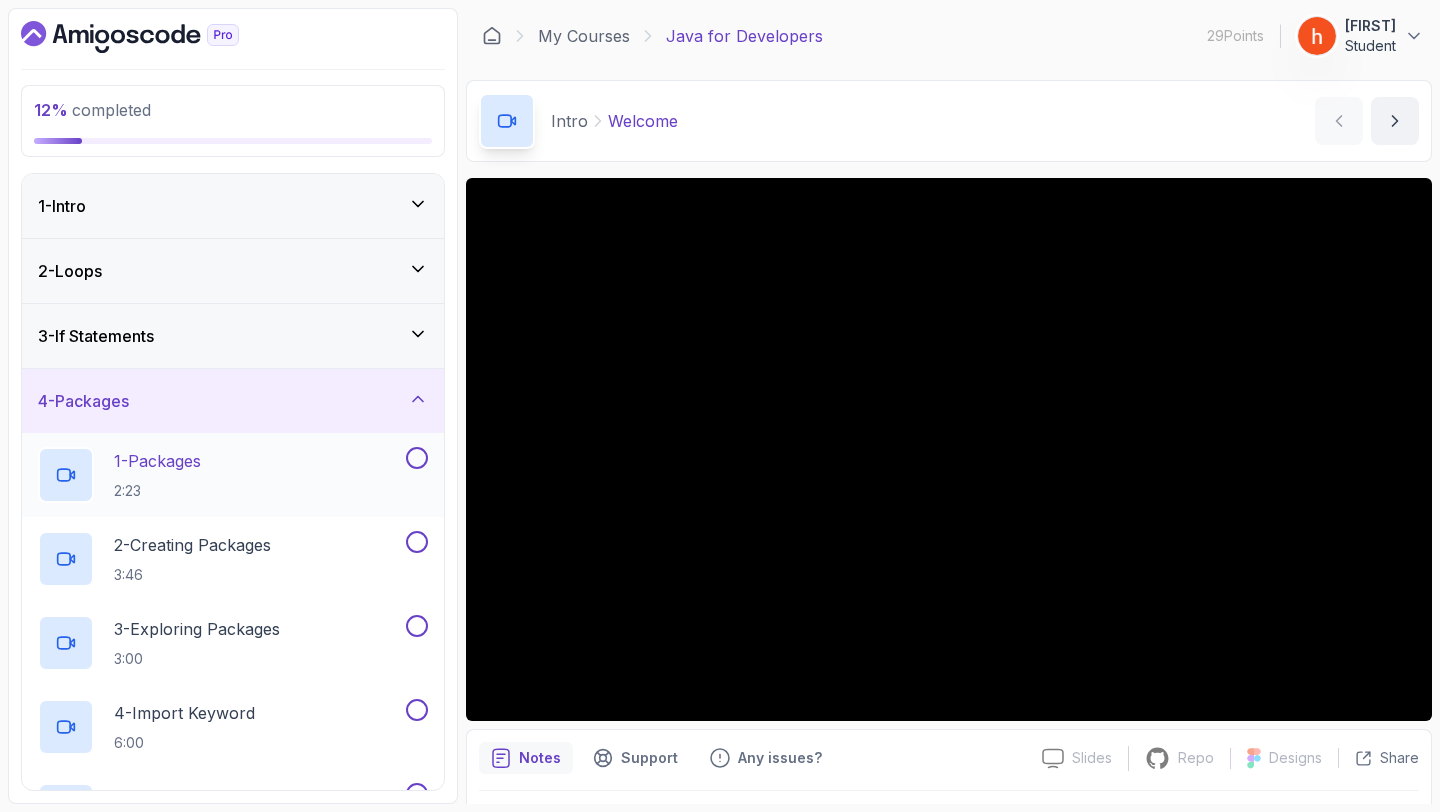 click at bounding box center (417, 458) 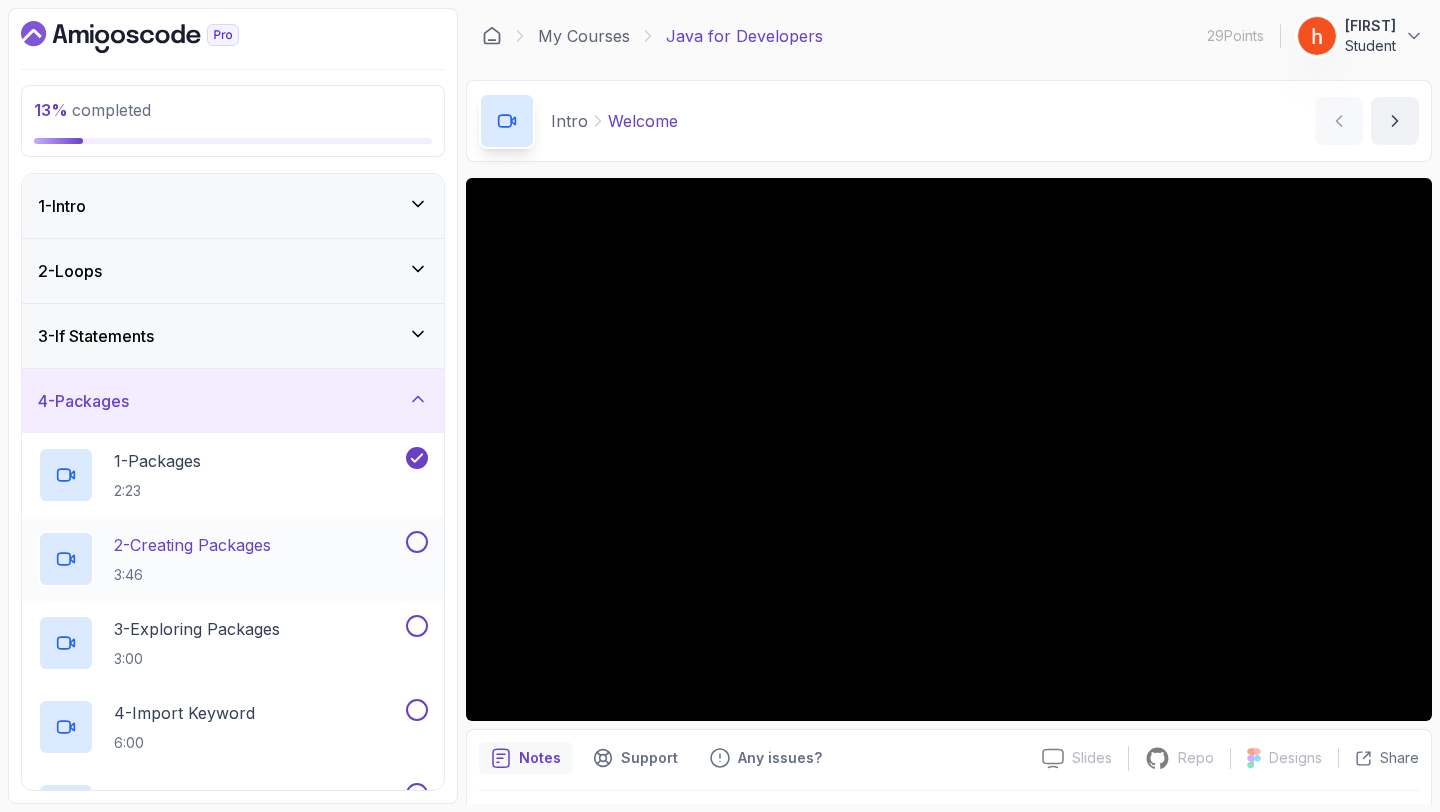 click at bounding box center (417, 542) 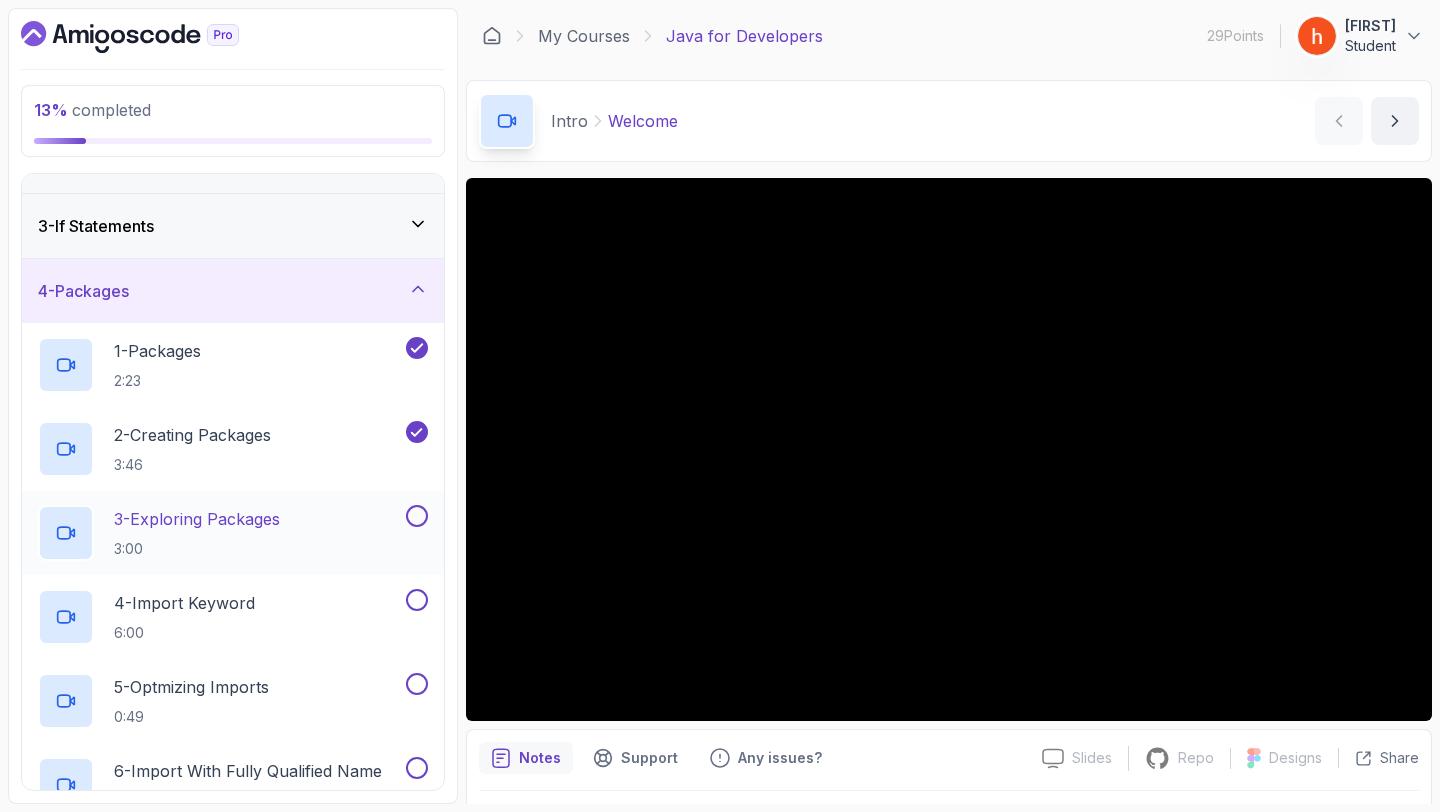scroll, scrollTop: 136, scrollLeft: 0, axis: vertical 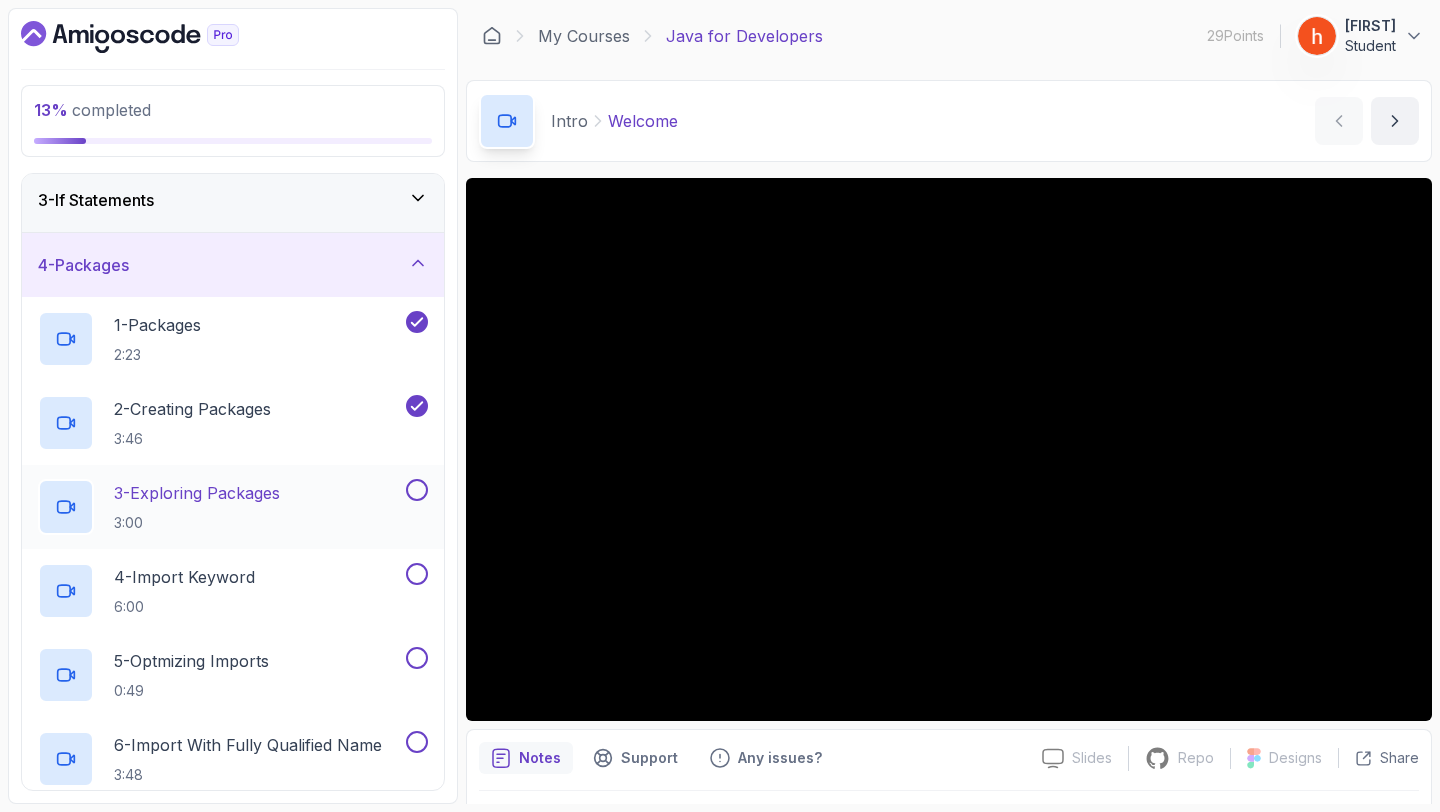 click at bounding box center (417, 490) 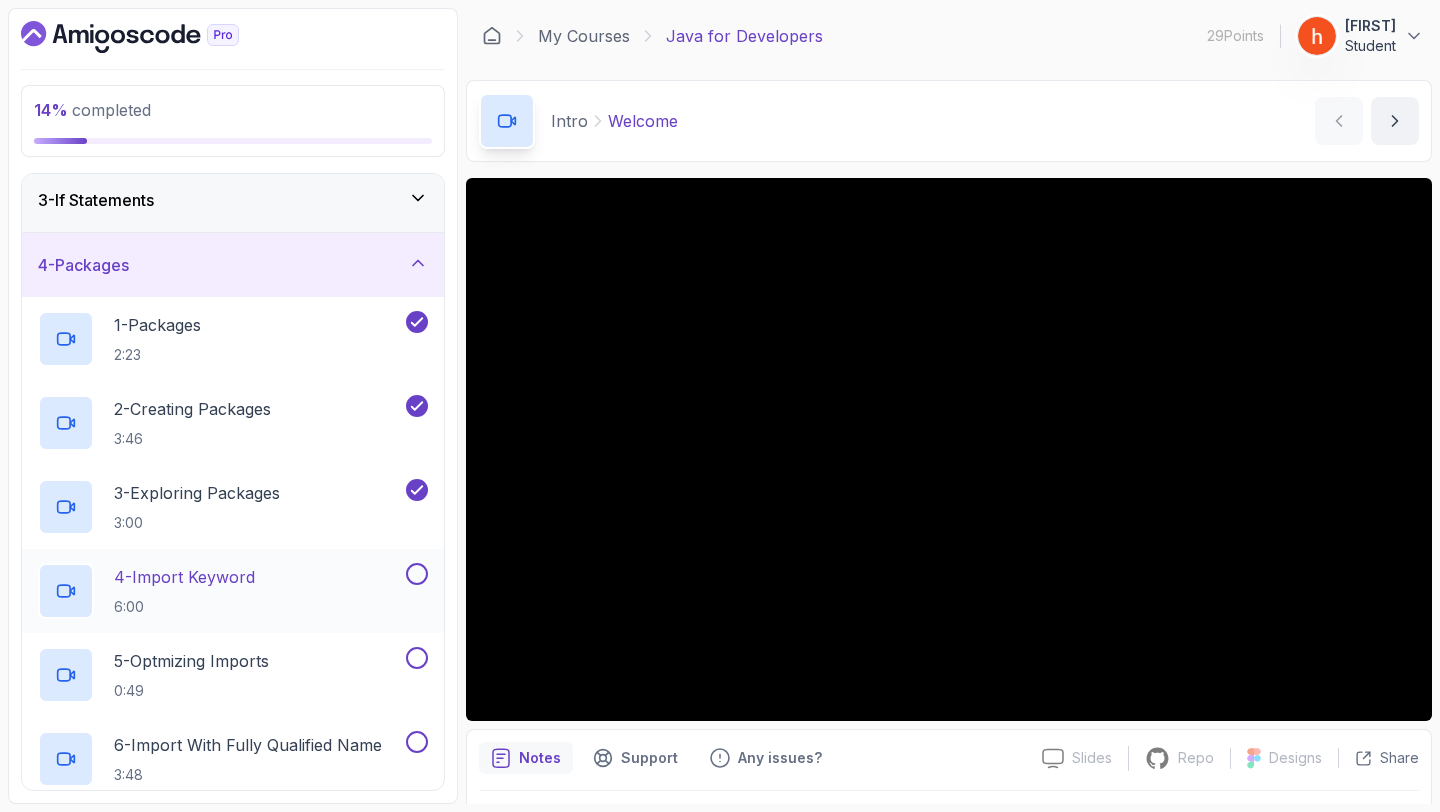 click at bounding box center [417, 574] 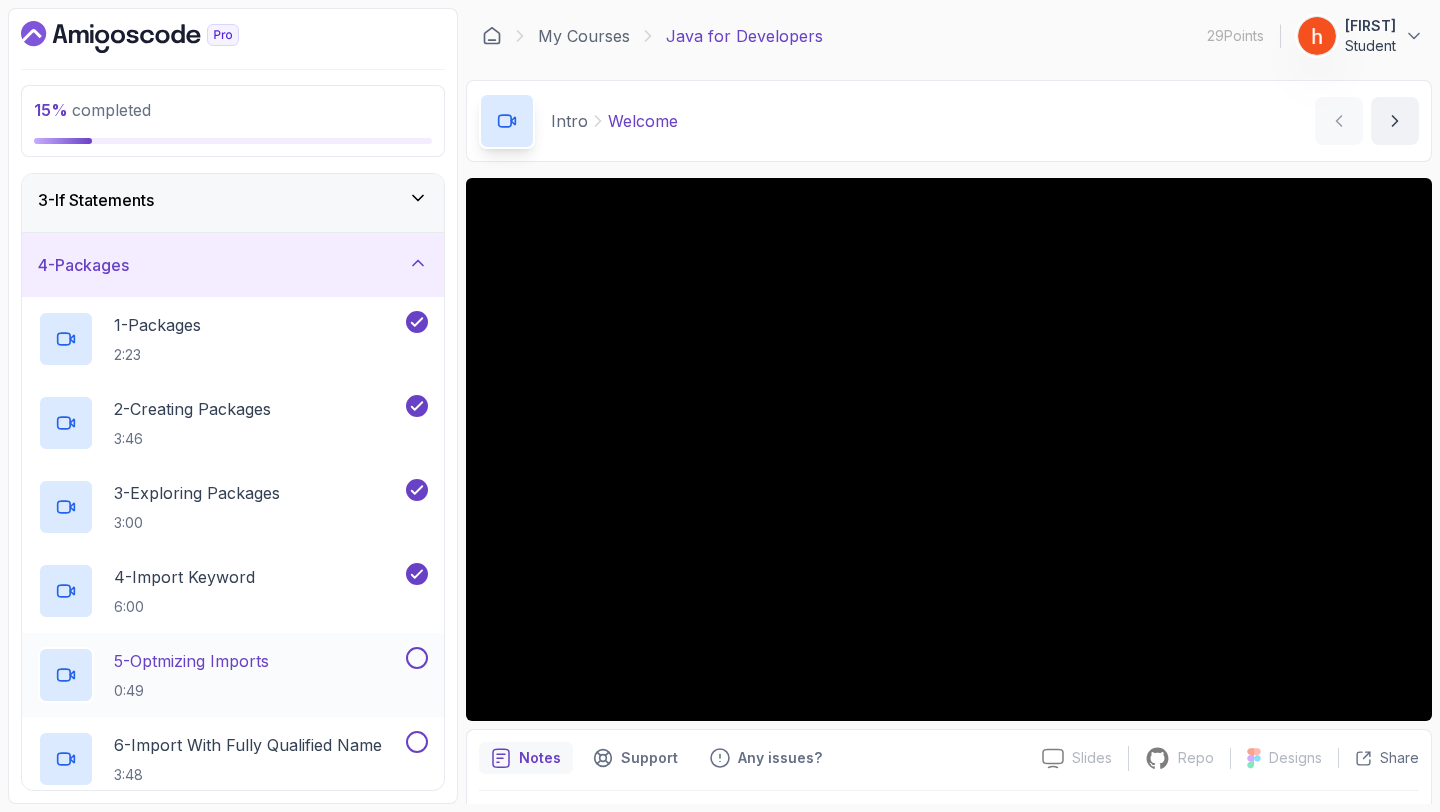 click at bounding box center (417, 658) 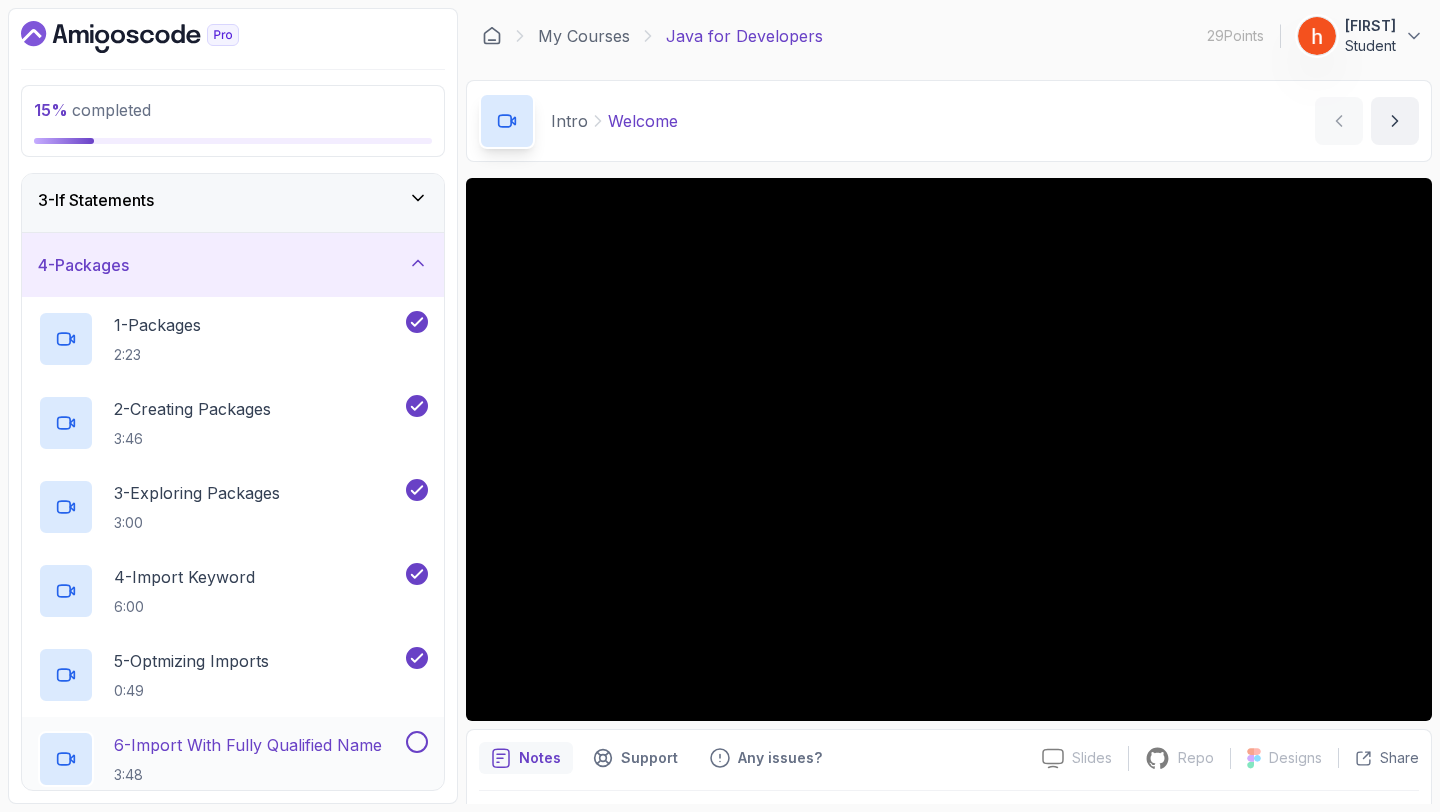 click at bounding box center (417, 742) 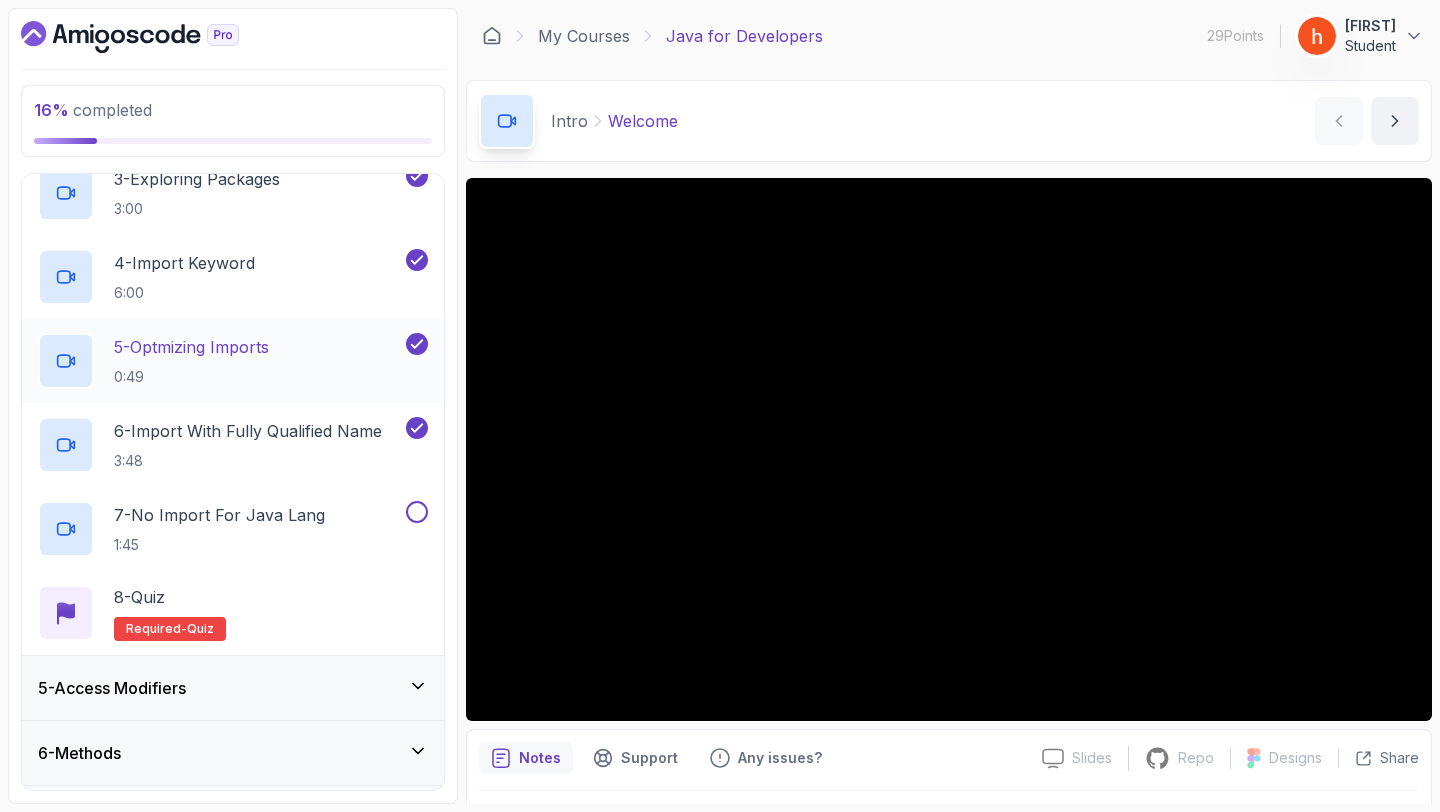 scroll, scrollTop: 440, scrollLeft: 0, axis: vertical 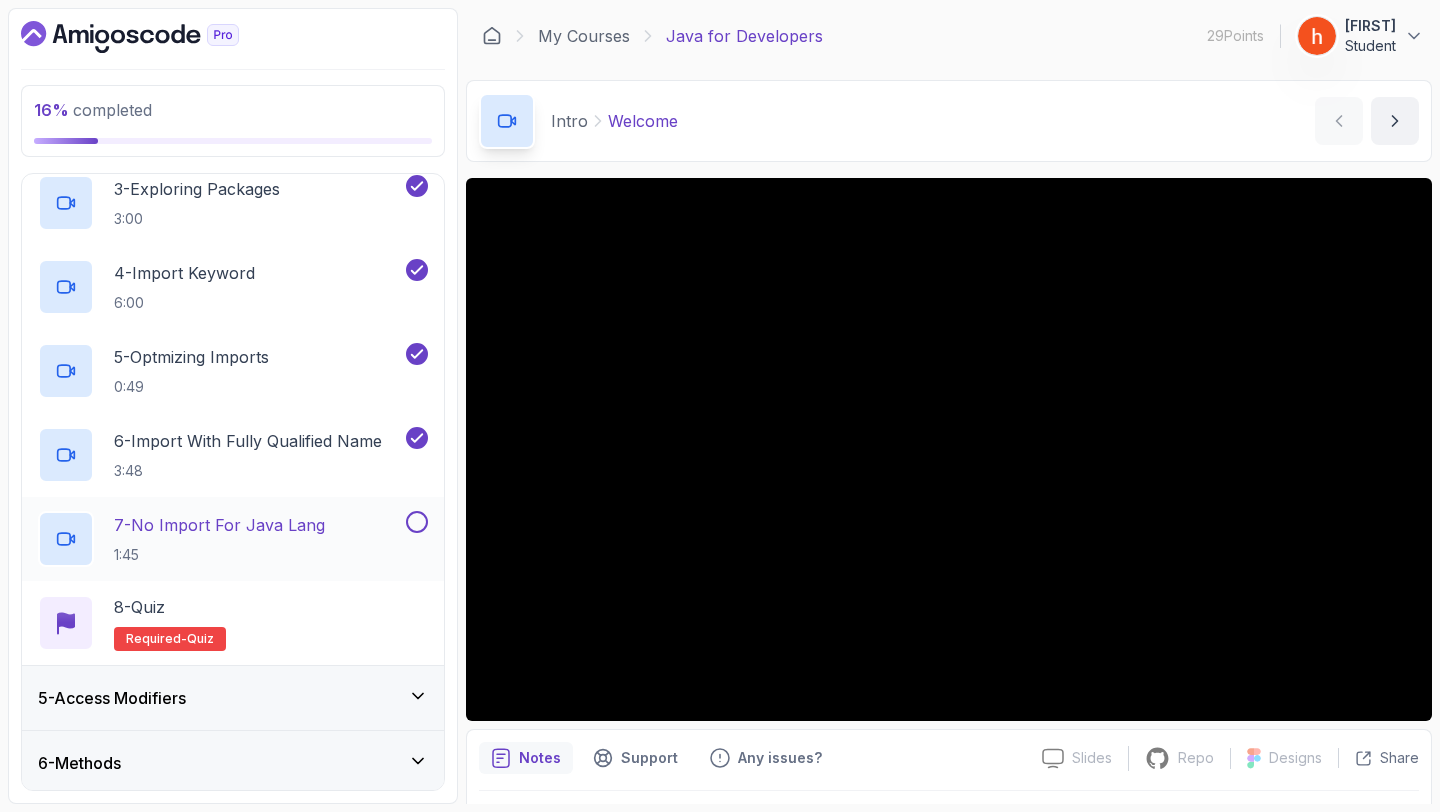 click at bounding box center (417, 522) 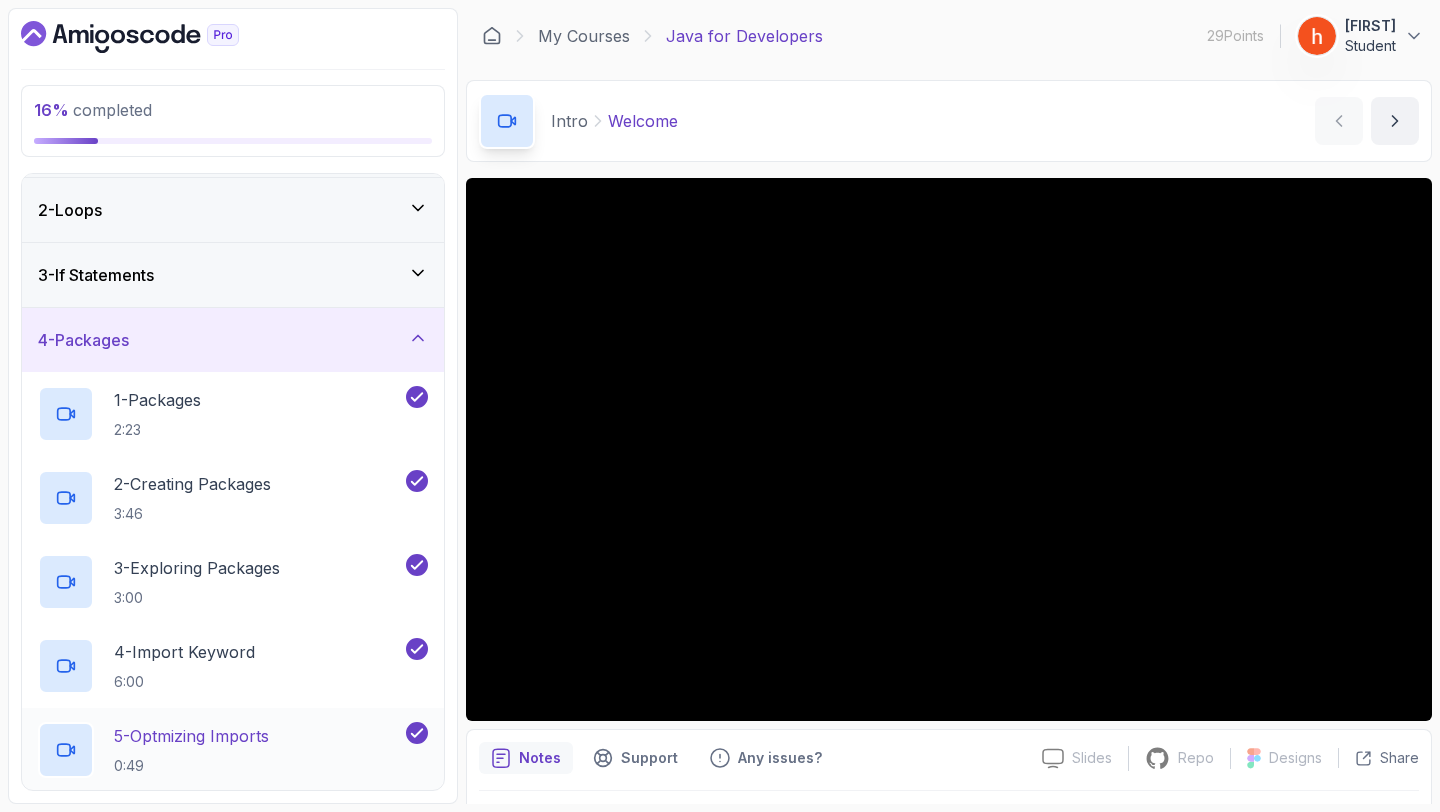 click on "4  -  Packages" at bounding box center (233, 340) 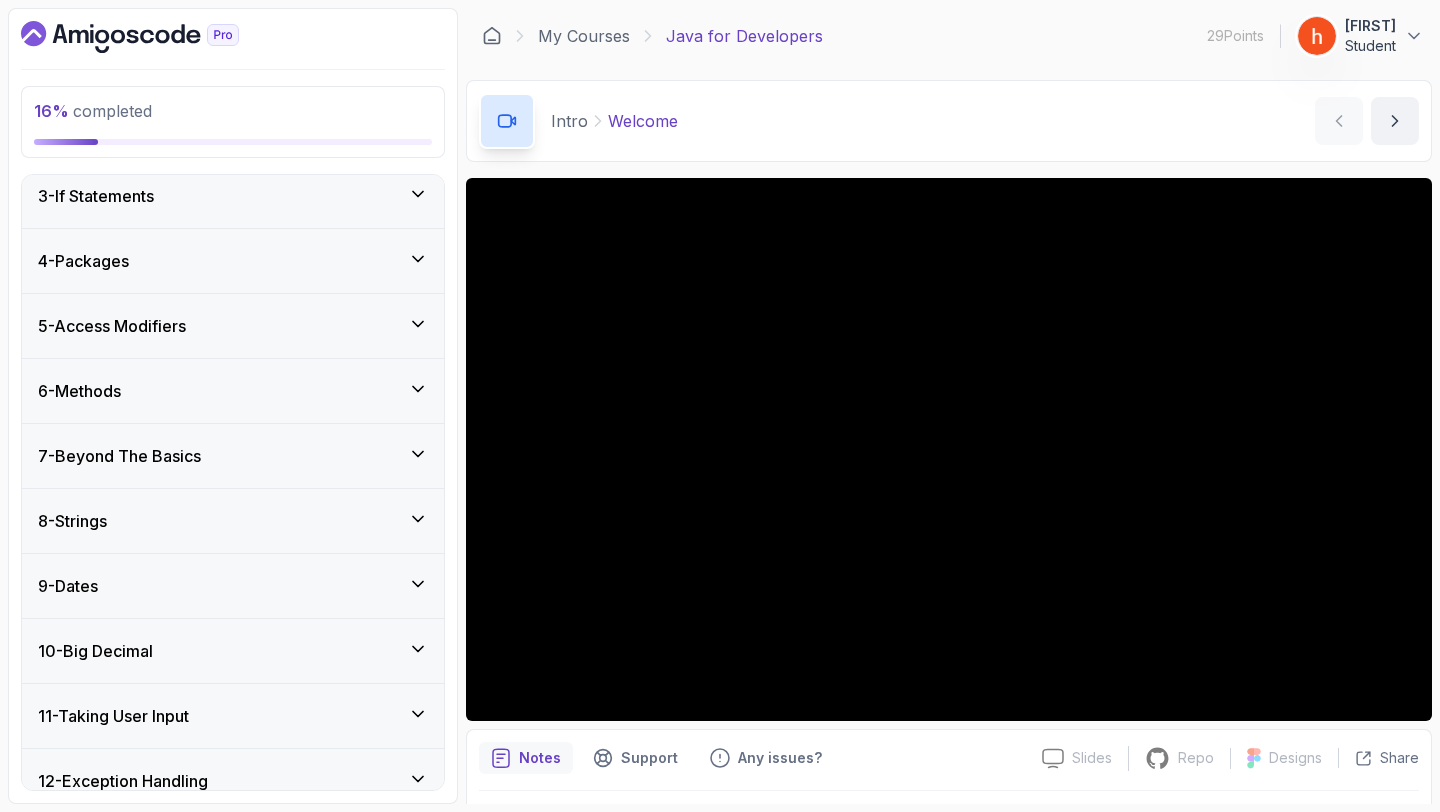 scroll, scrollTop: 148, scrollLeft: 0, axis: vertical 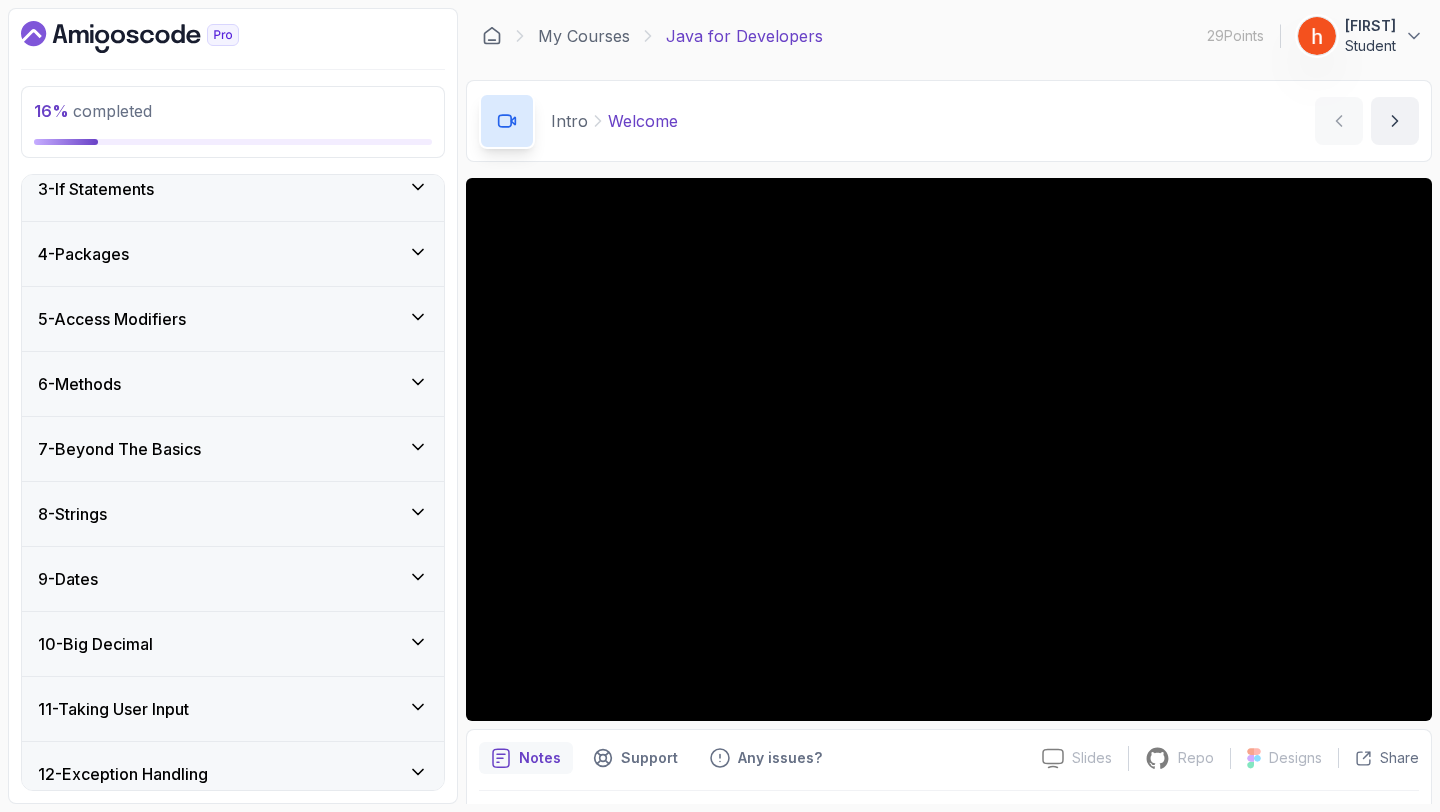 click on "5  -  Access Modifiers" at bounding box center (233, 319) 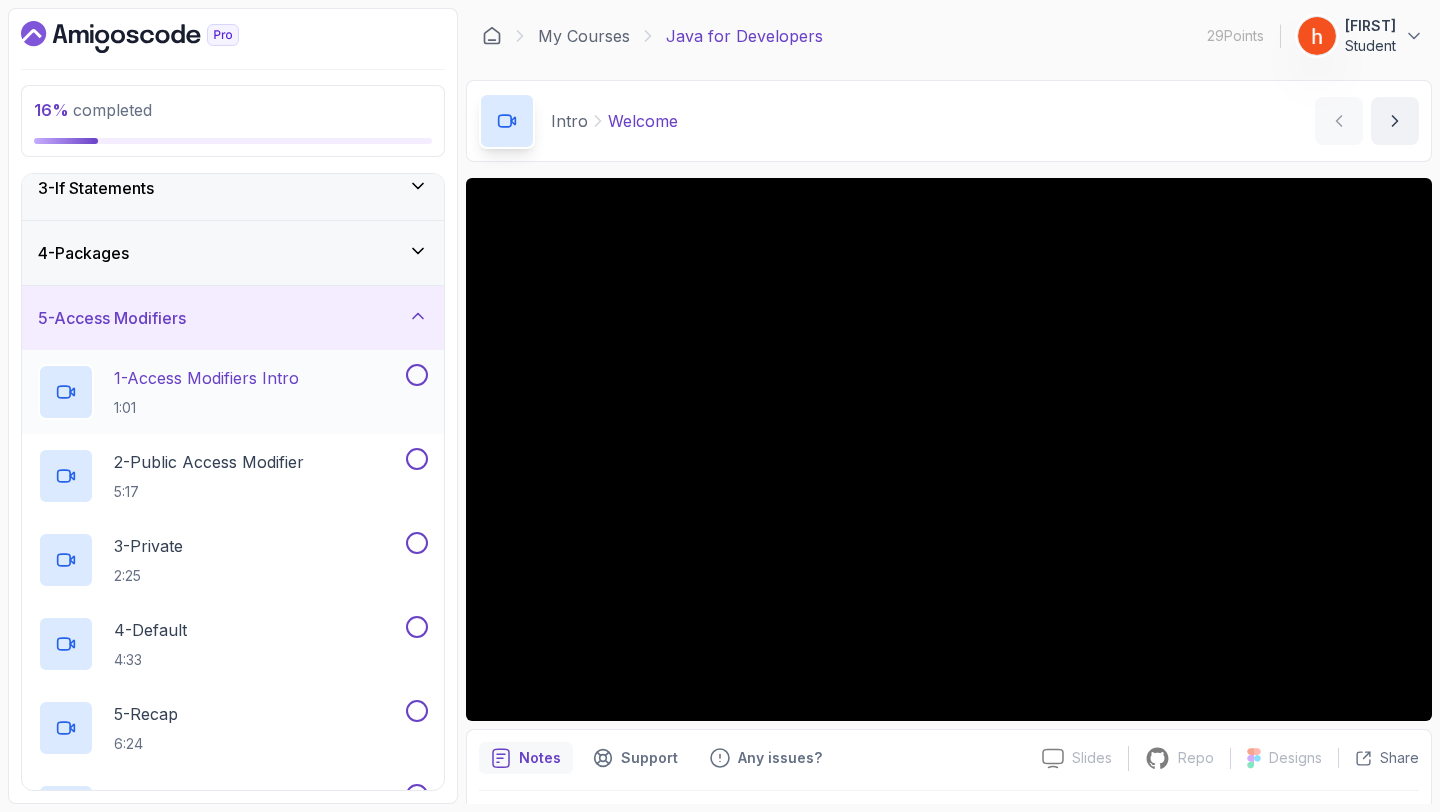 click at bounding box center [417, 375] 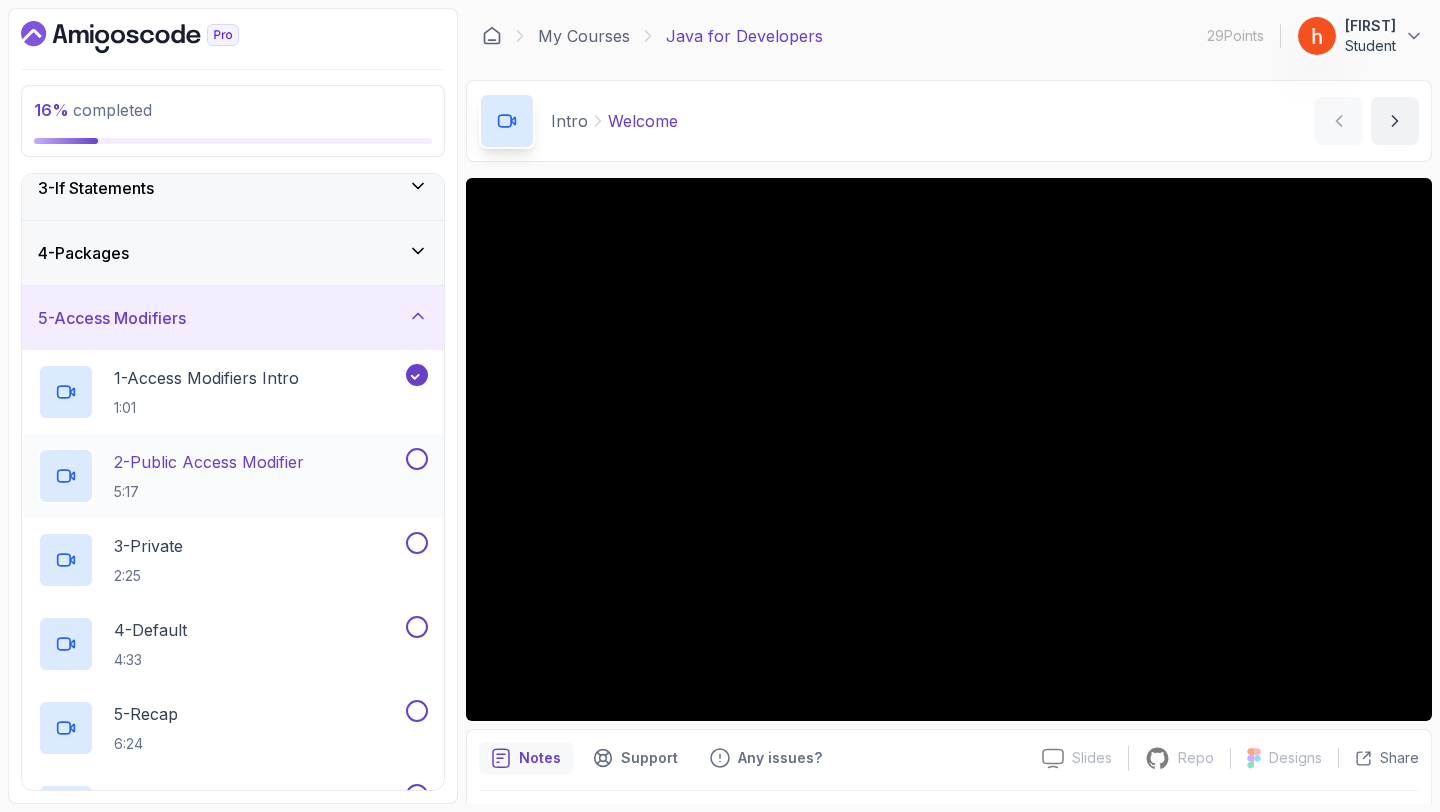 click at bounding box center [417, 459] 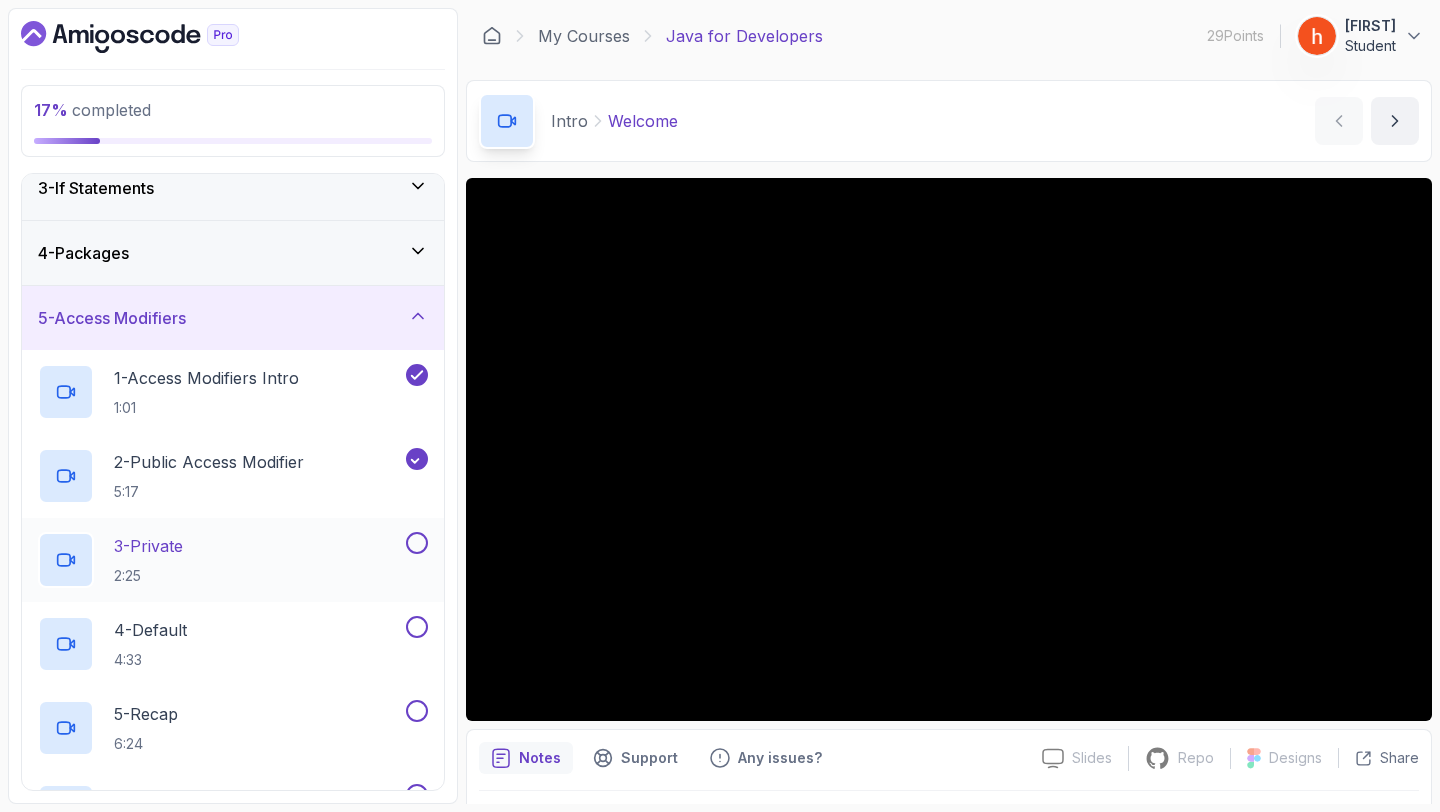click at bounding box center (417, 543) 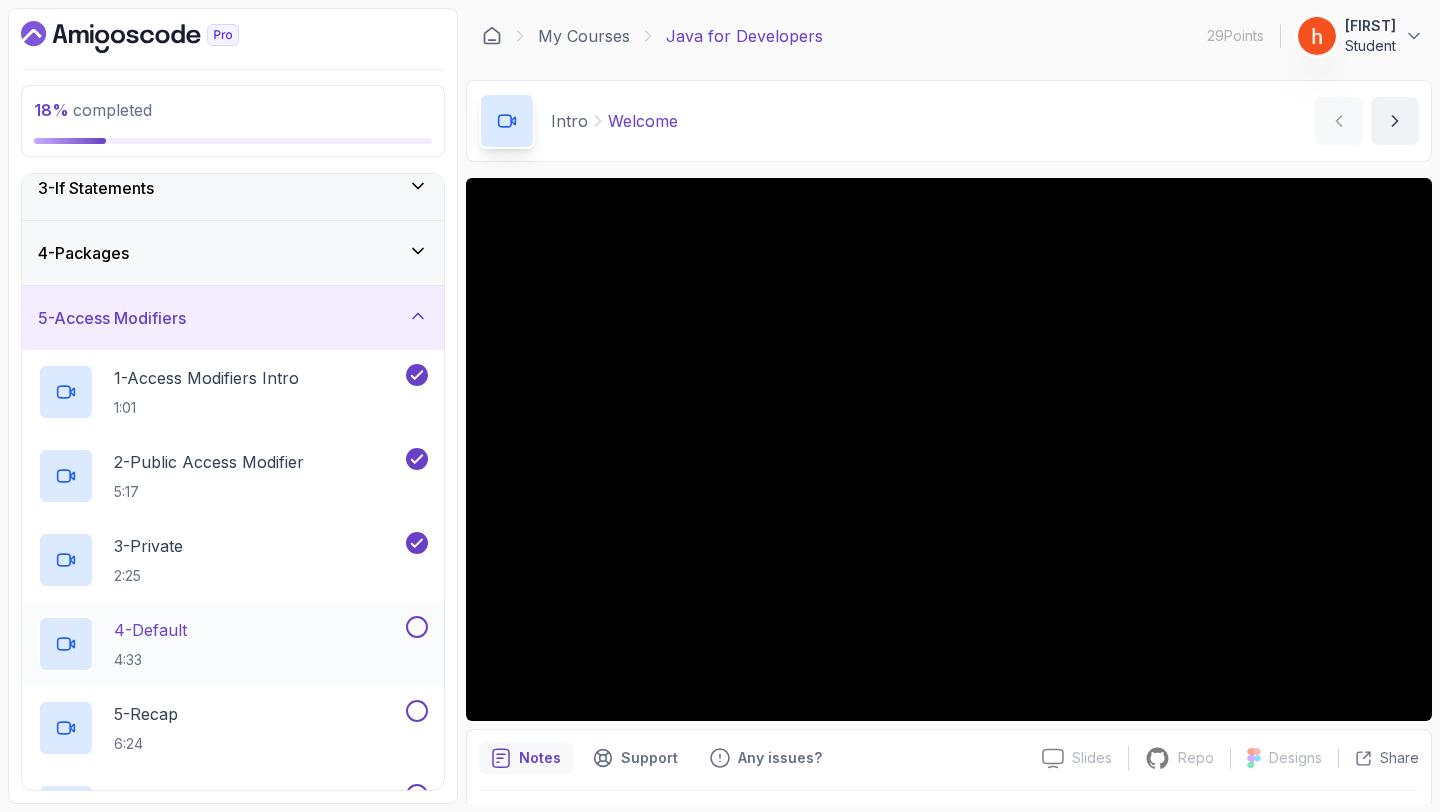 click at bounding box center [417, 627] 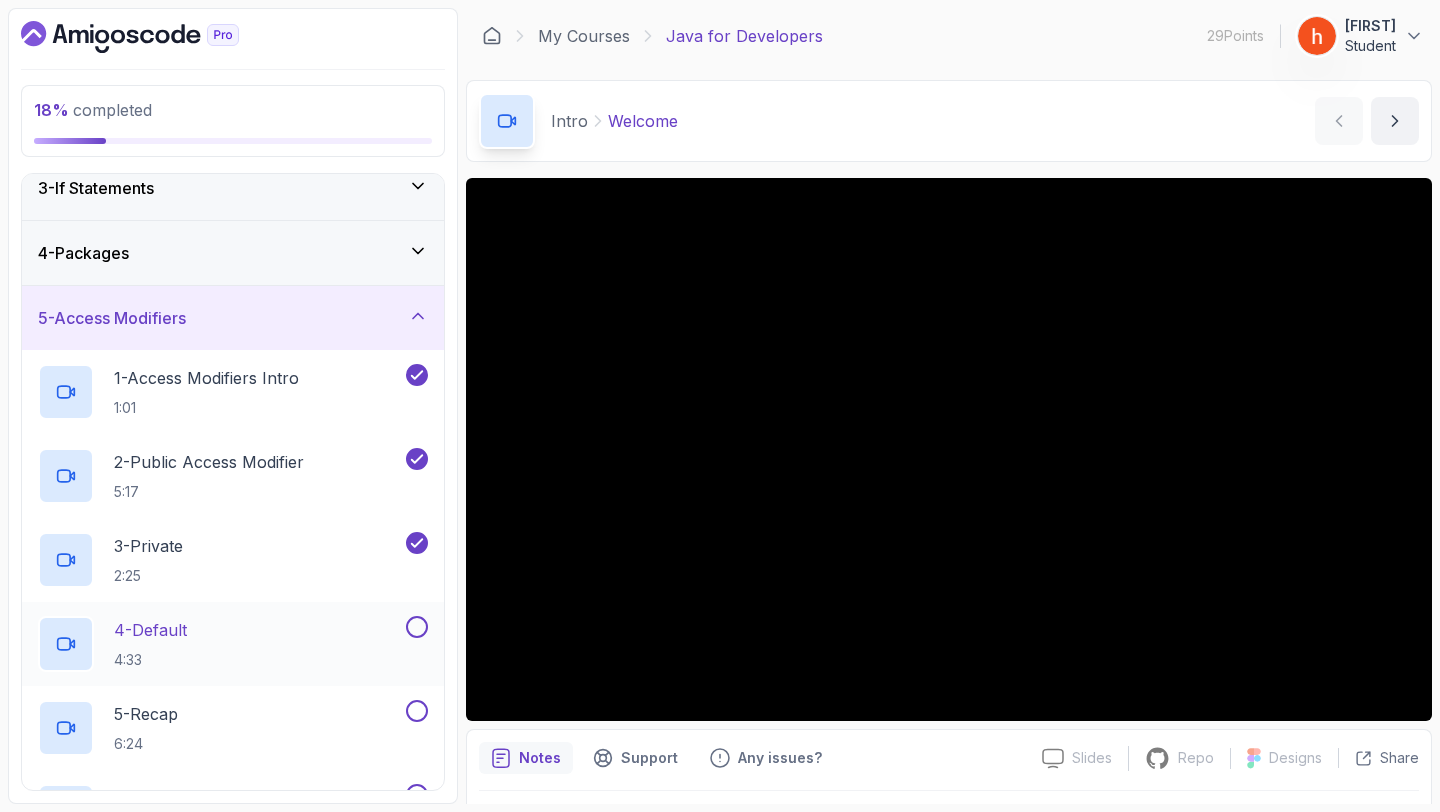 scroll, scrollTop: 287, scrollLeft: 0, axis: vertical 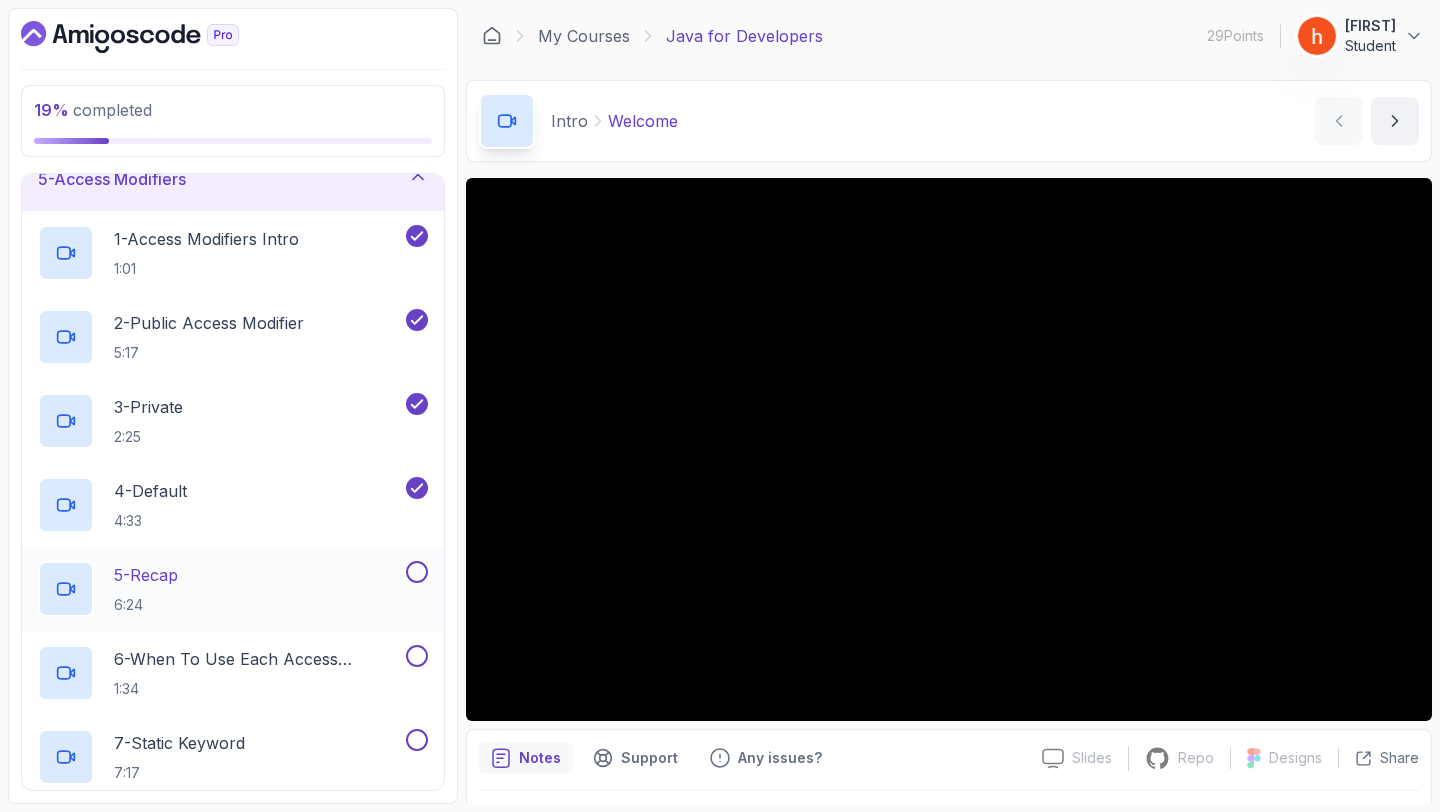 click at bounding box center (417, 572) 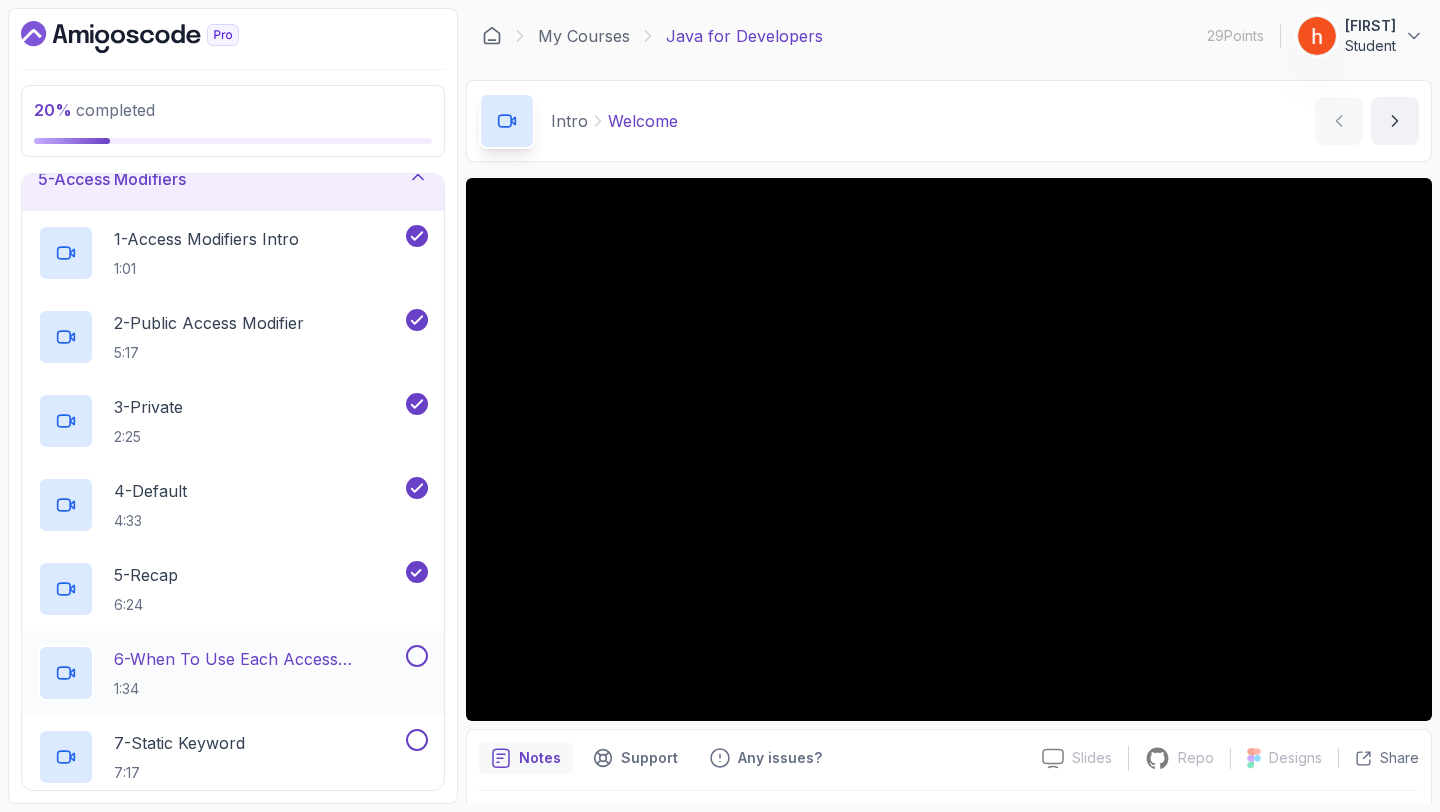 click at bounding box center (417, 656) 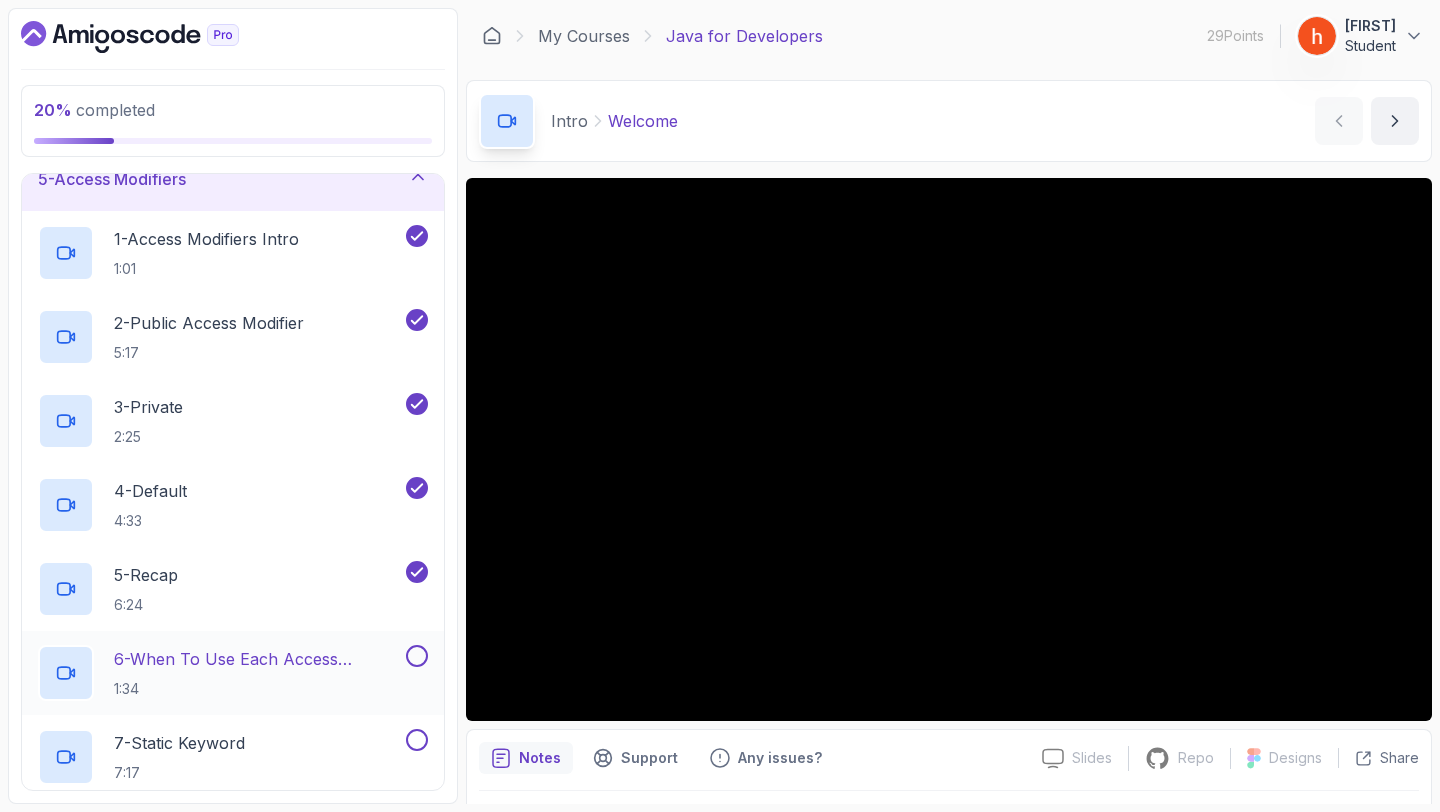 scroll, scrollTop: 449, scrollLeft: 0, axis: vertical 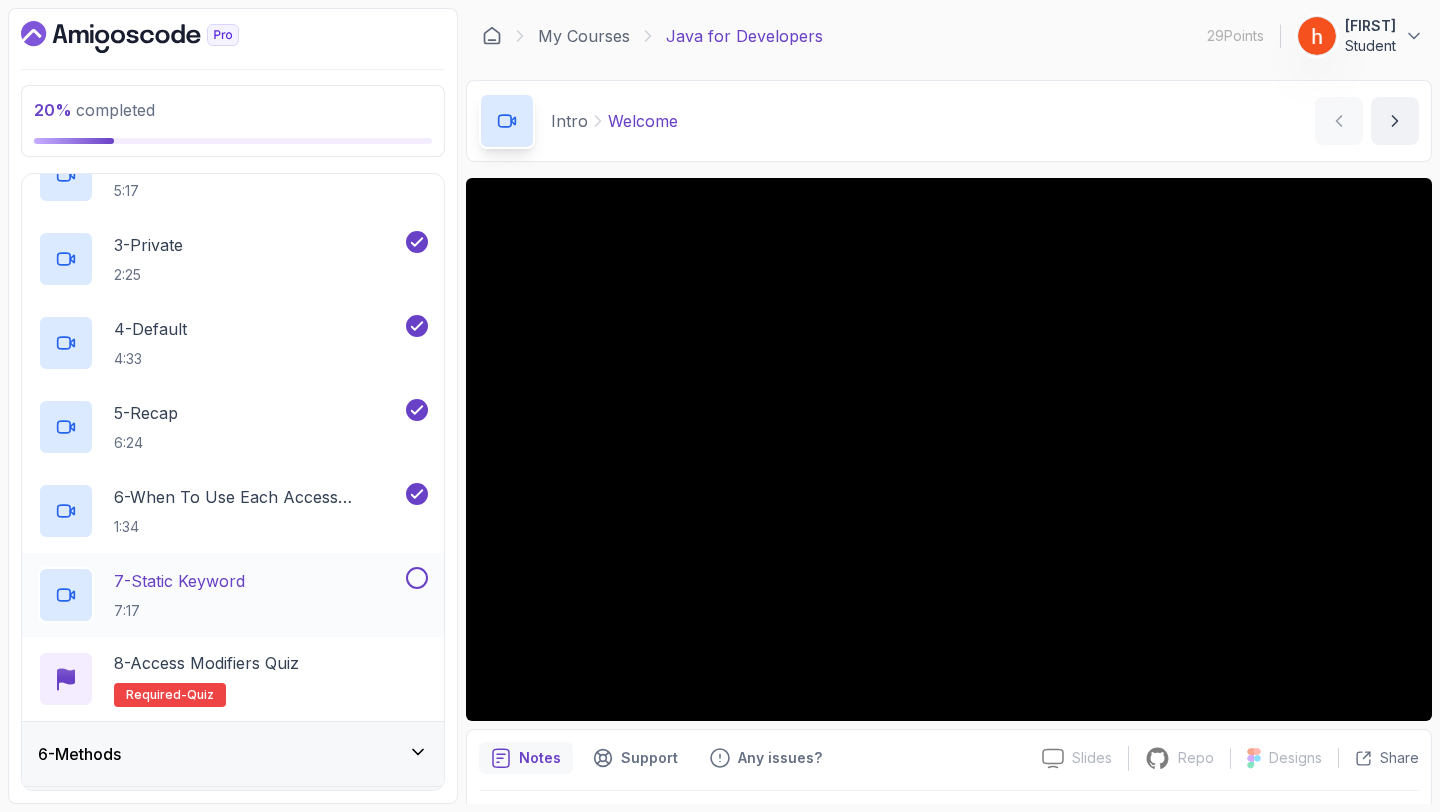 click at bounding box center (417, 578) 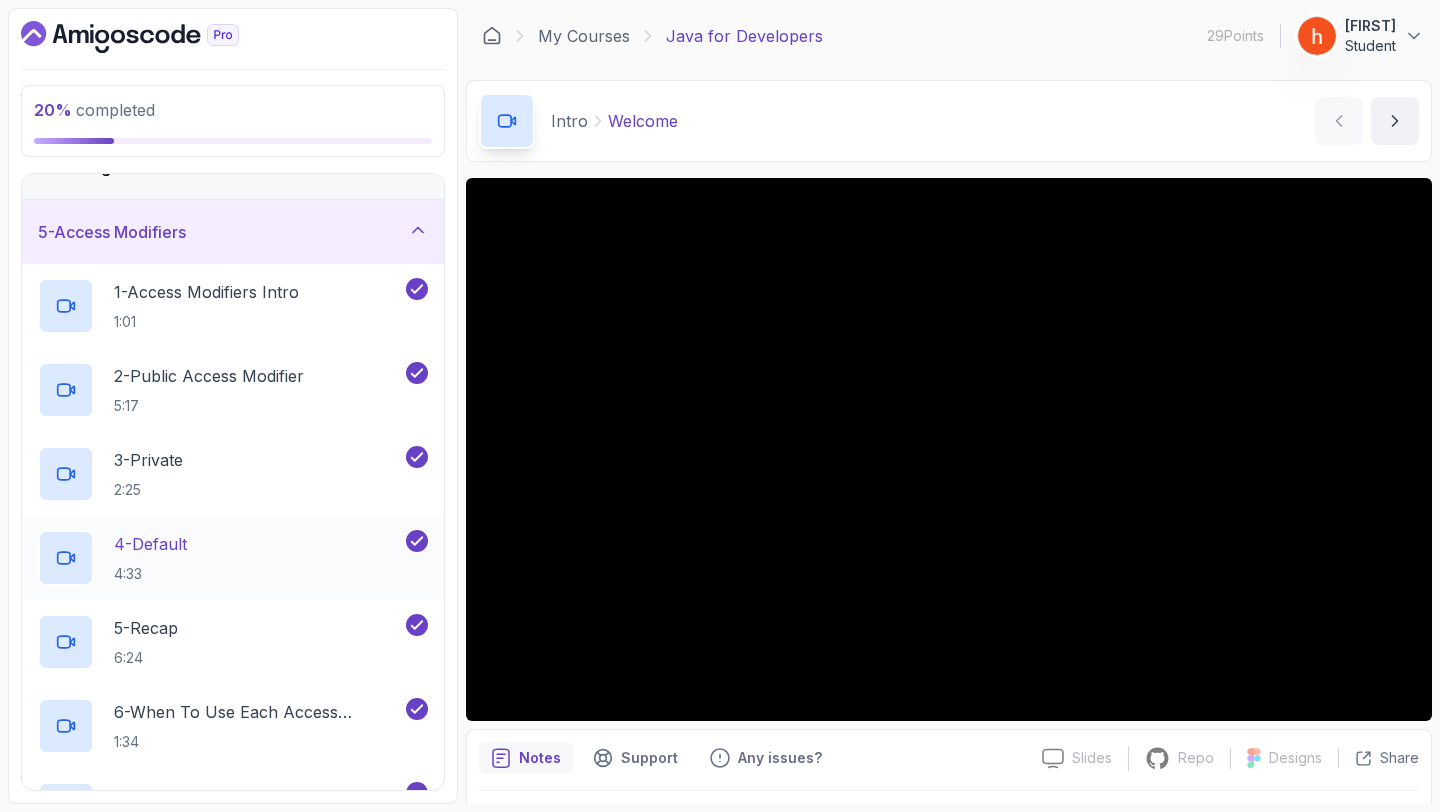 scroll, scrollTop: 199, scrollLeft: 0, axis: vertical 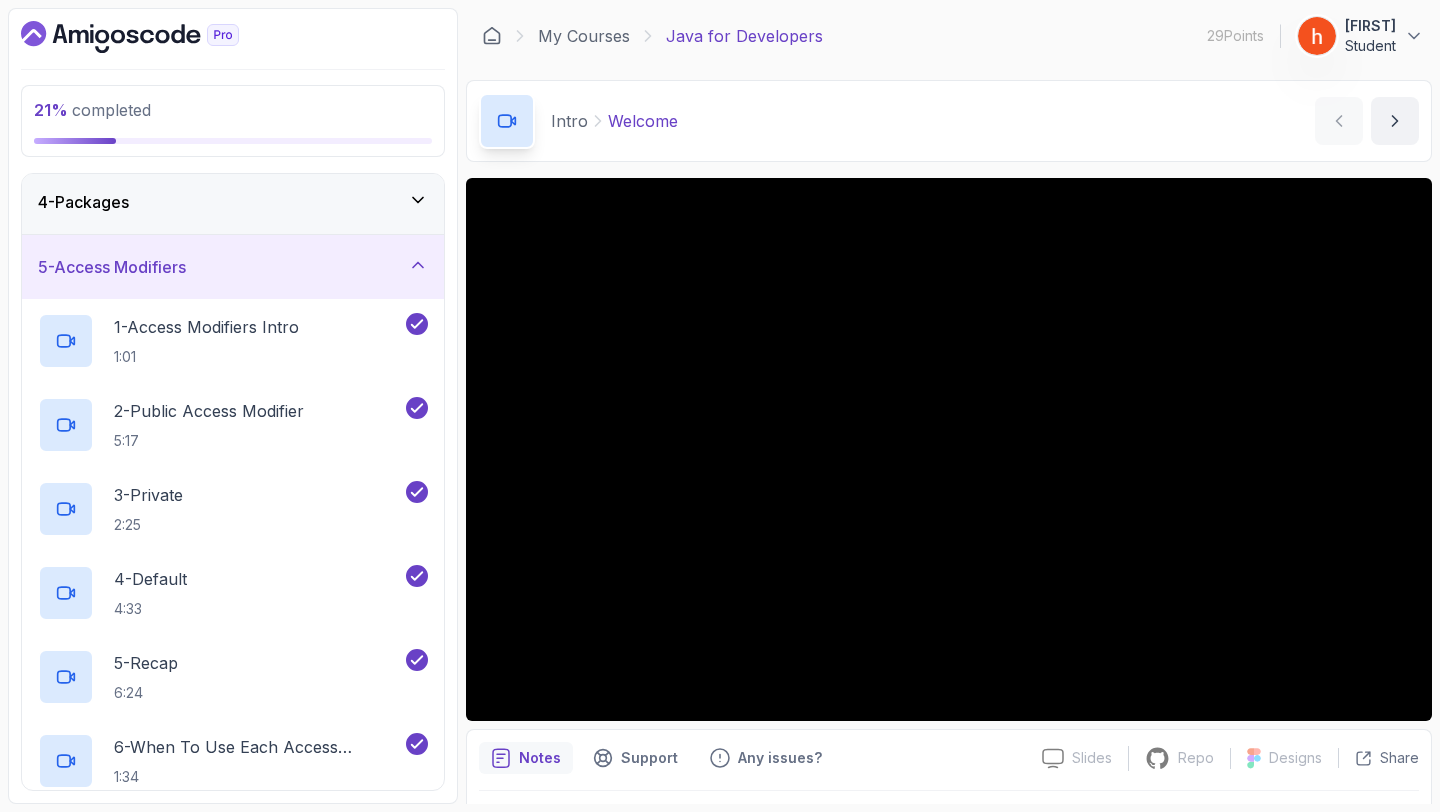 click on "5  -  Access Modifiers" at bounding box center (233, 267) 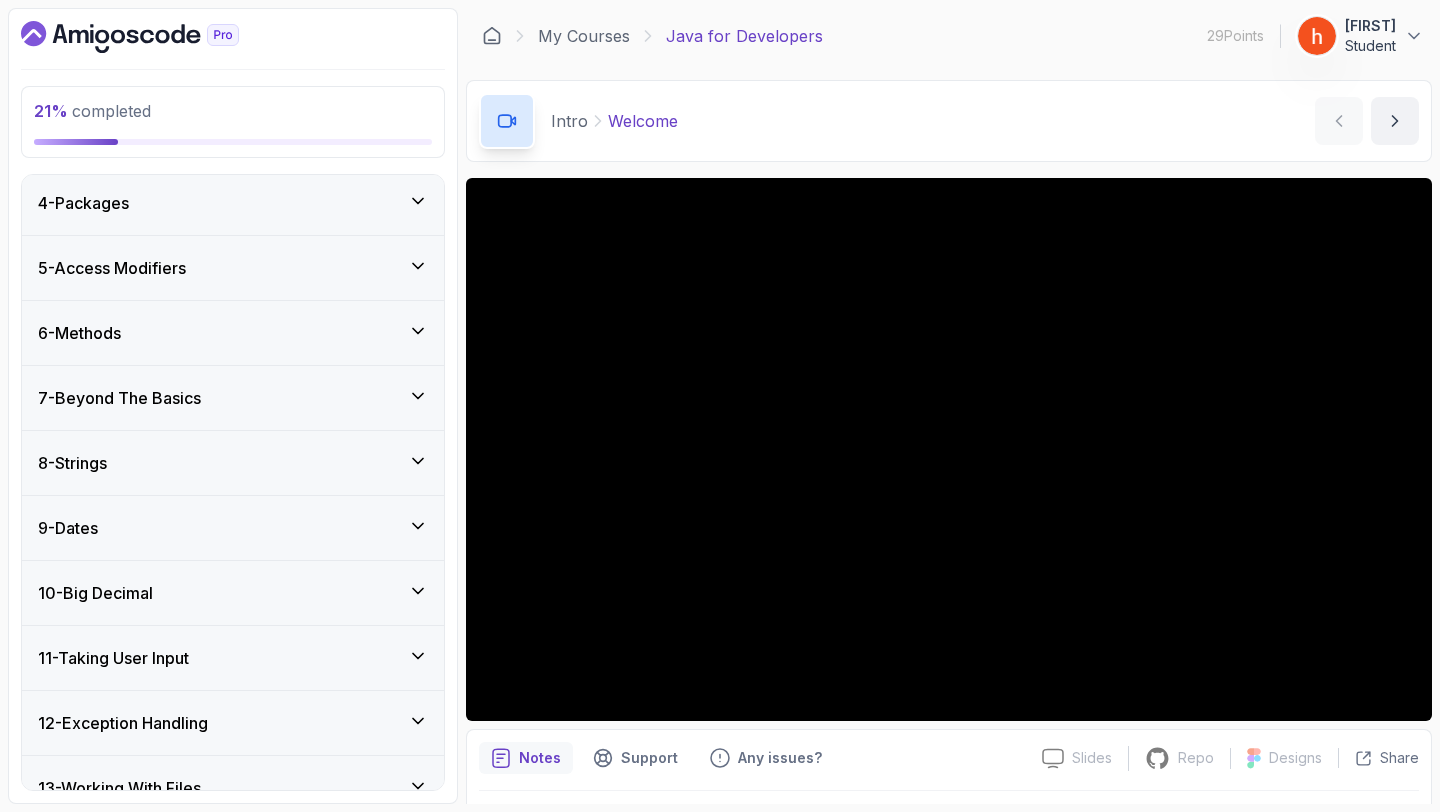 click on "6  -  Methods" at bounding box center (233, 333) 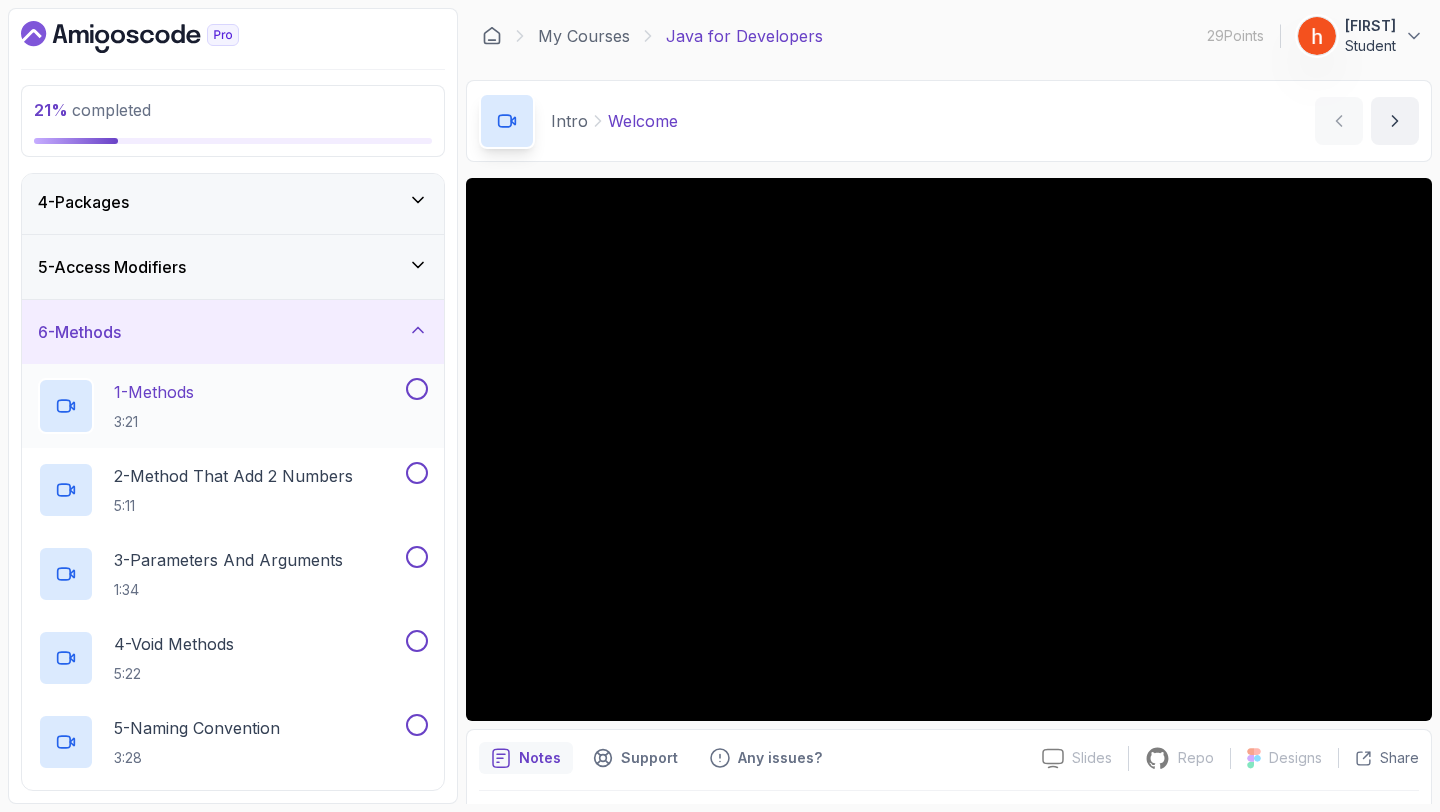 click at bounding box center [417, 389] 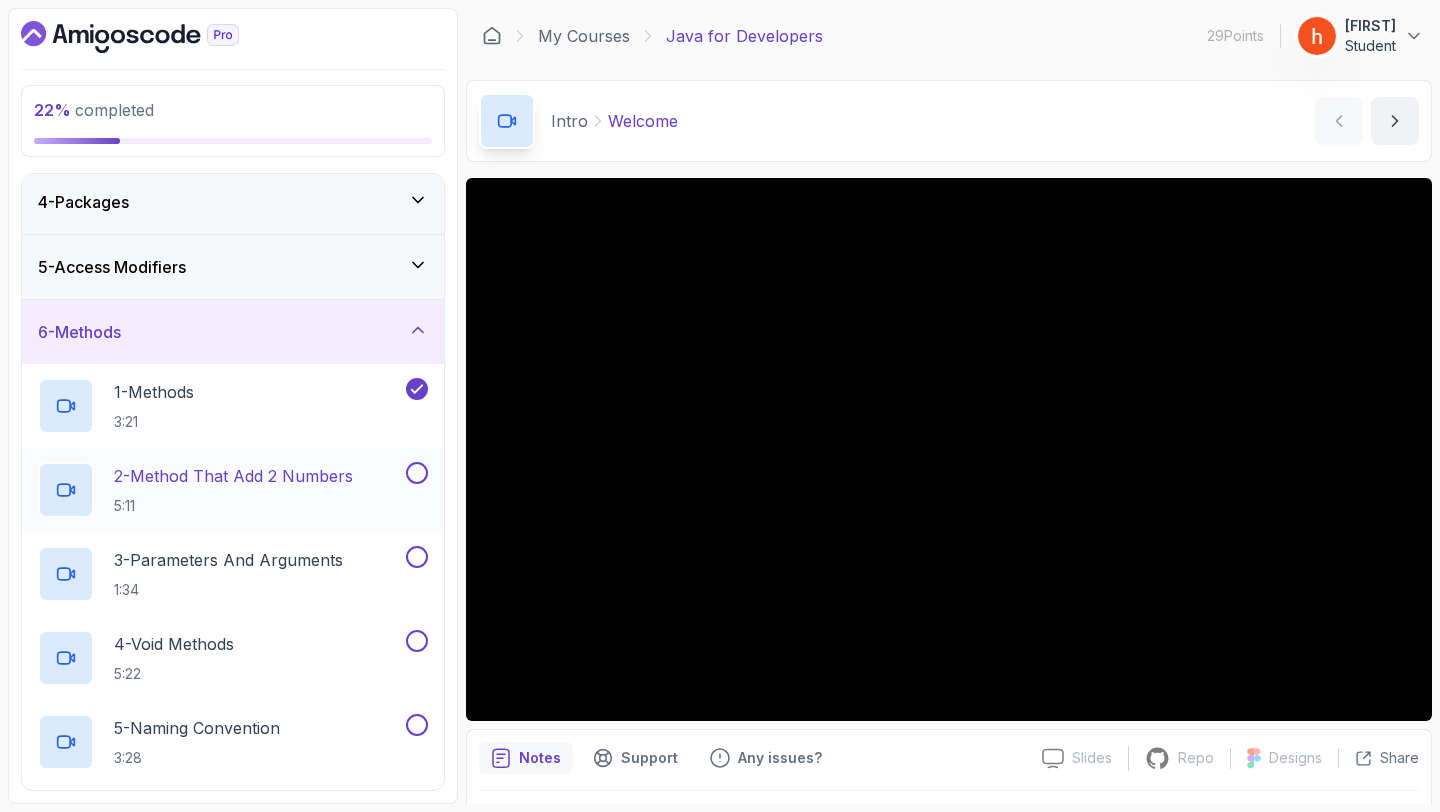 click at bounding box center (417, 473) 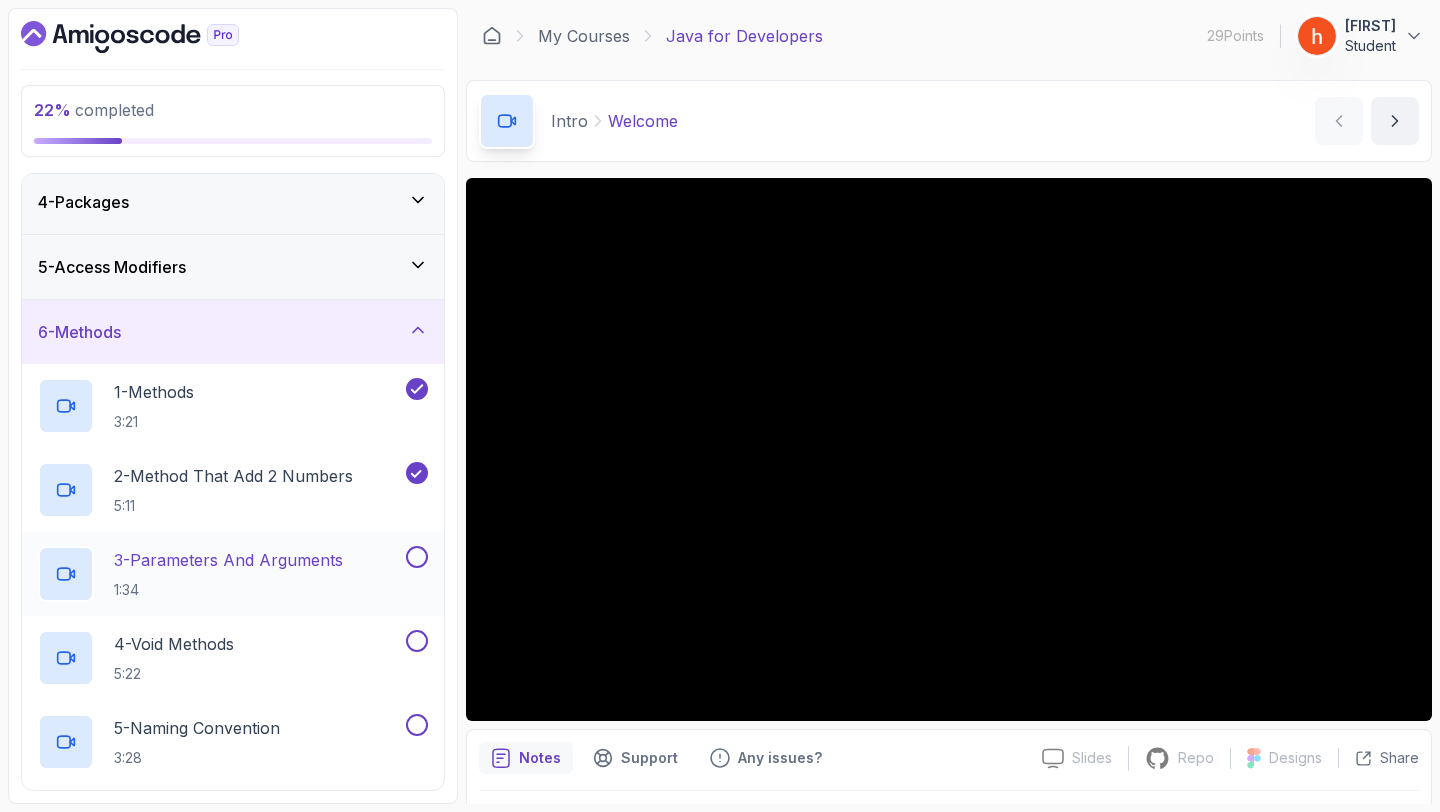 click at bounding box center (417, 557) 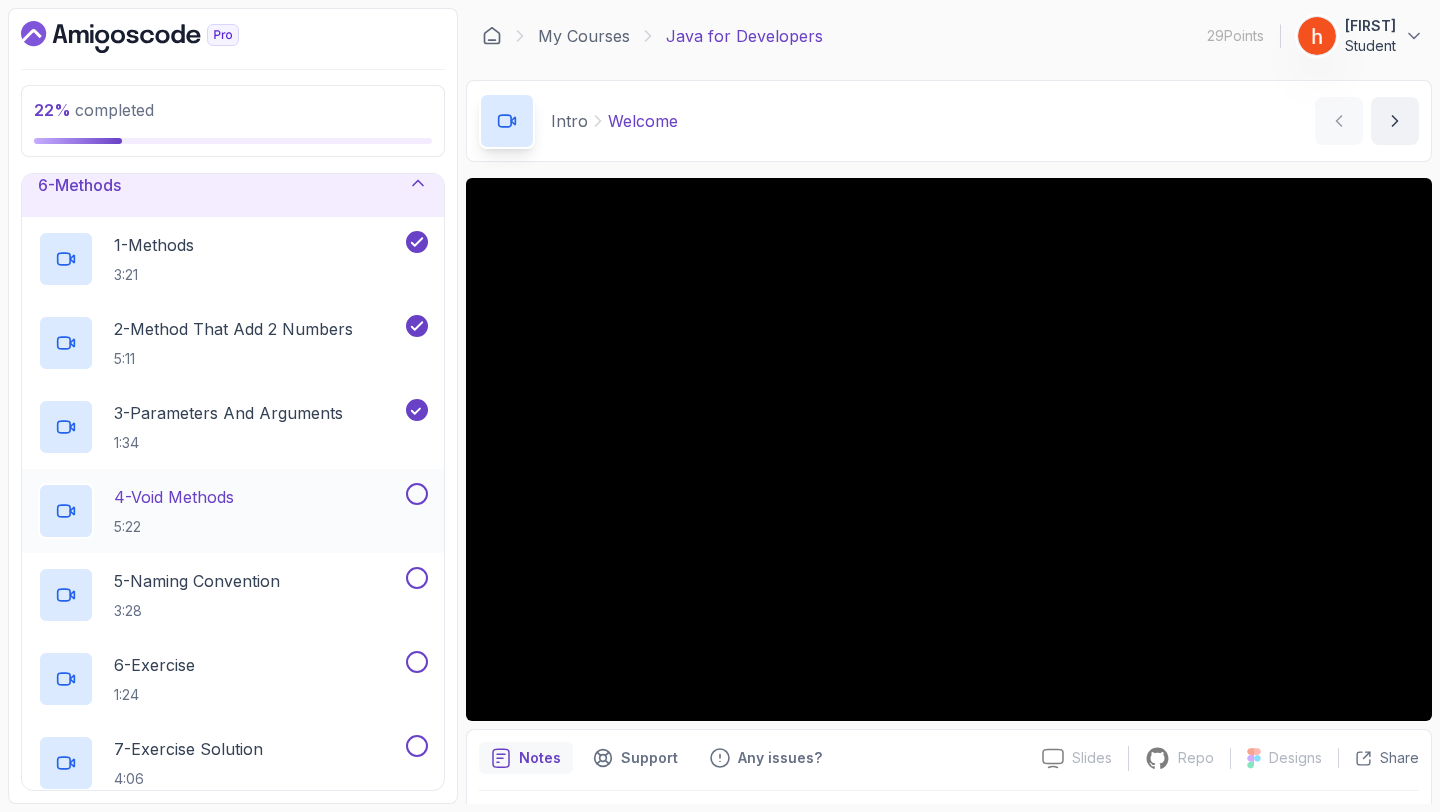 scroll, scrollTop: 382, scrollLeft: 0, axis: vertical 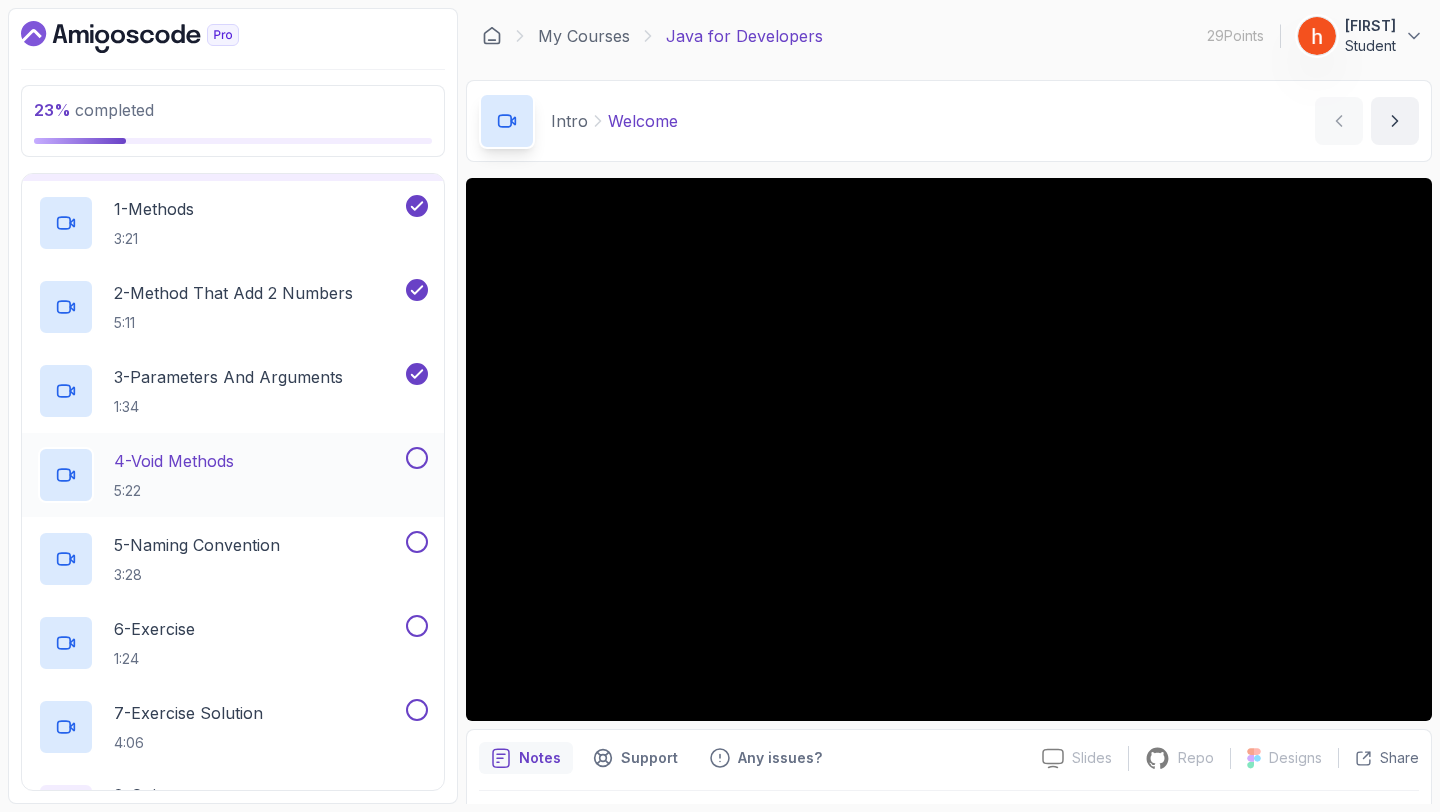 click at bounding box center (417, 458) 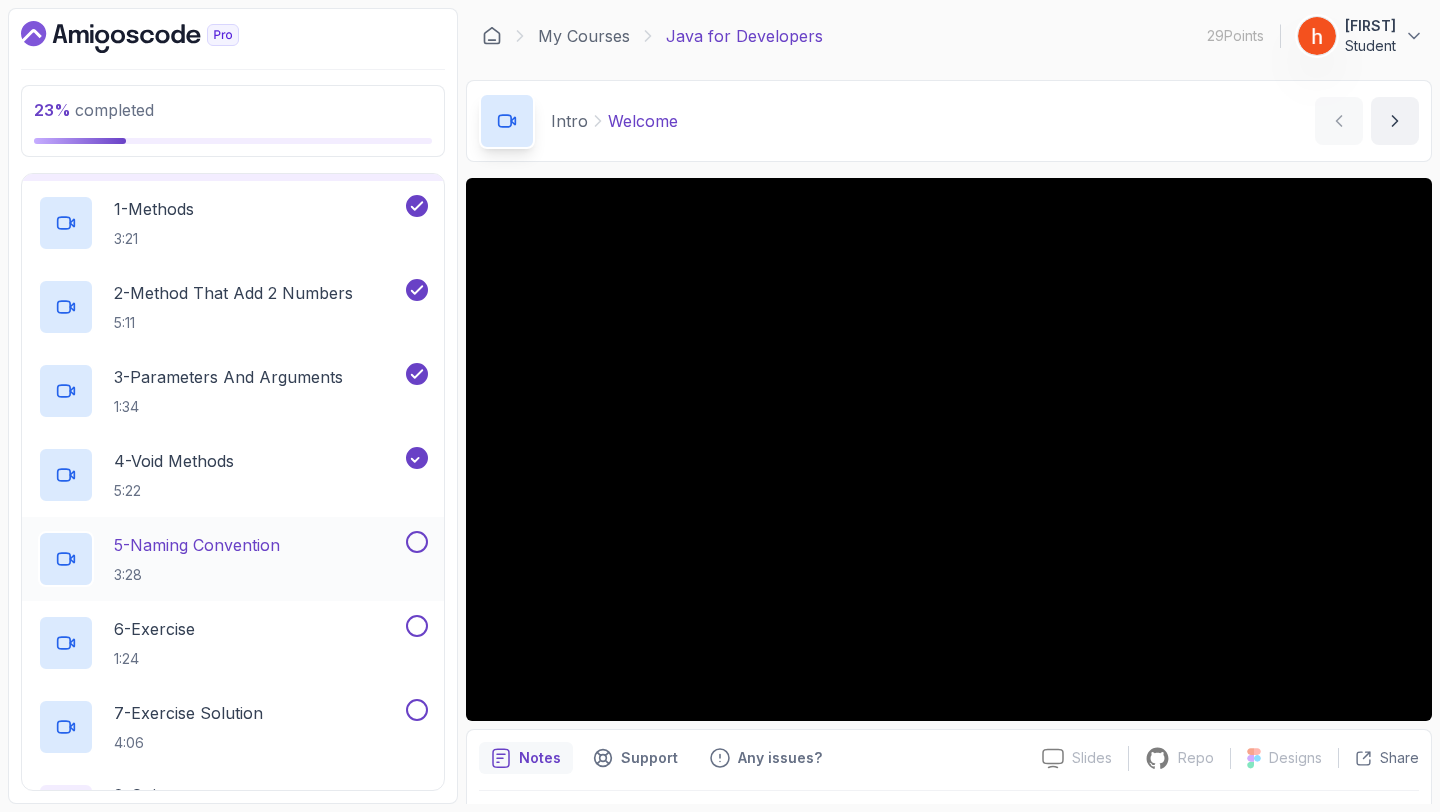 click at bounding box center [417, 542] 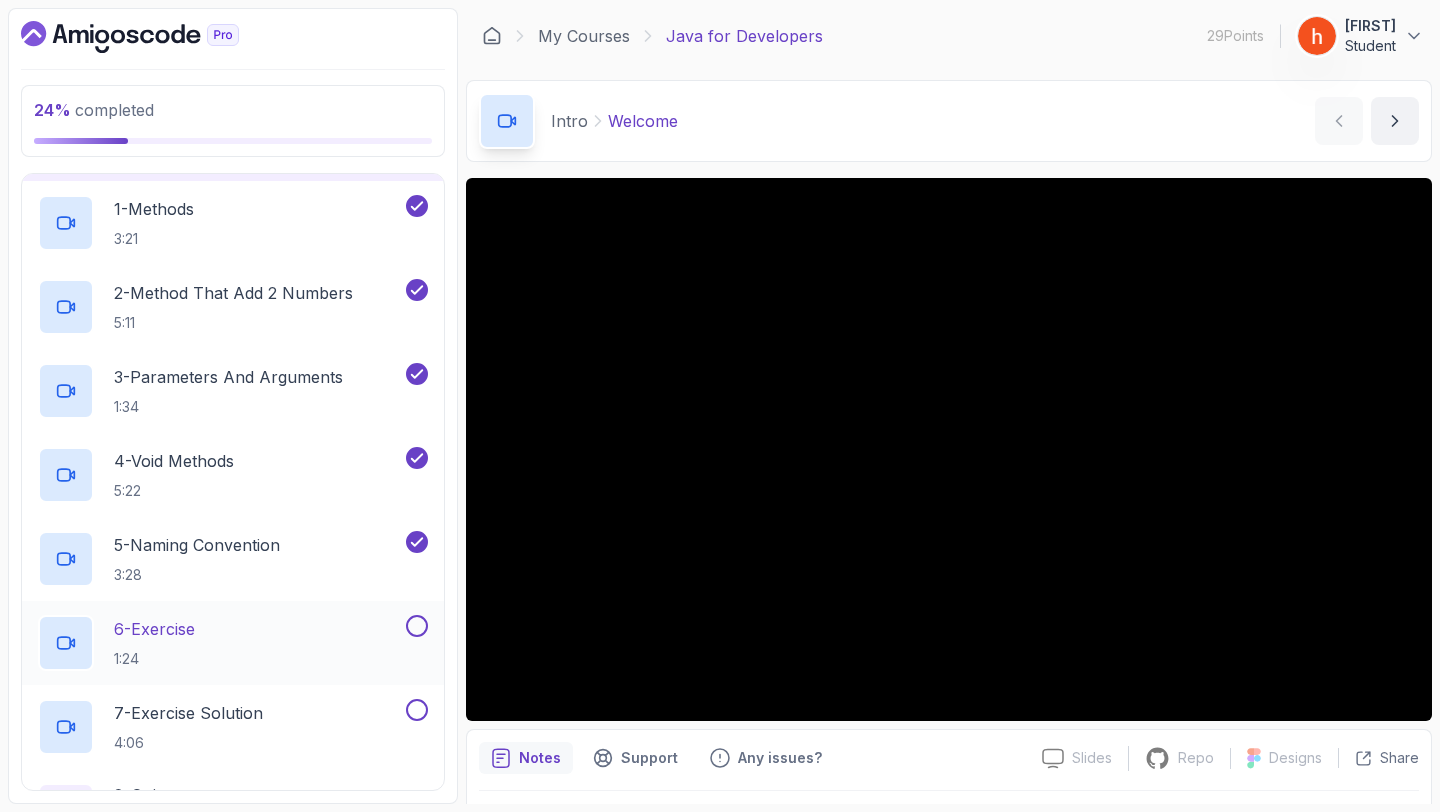 click at bounding box center (417, 626) 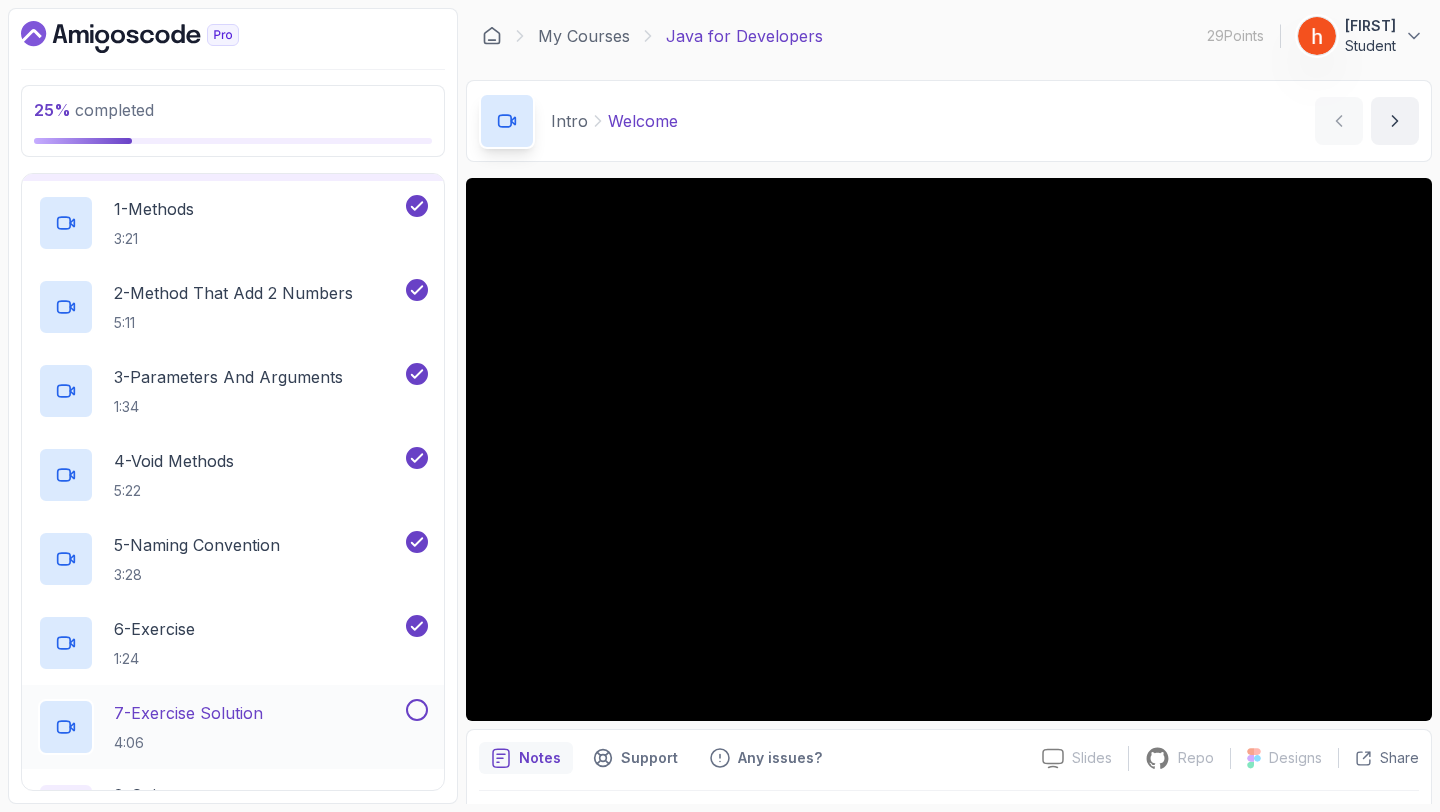 click at bounding box center [417, 710] 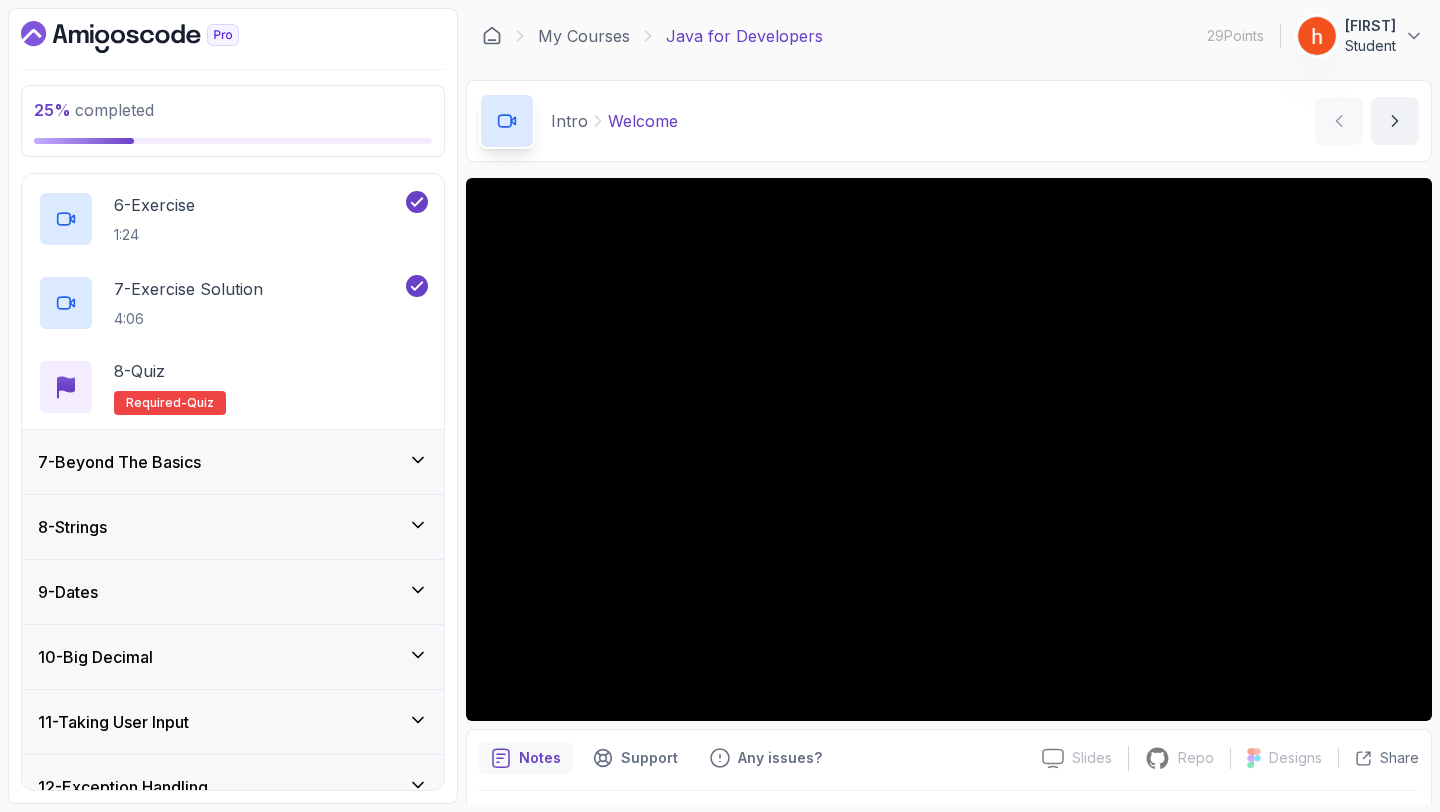 click on "7  -  Beyond The Basics" at bounding box center (233, 462) 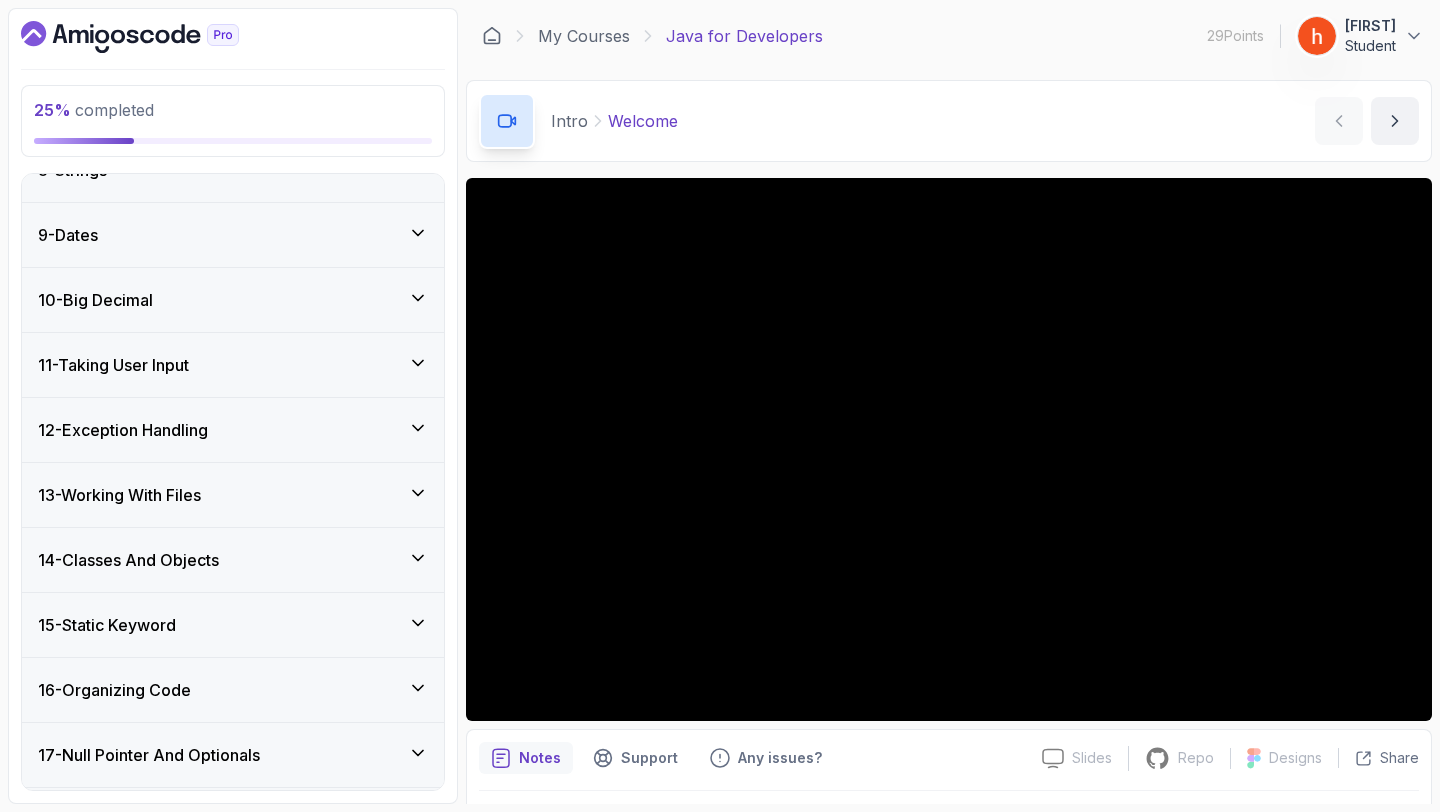 scroll, scrollTop: 1710, scrollLeft: 0, axis: vertical 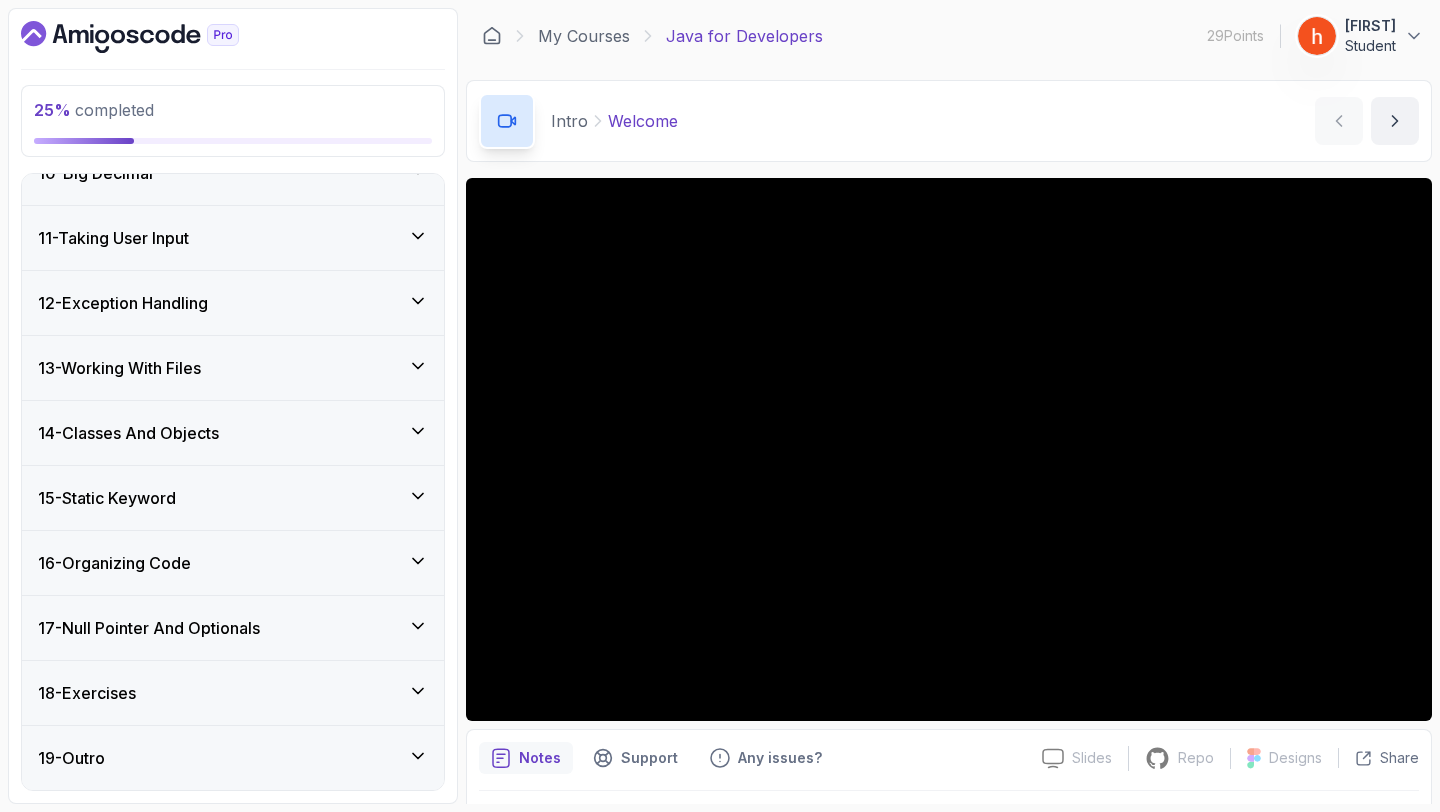 click on "11  -  Taking User Input" at bounding box center [113, 238] 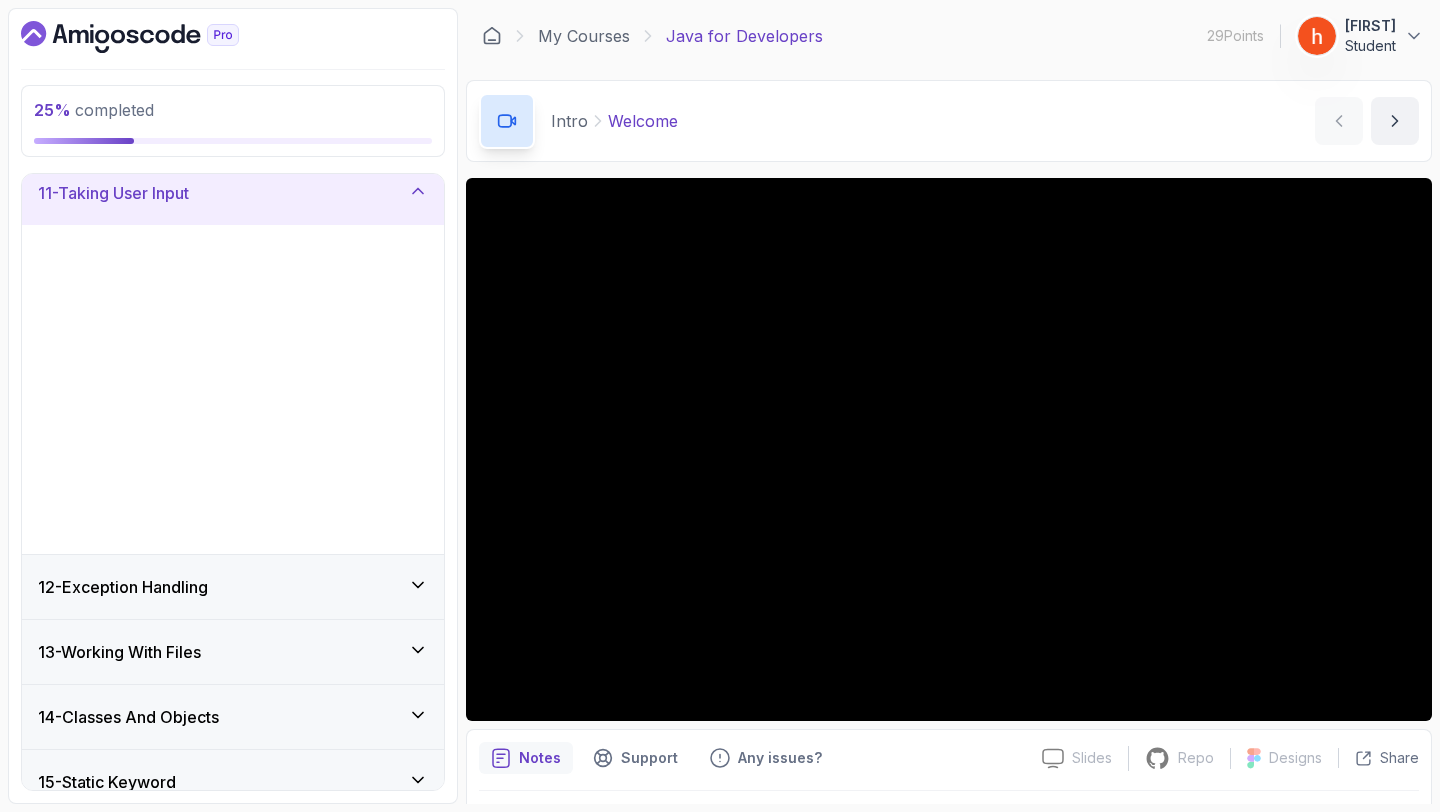 scroll, scrollTop: 618, scrollLeft: 0, axis: vertical 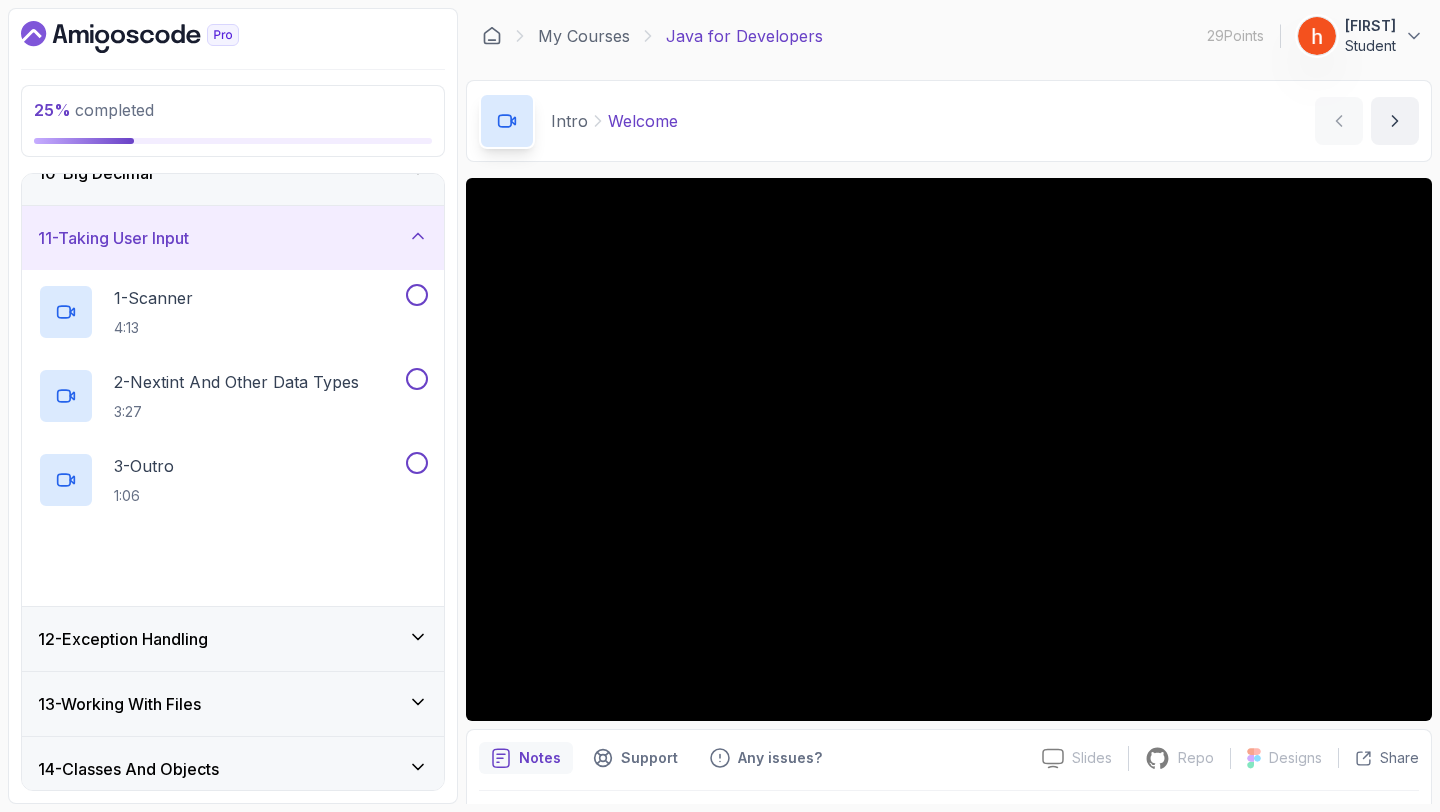 click on "11  -  Taking User Input" at bounding box center [113, 238] 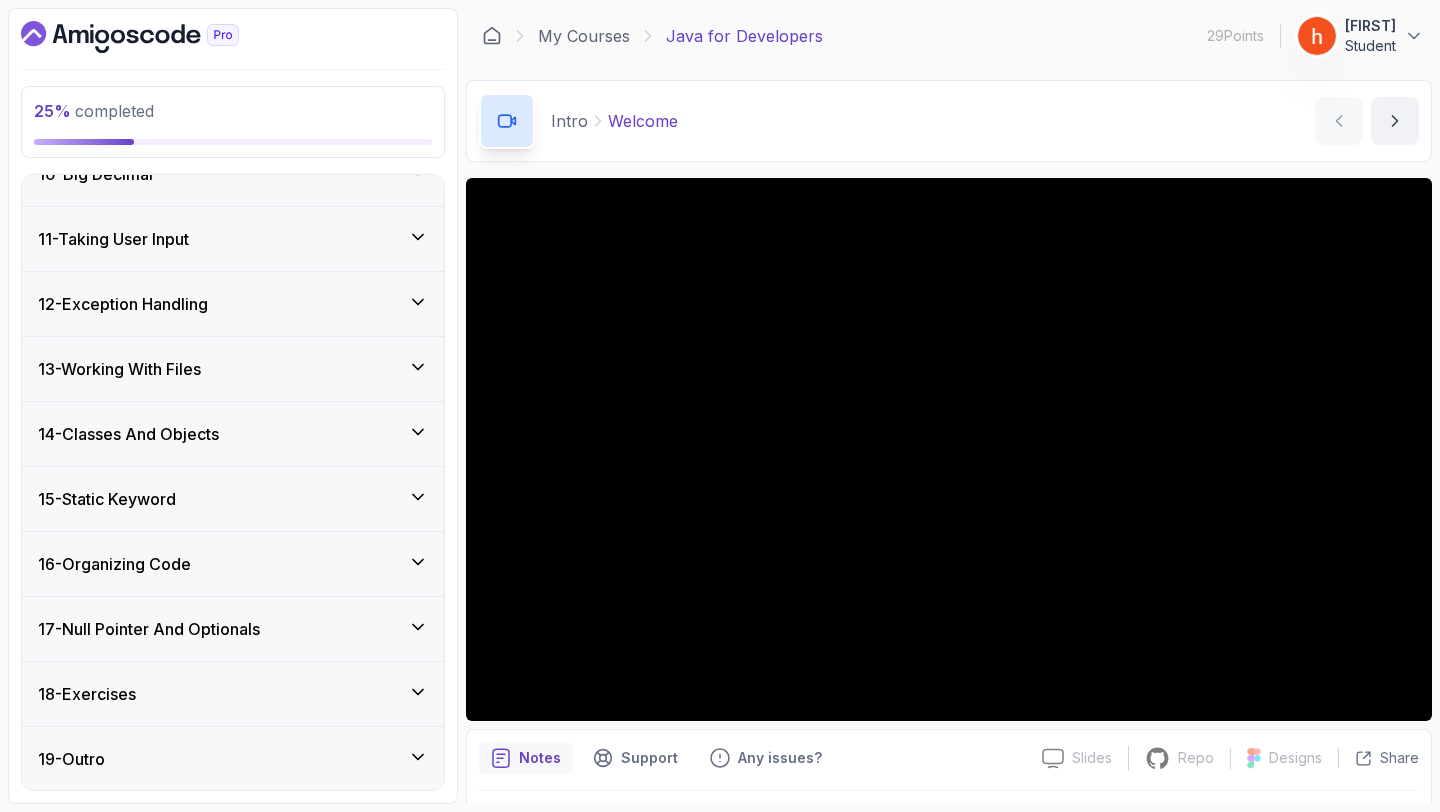 click on "12  -  Exception Handling" at bounding box center (233, 304) 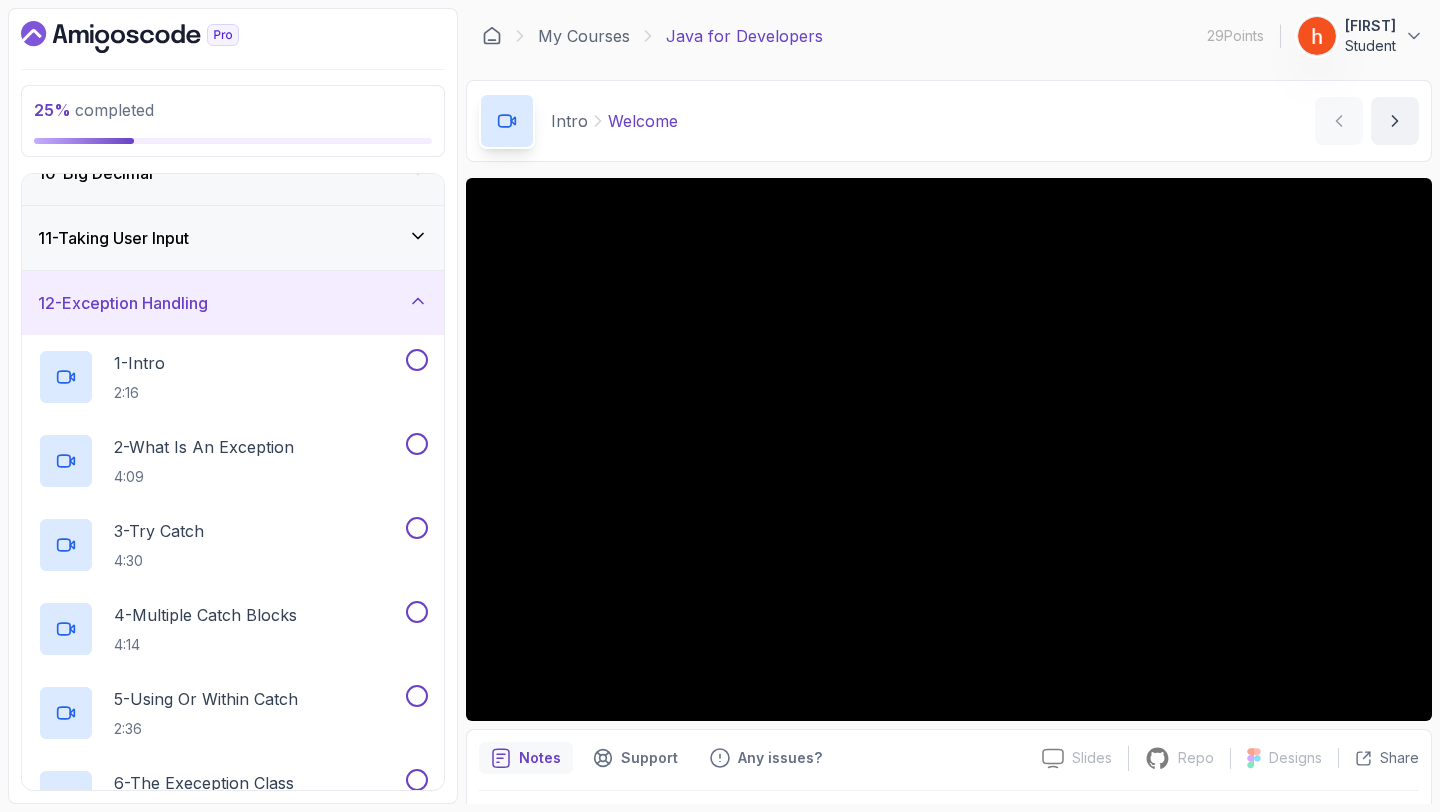click on "12  -  Exception Handling" at bounding box center [233, 303] 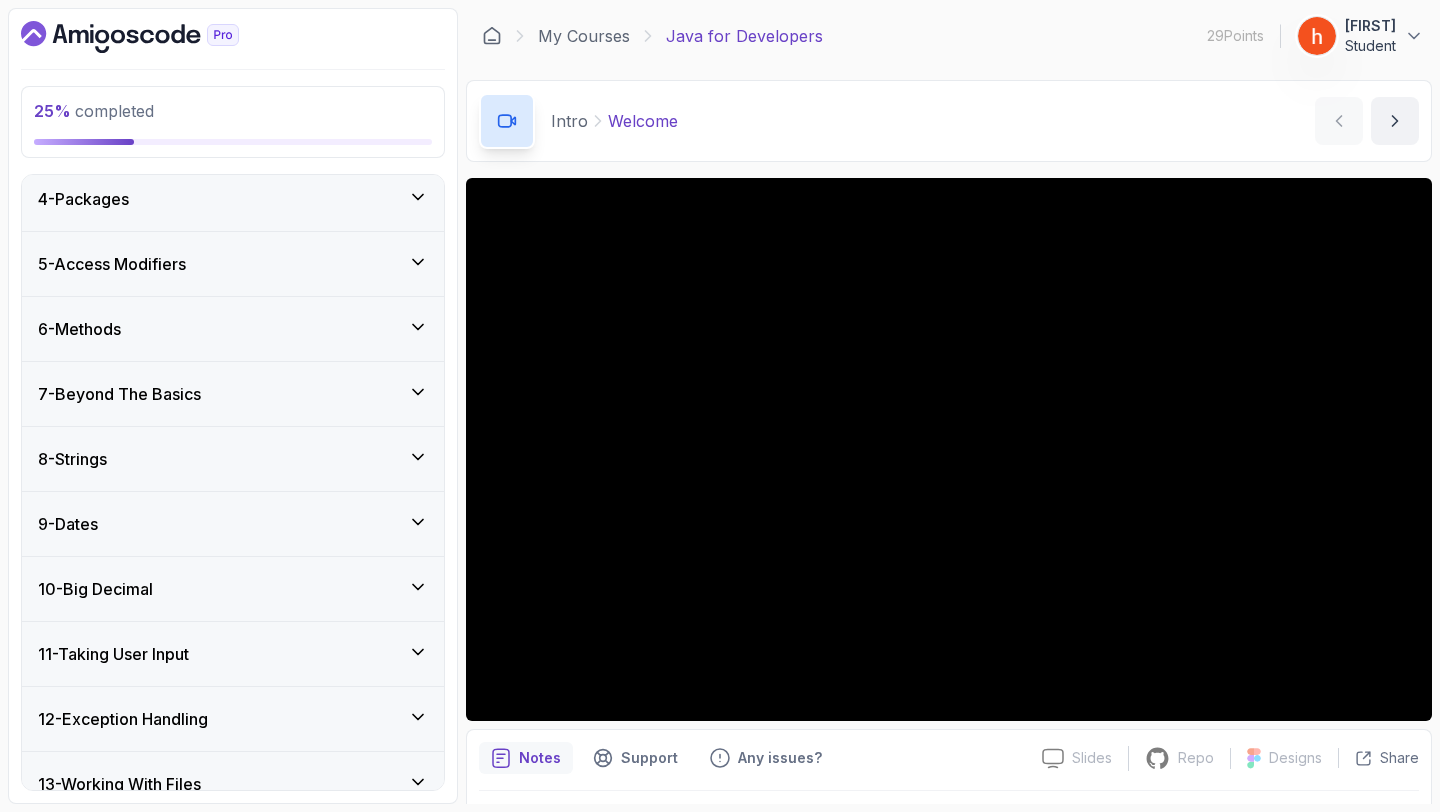 scroll, scrollTop: 219, scrollLeft: 0, axis: vertical 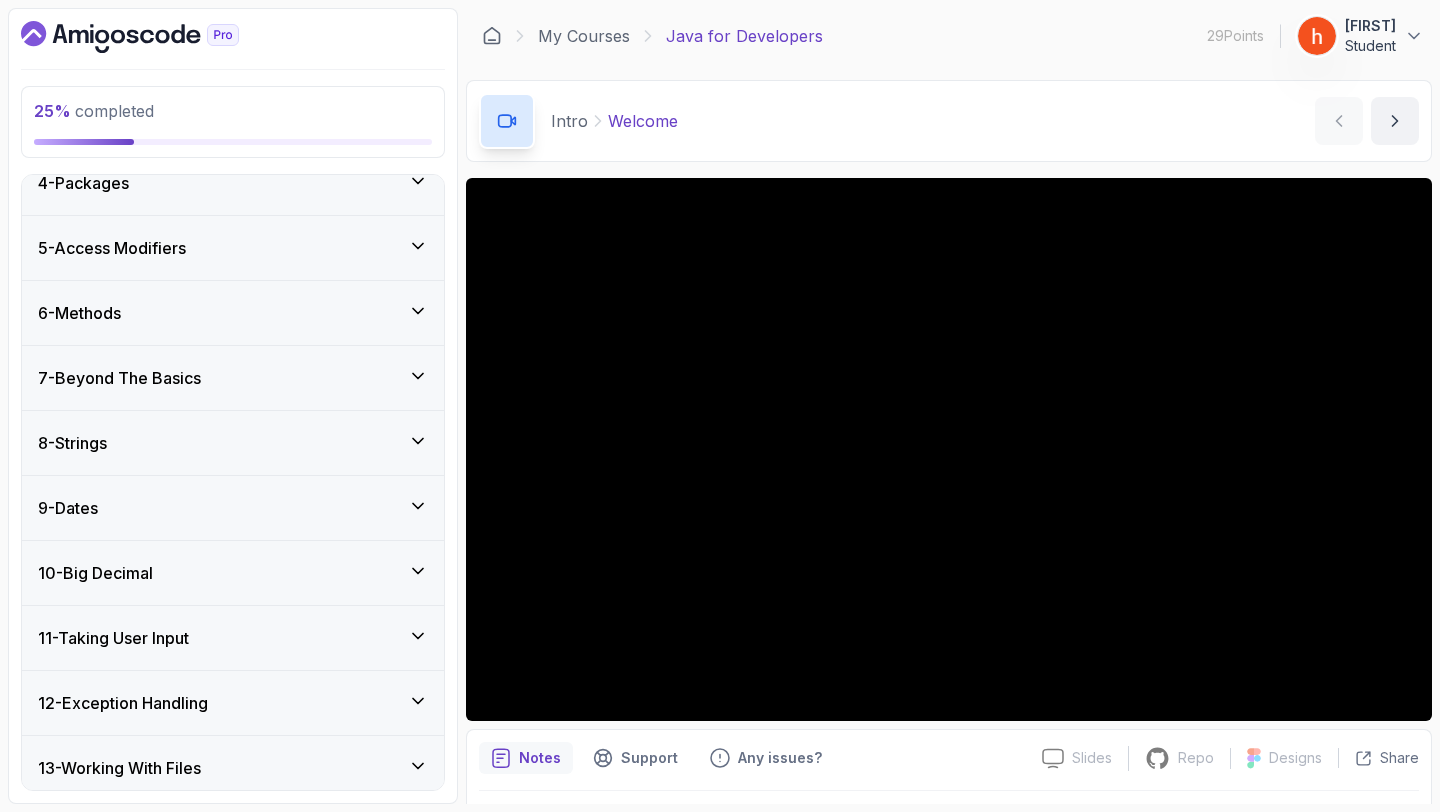 click on "6  -  Methods" at bounding box center (233, 313) 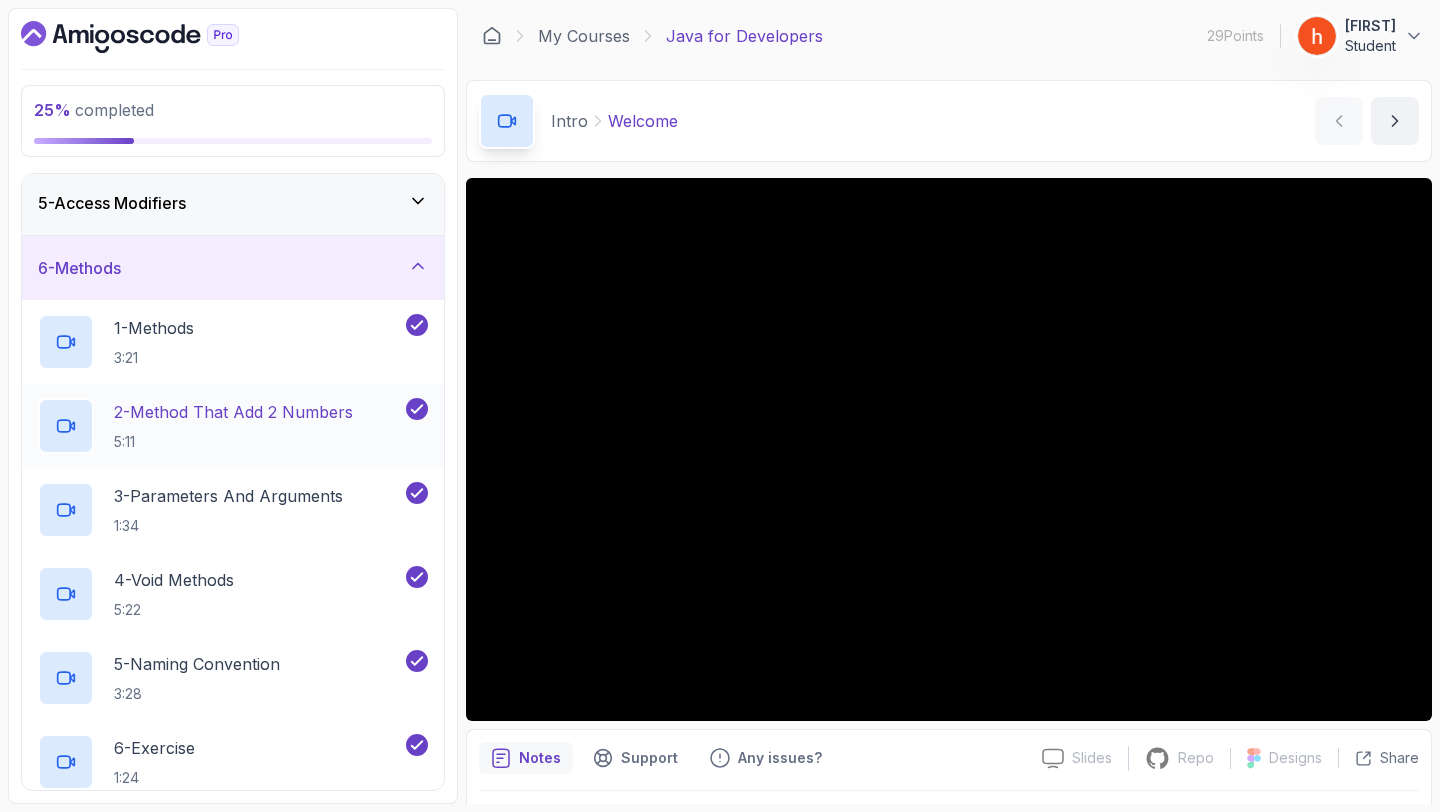 scroll, scrollTop: 266, scrollLeft: 0, axis: vertical 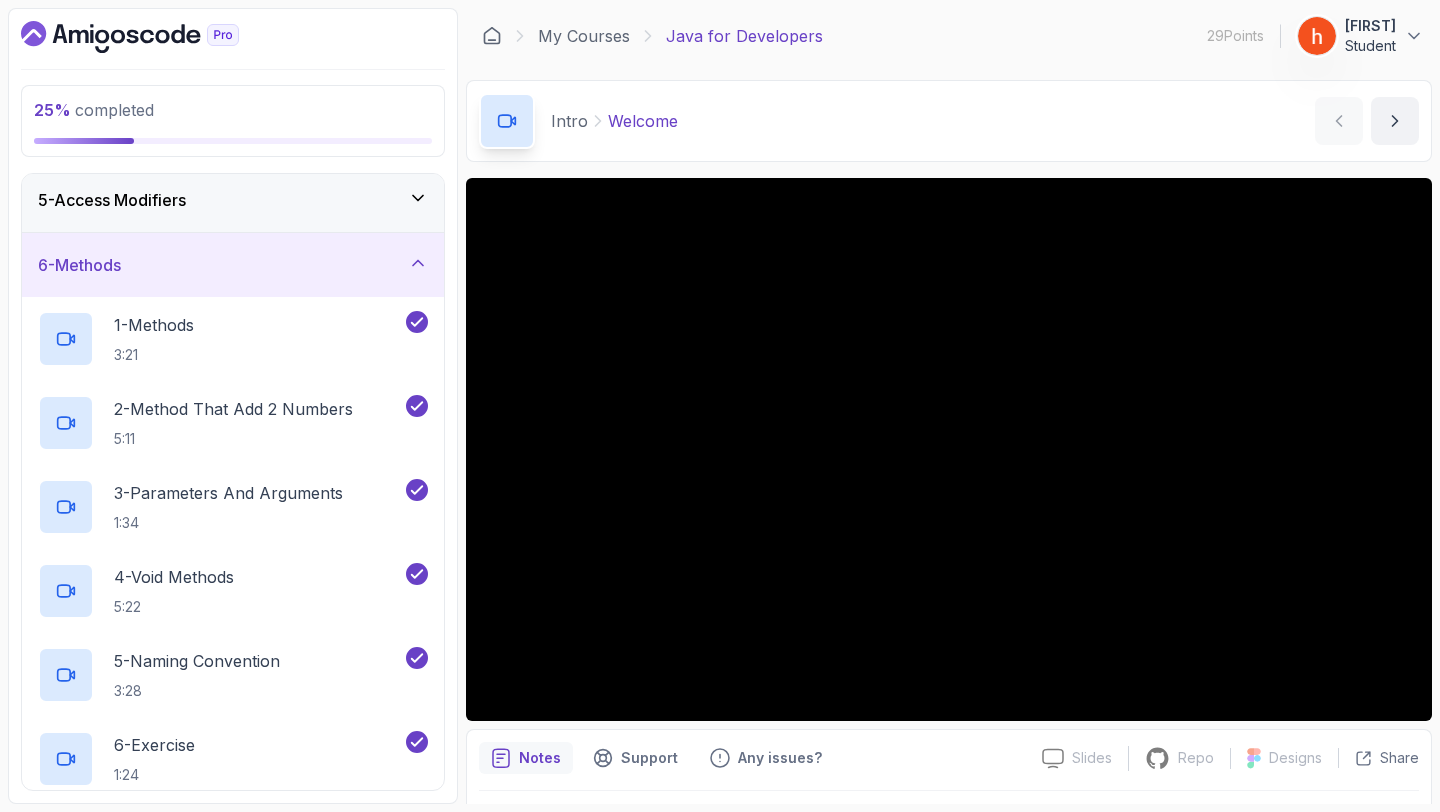 click on "6  -  Methods" at bounding box center [233, 265] 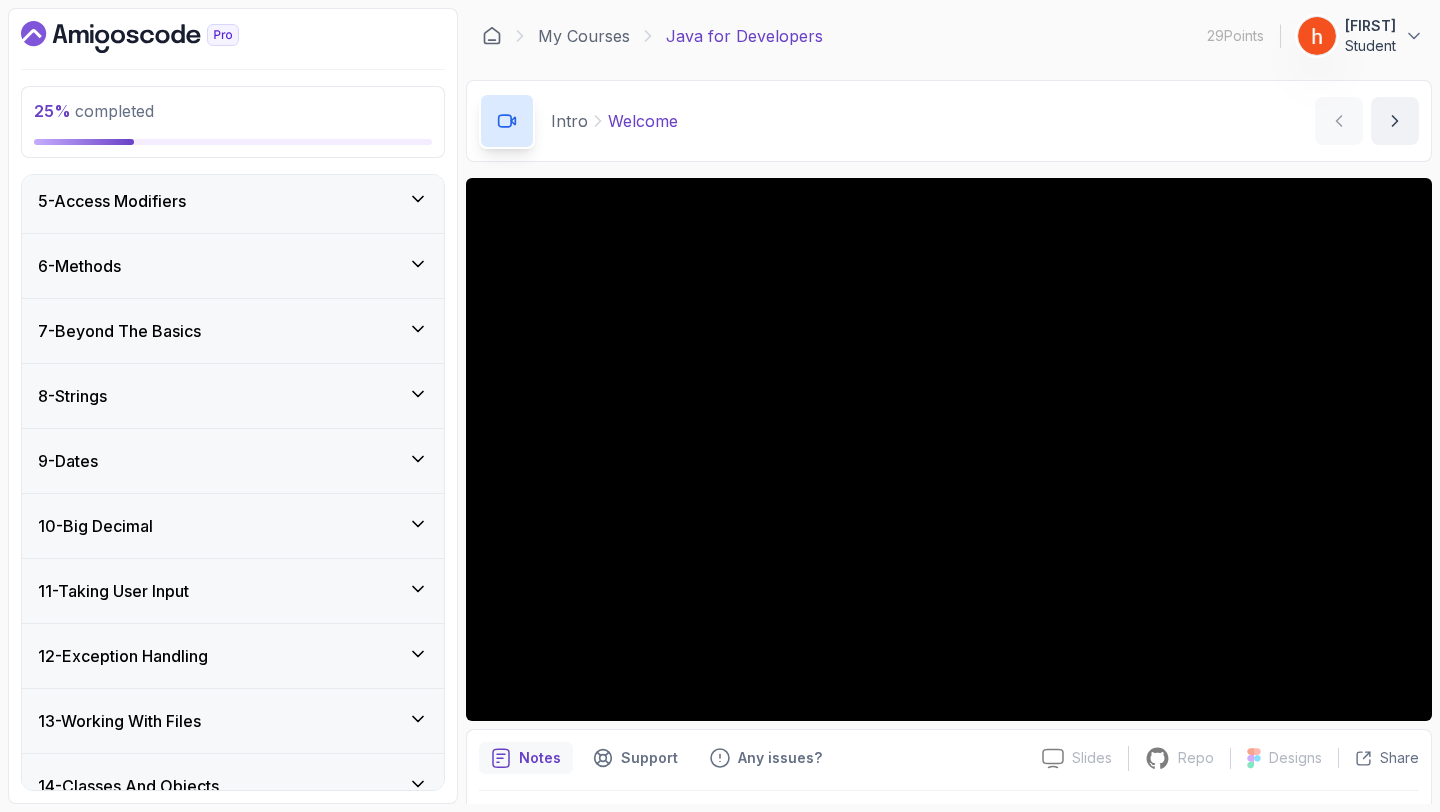 click on "7  -  Beyond The Basics" at bounding box center (119, 331) 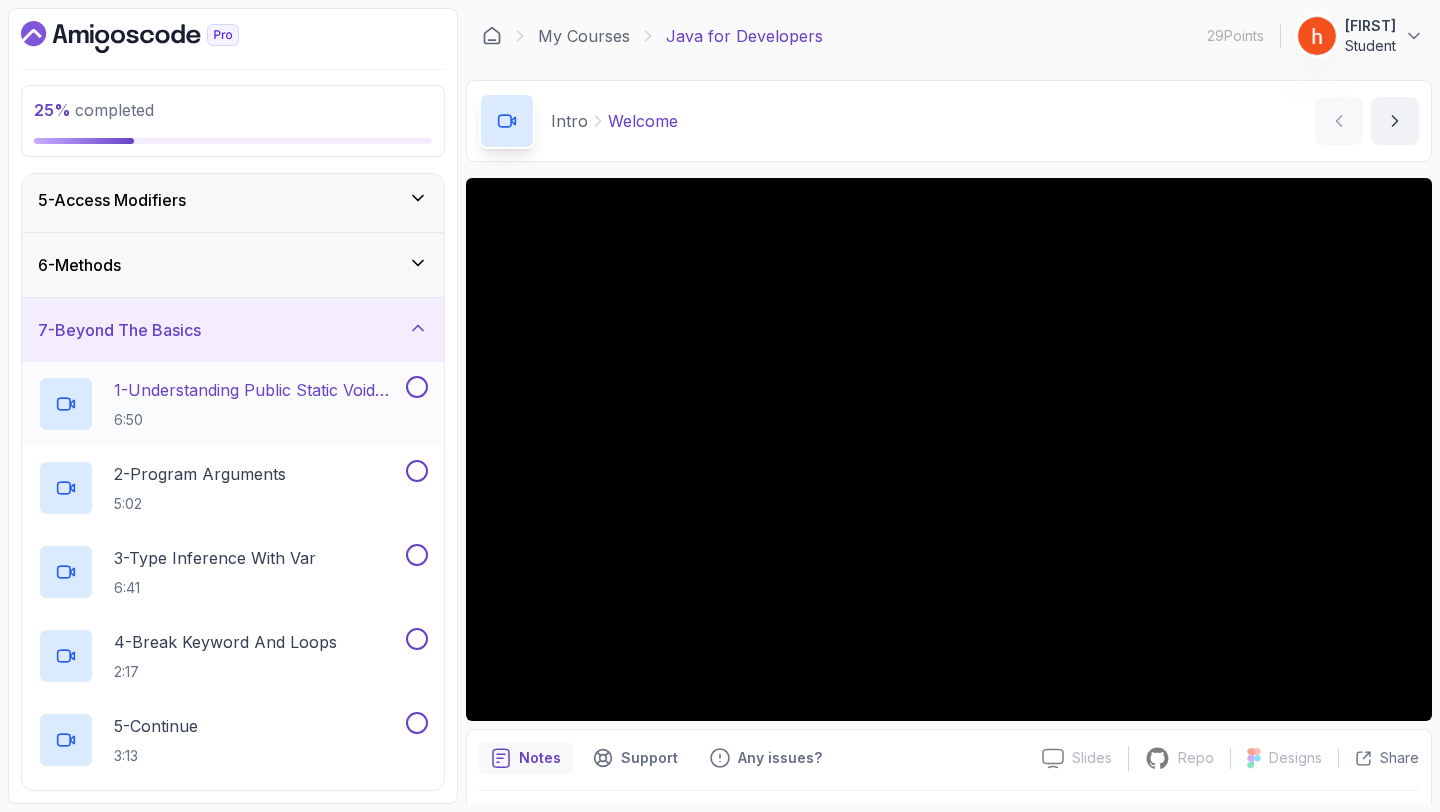 click on "1  -  Understanding Public Static Void Main" at bounding box center [258, 390] 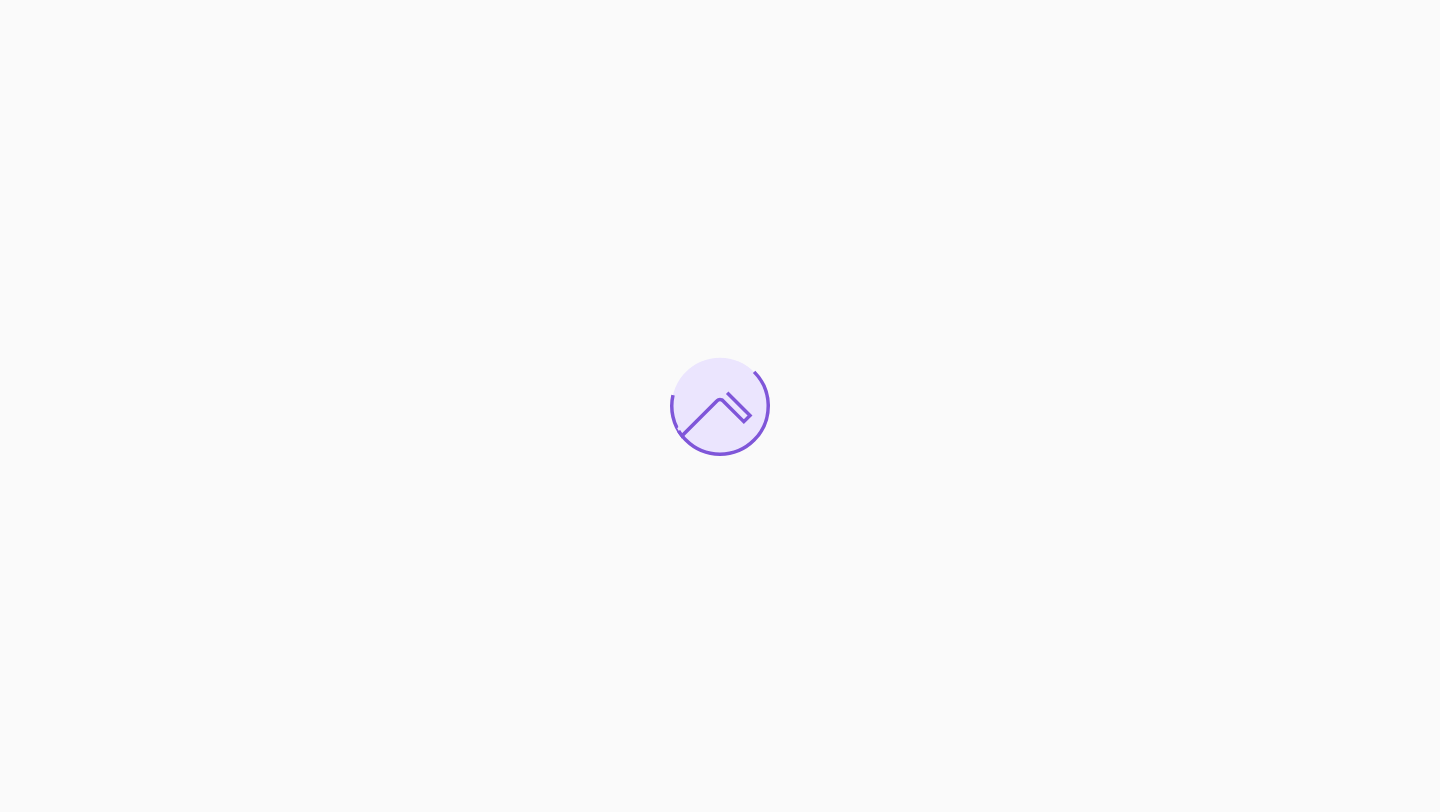 scroll, scrollTop: 0, scrollLeft: 0, axis: both 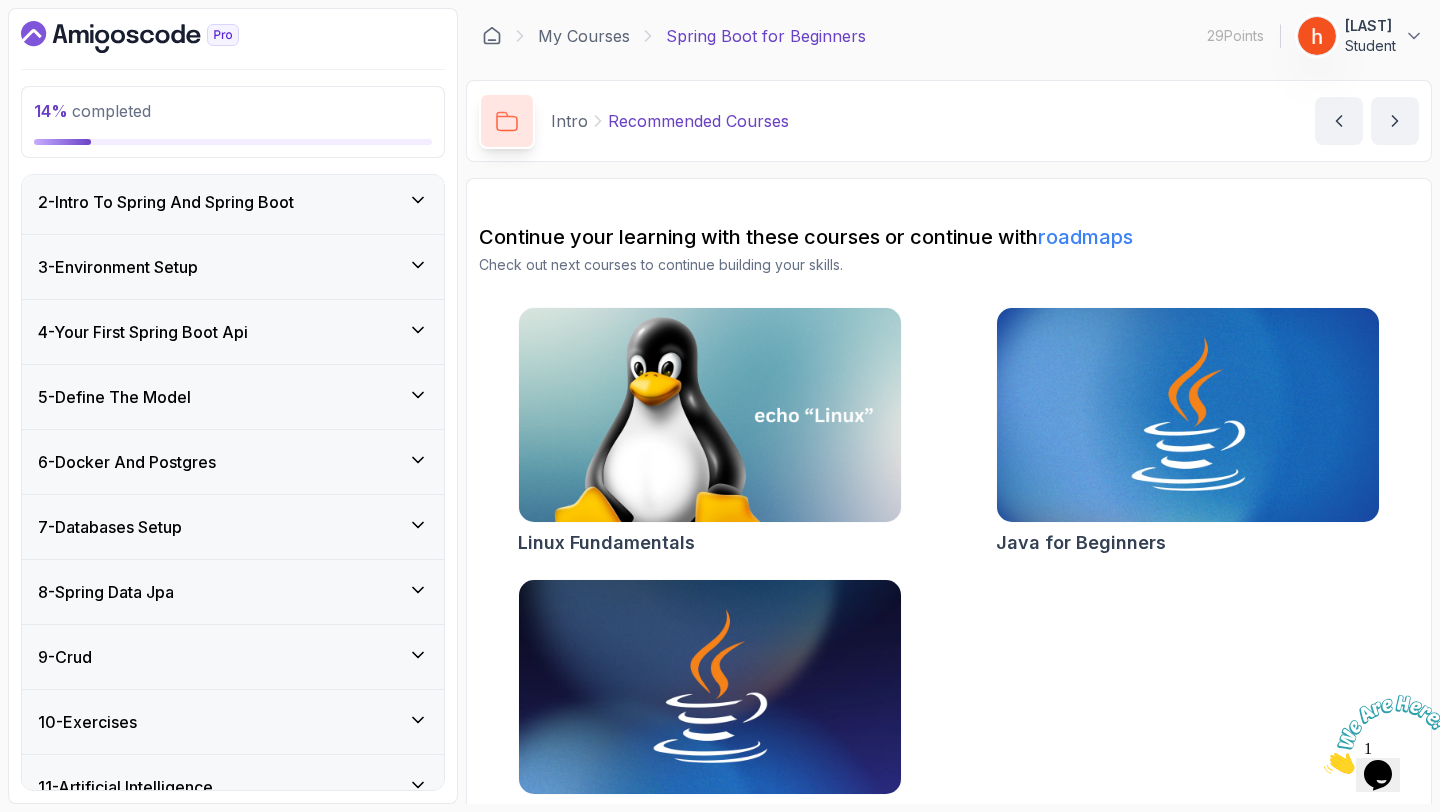 click on "3  -  Environment Setup" at bounding box center (233, 267) 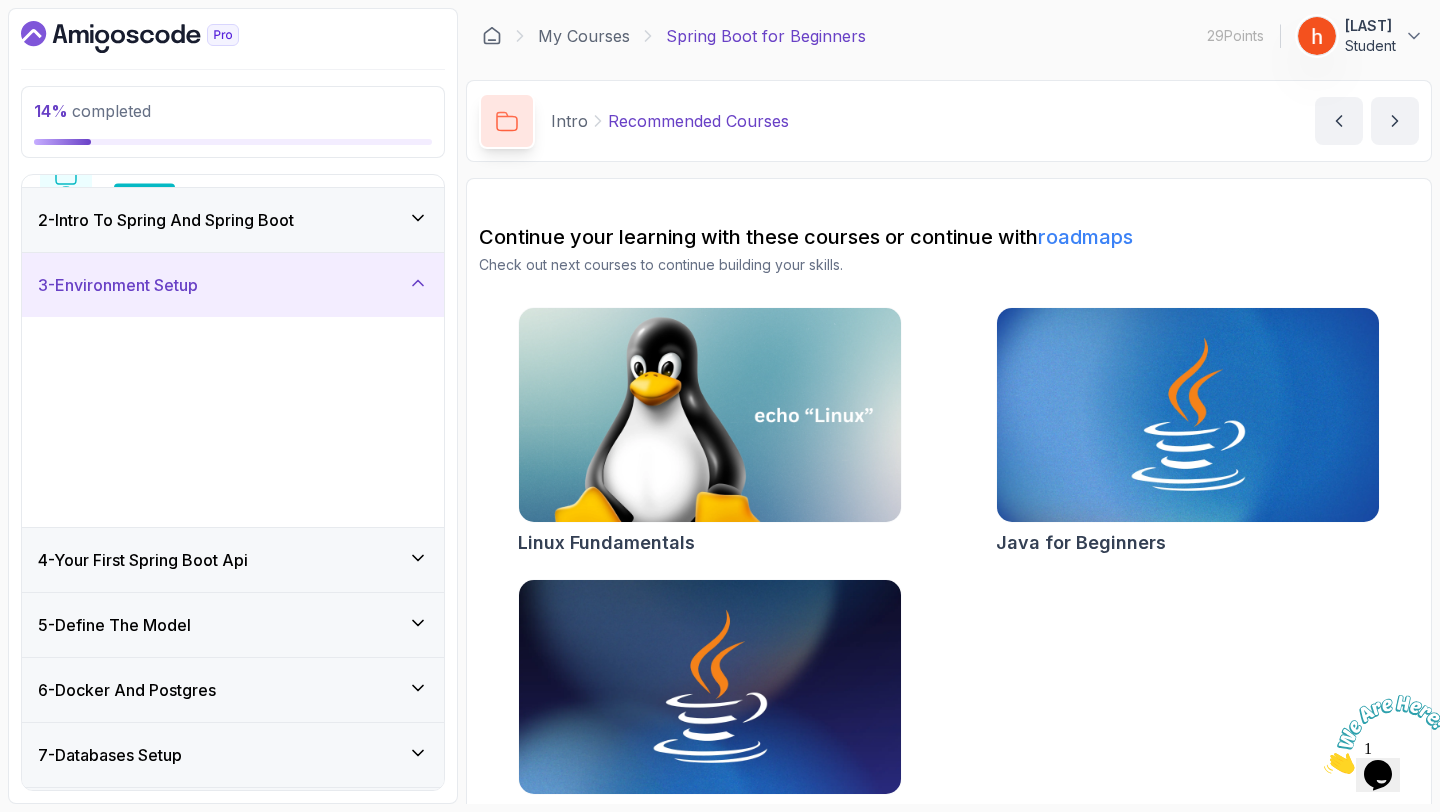 scroll, scrollTop: 70, scrollLeft: 0, axis: vertical 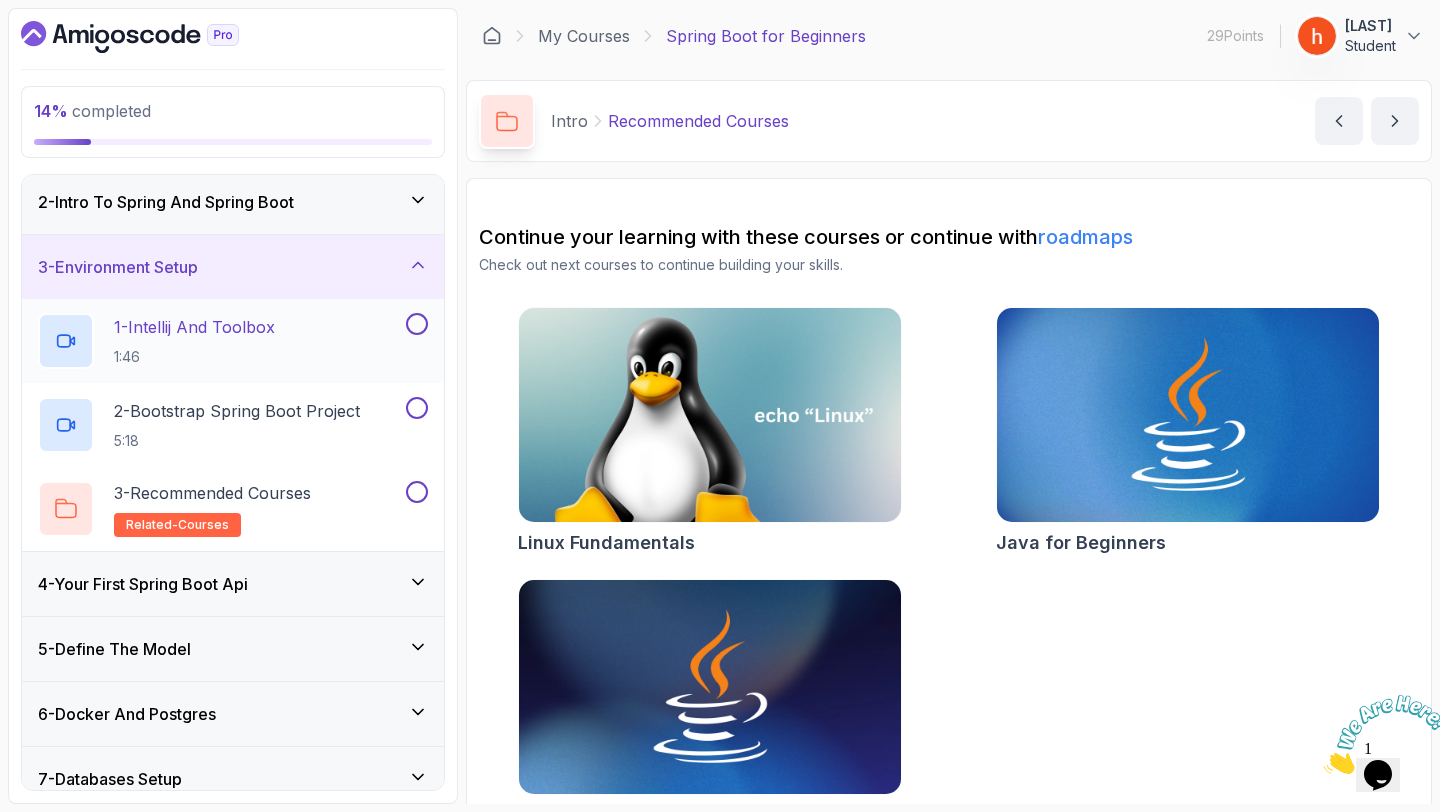 click on "1  -  Intellij And Toolbox" at bounding box center (194, 327) 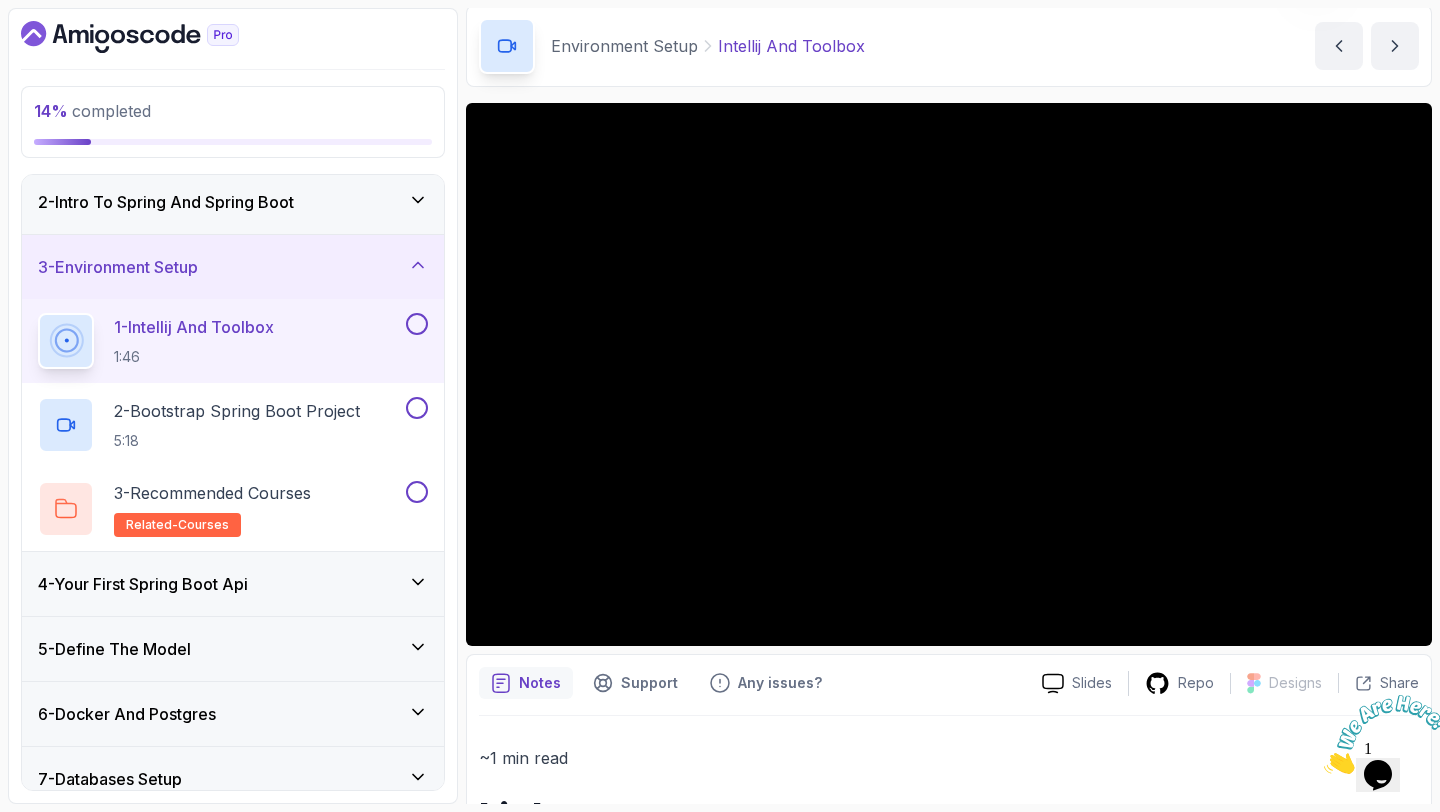 scroll, scrollTop: 23, scrollLeft: 0, axis: vertical 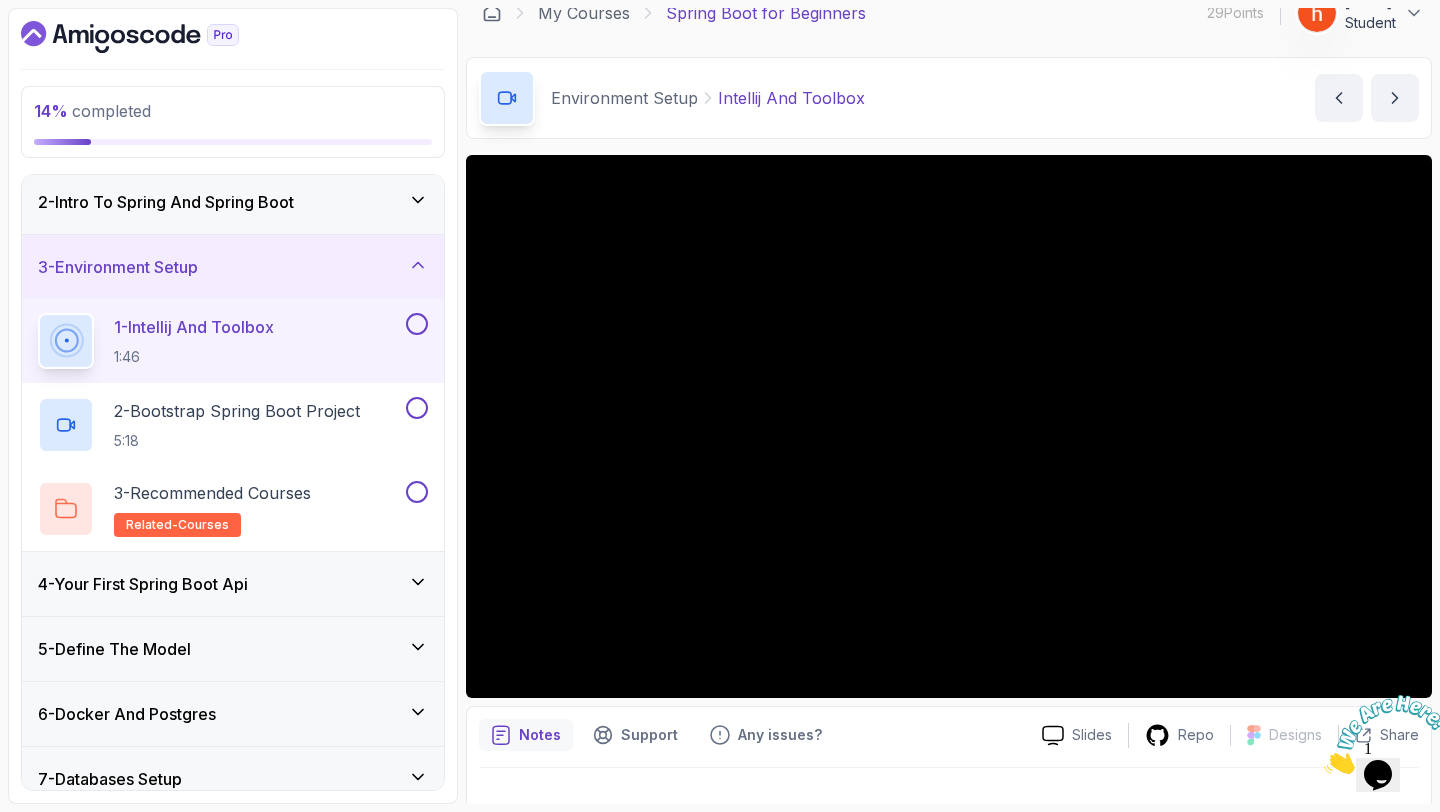 click 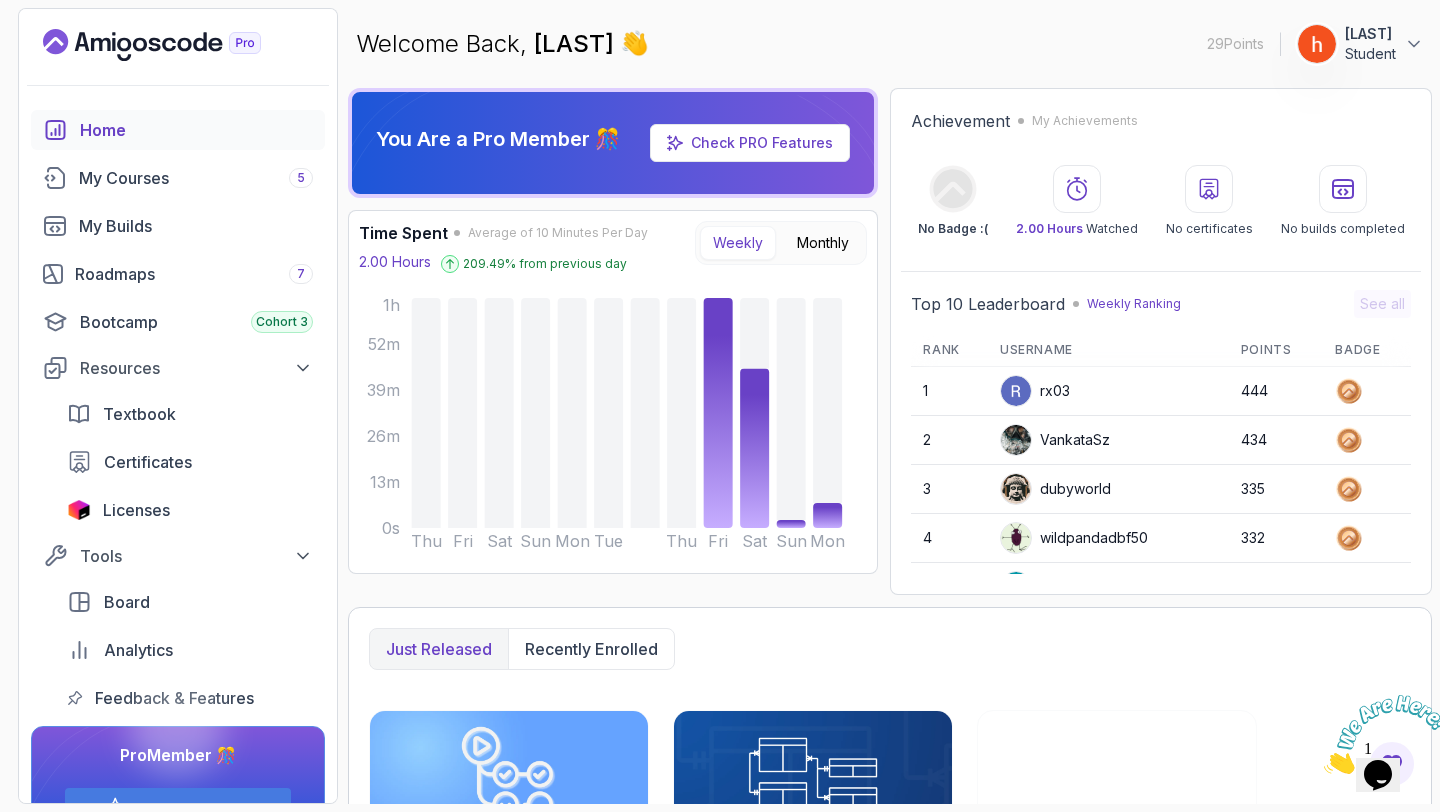 scroll, scrollTop: 54, scrollLeft: 0, axis: vertical 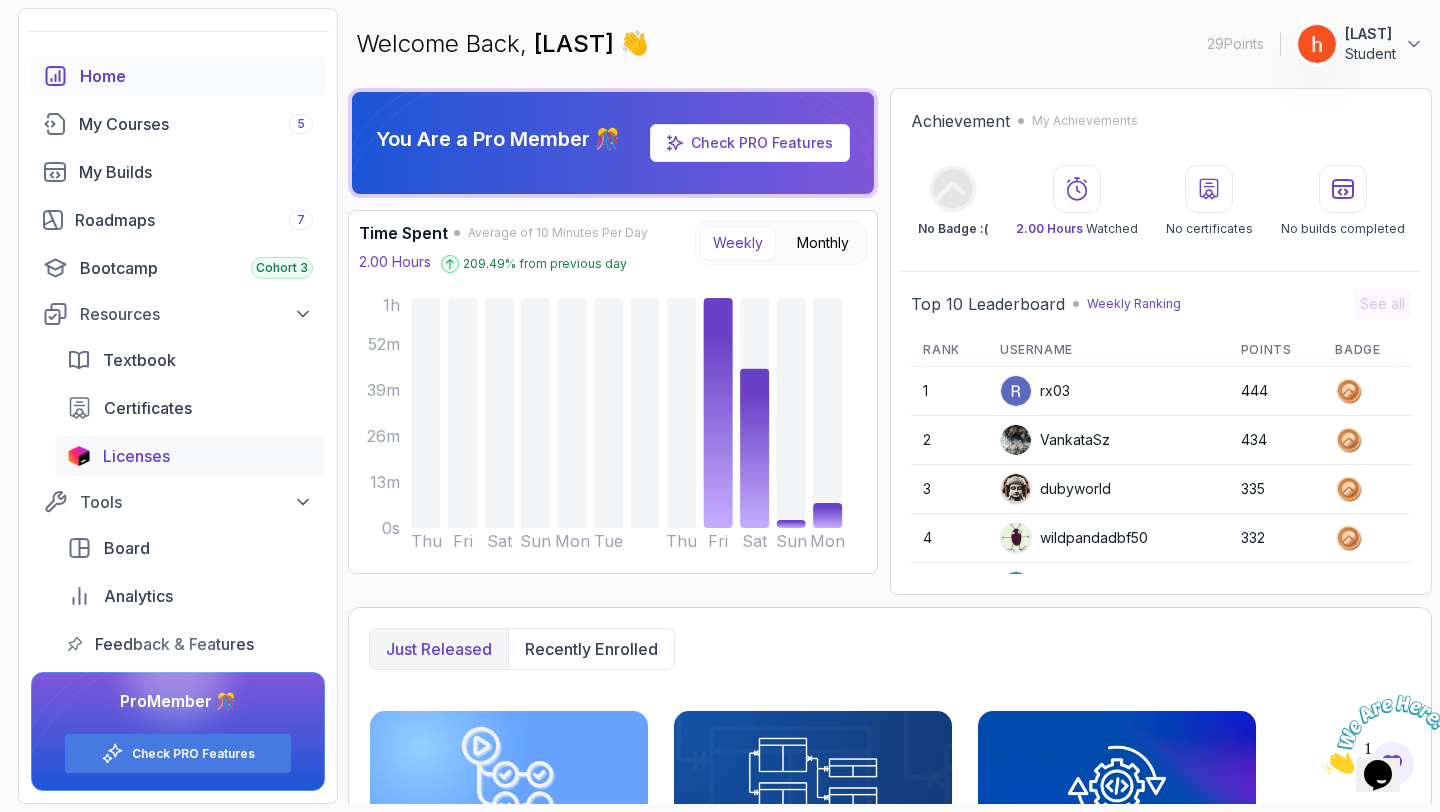 click on "Licenses" at bounding box center [136, 456] 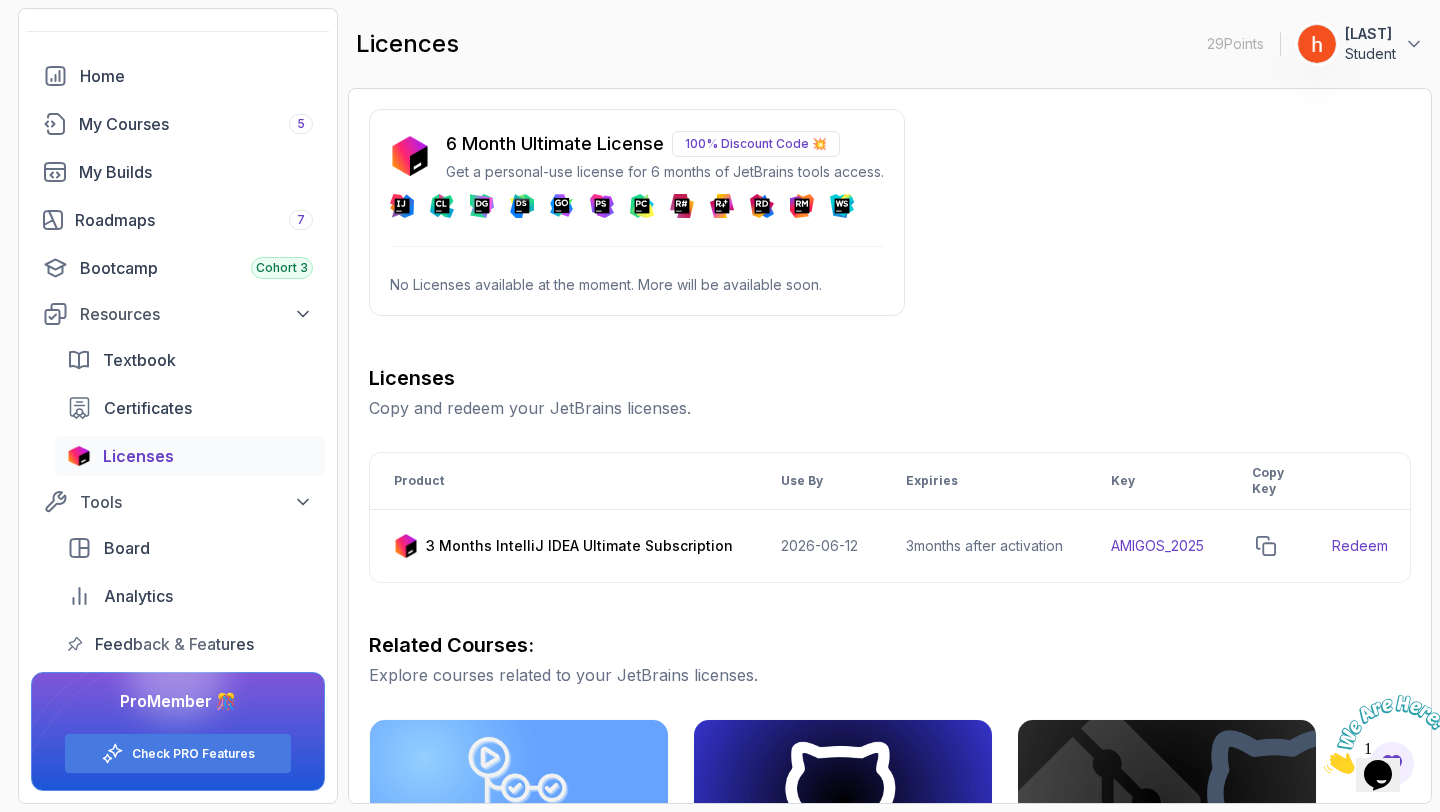 scroll, scrollTop: 74, scrollLeft: 0, axis: vertical 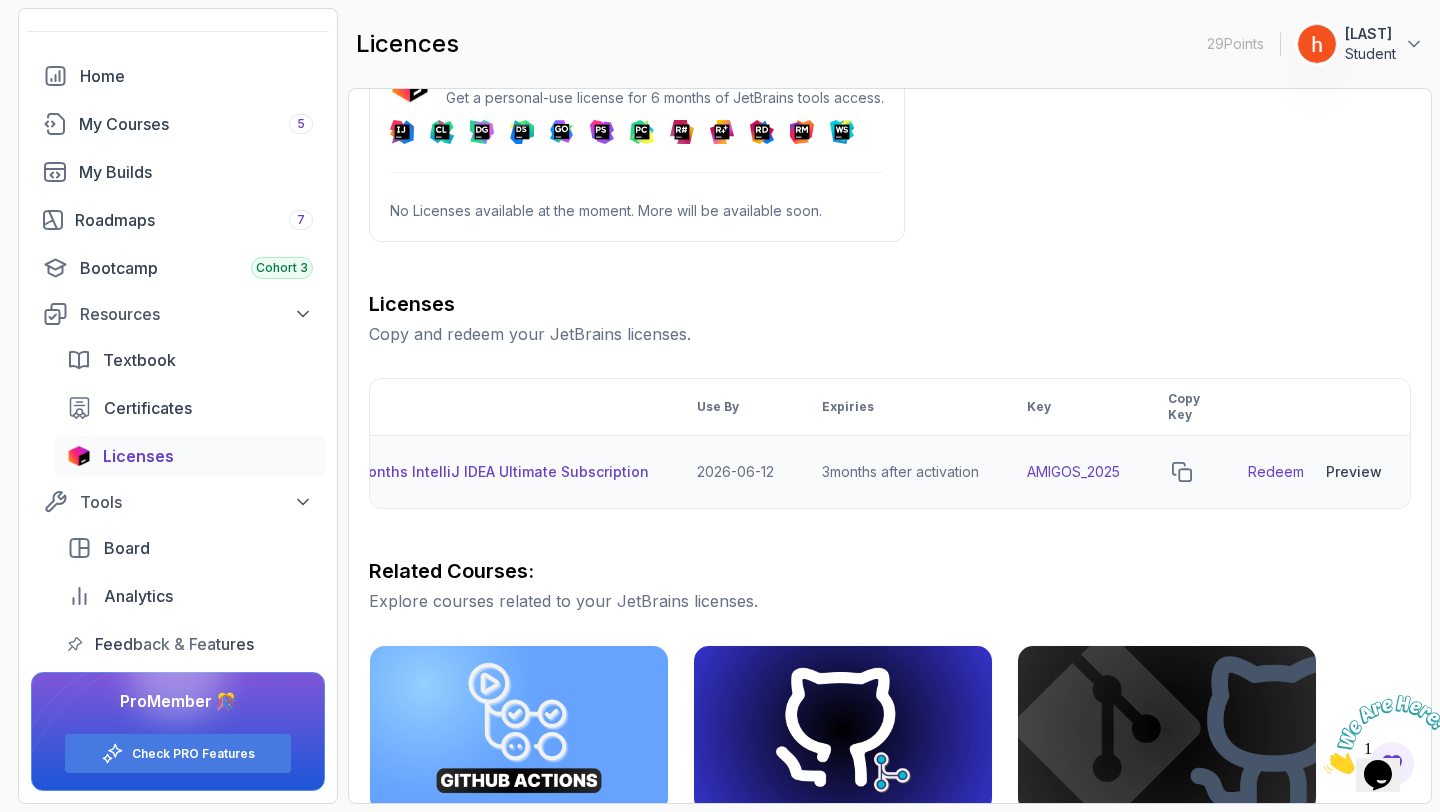 click on "Redeem" at bounding box center [1276, 472] 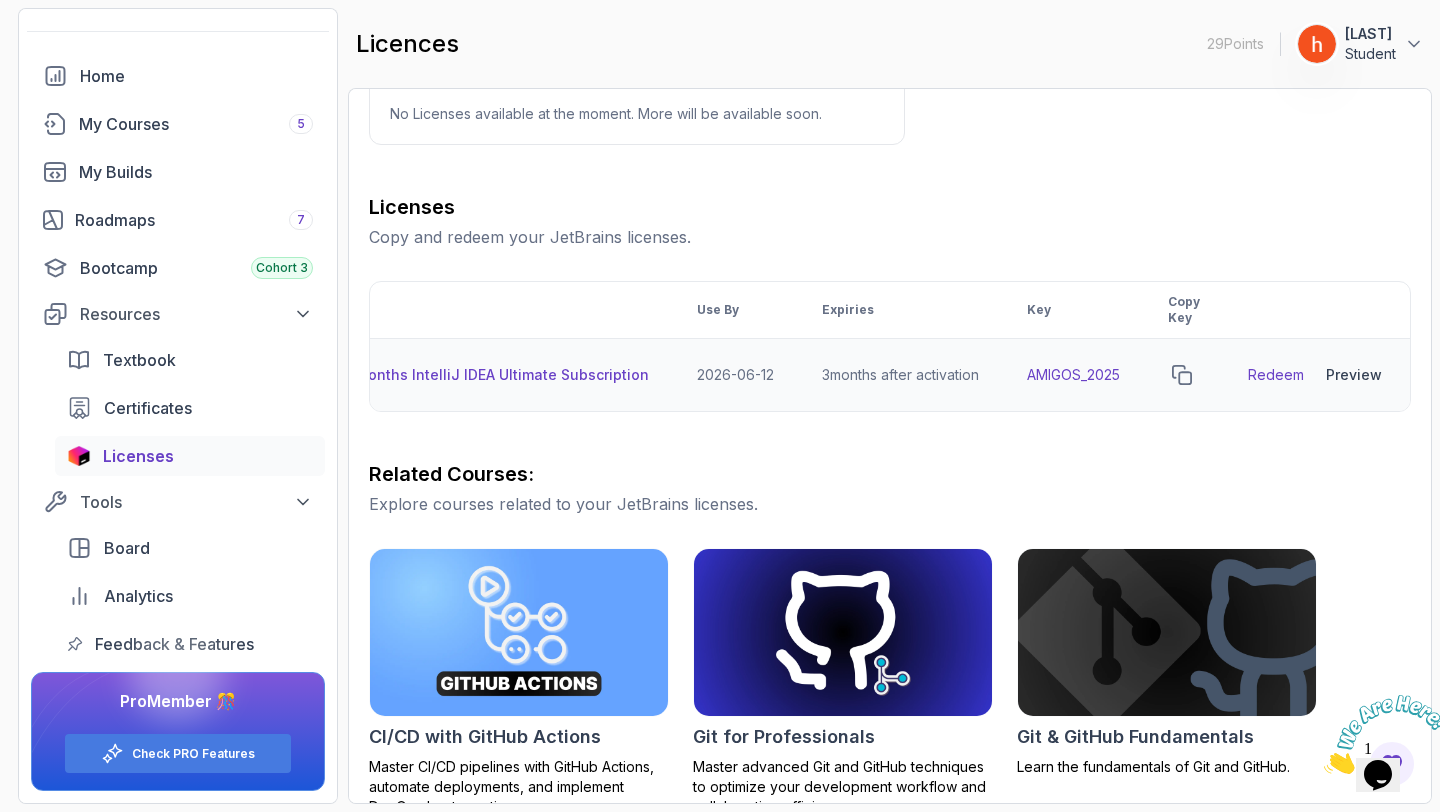 scroll, scrollTop: 185, scrollLeft: 0, axis: vertical 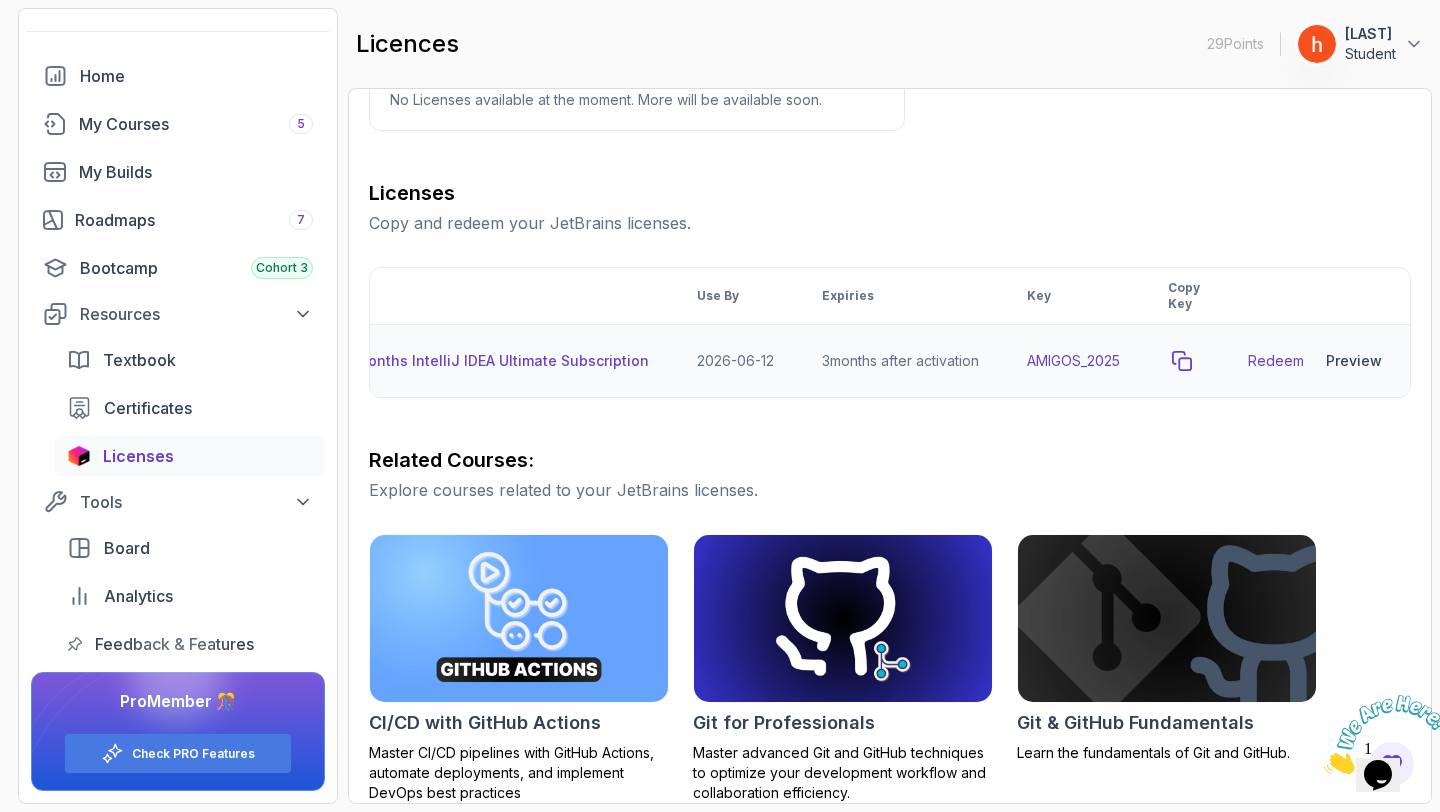 click 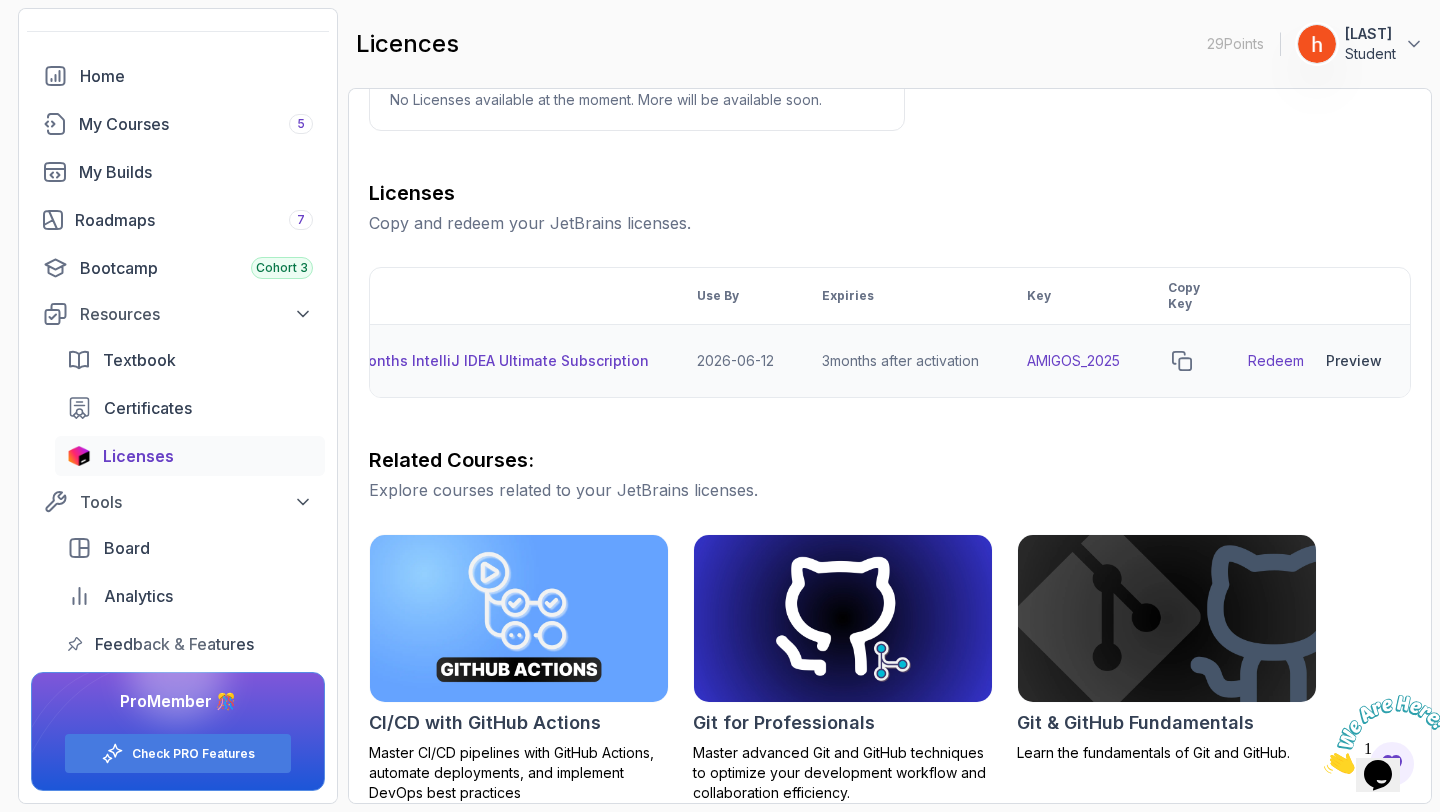 click on "Preview" at bounding box center [1354, 361] 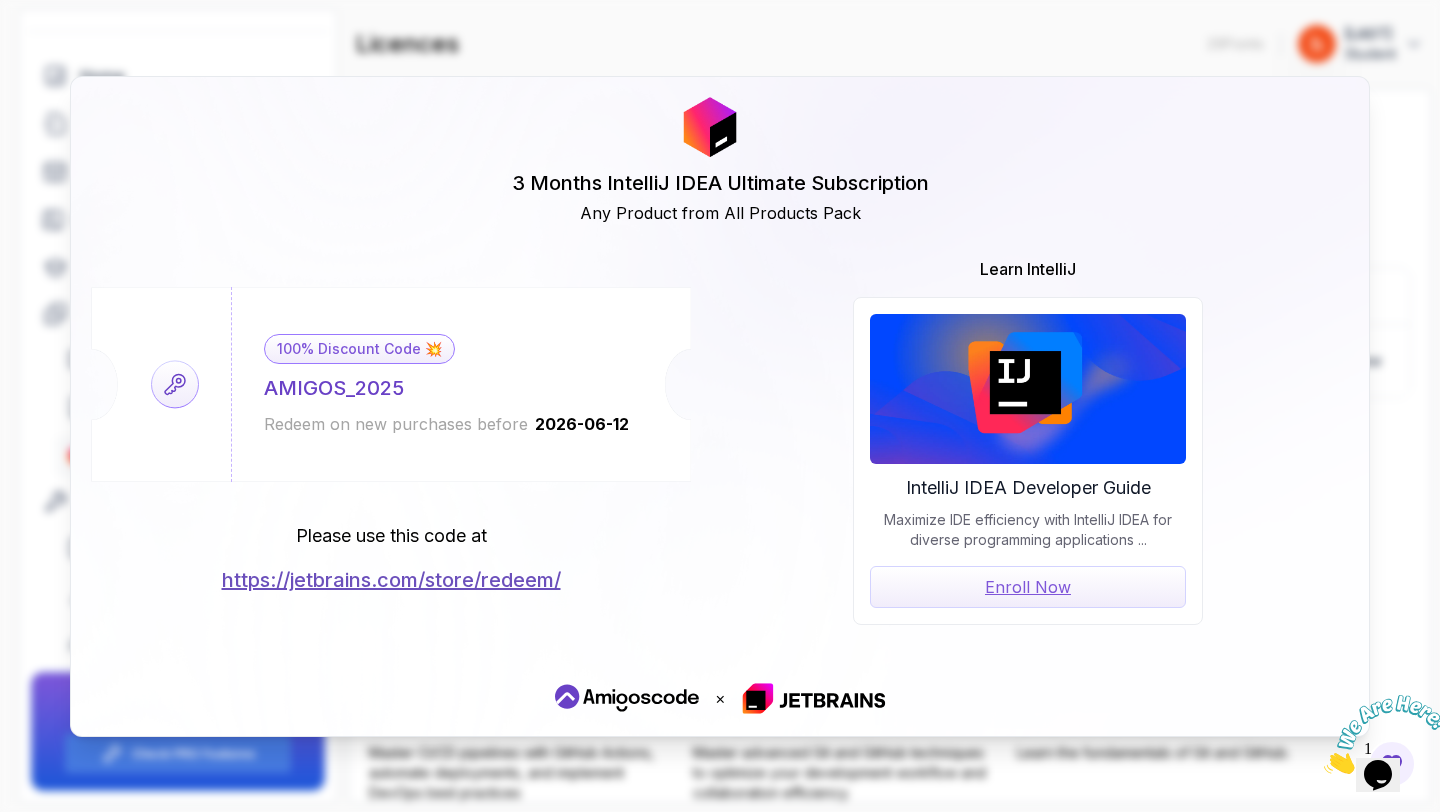 click on "https://jetbrains.com/store/redeem/" at bounding box center (391, 580) 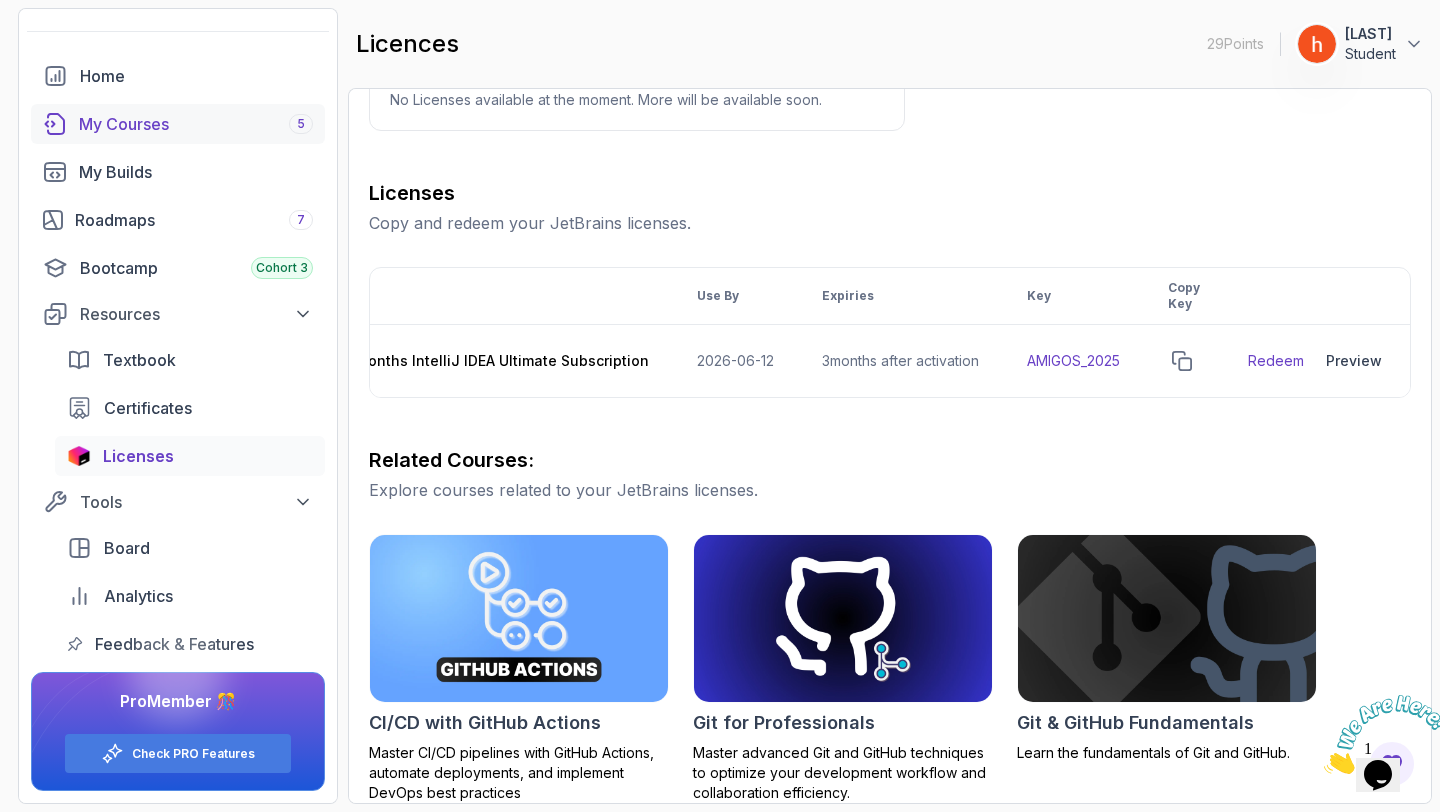 click on "My Courses 5" at bounding box center (196, 124) 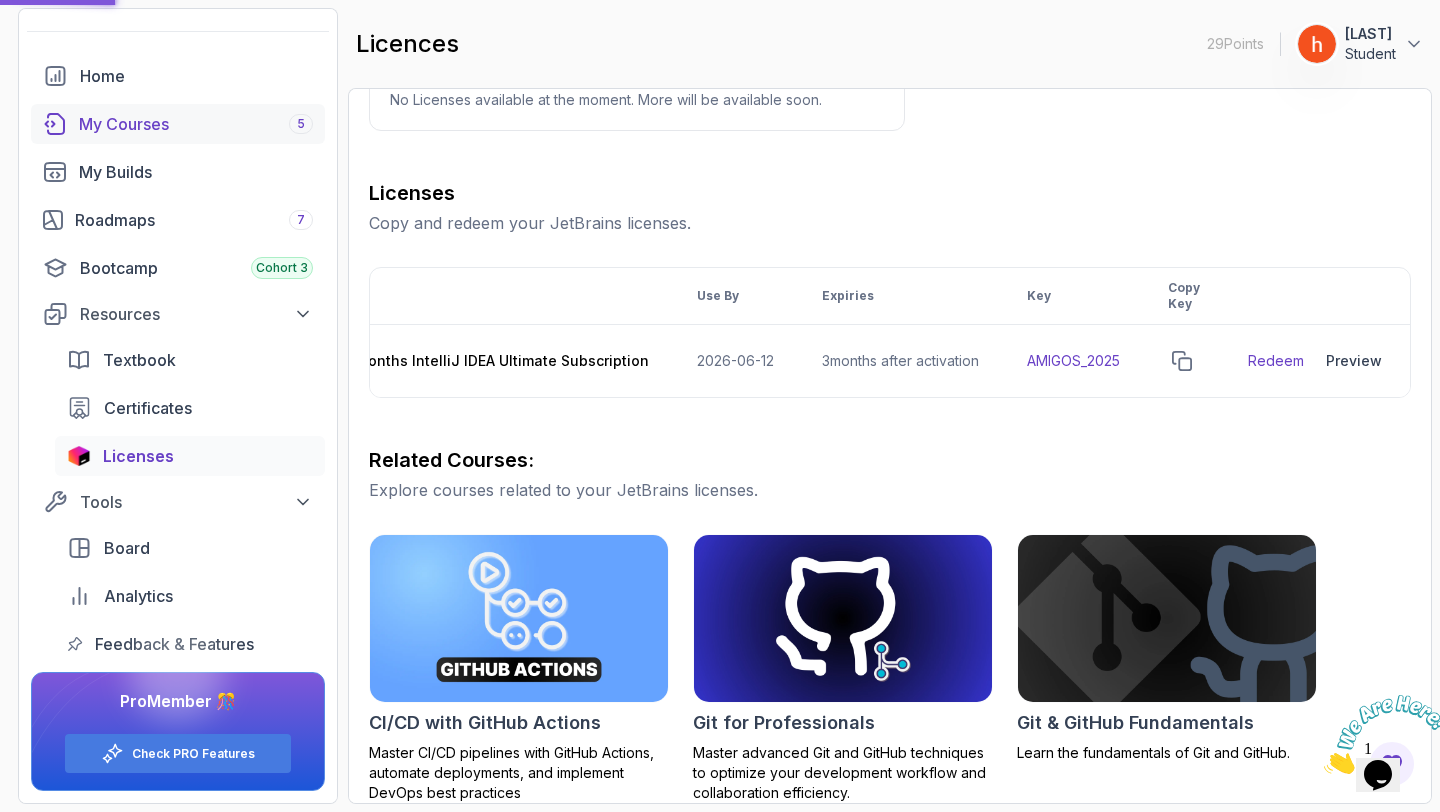 scroll, scrollTop: 0, scrollLeft: 0, axis: both 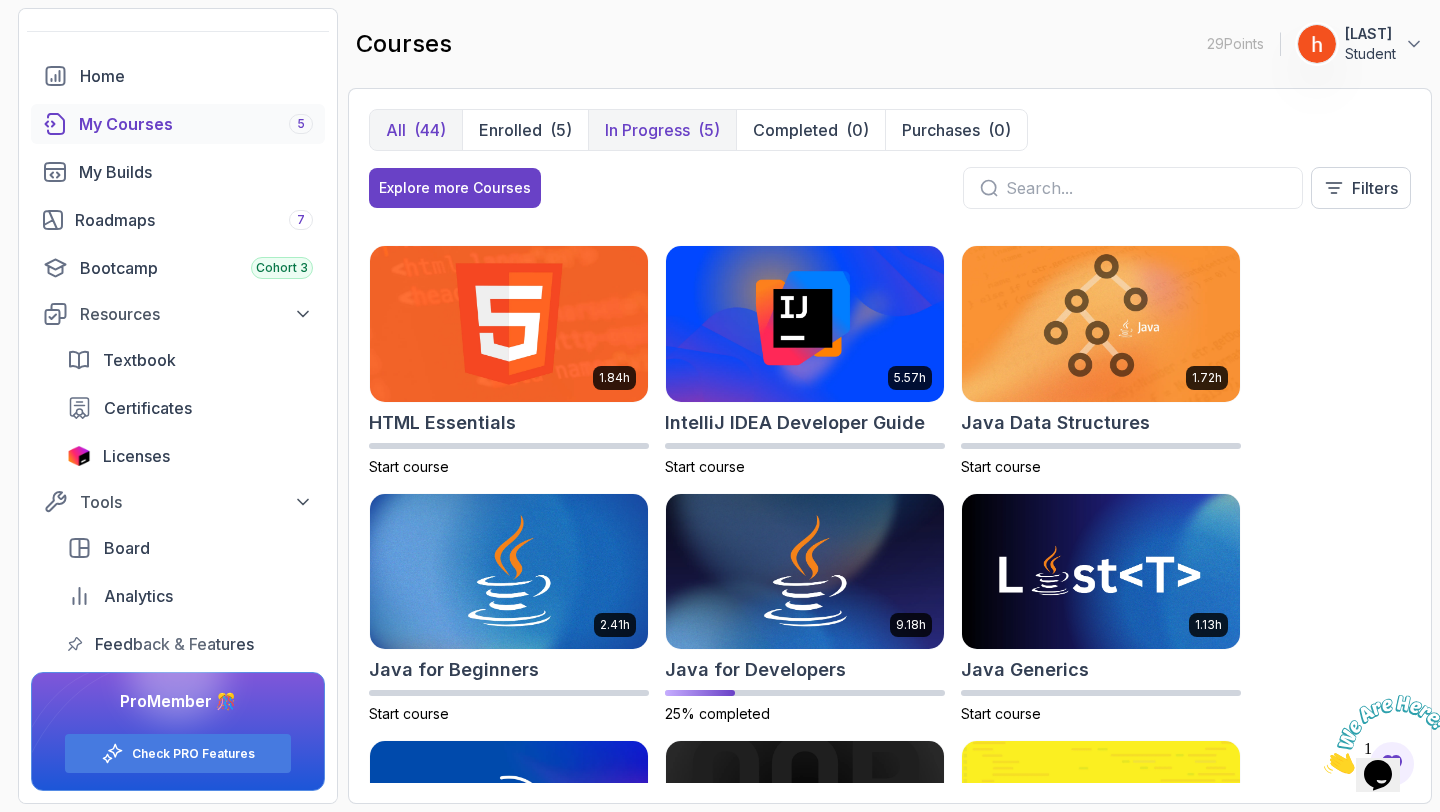 click on "In Progress" at bounding box center [647, 130] 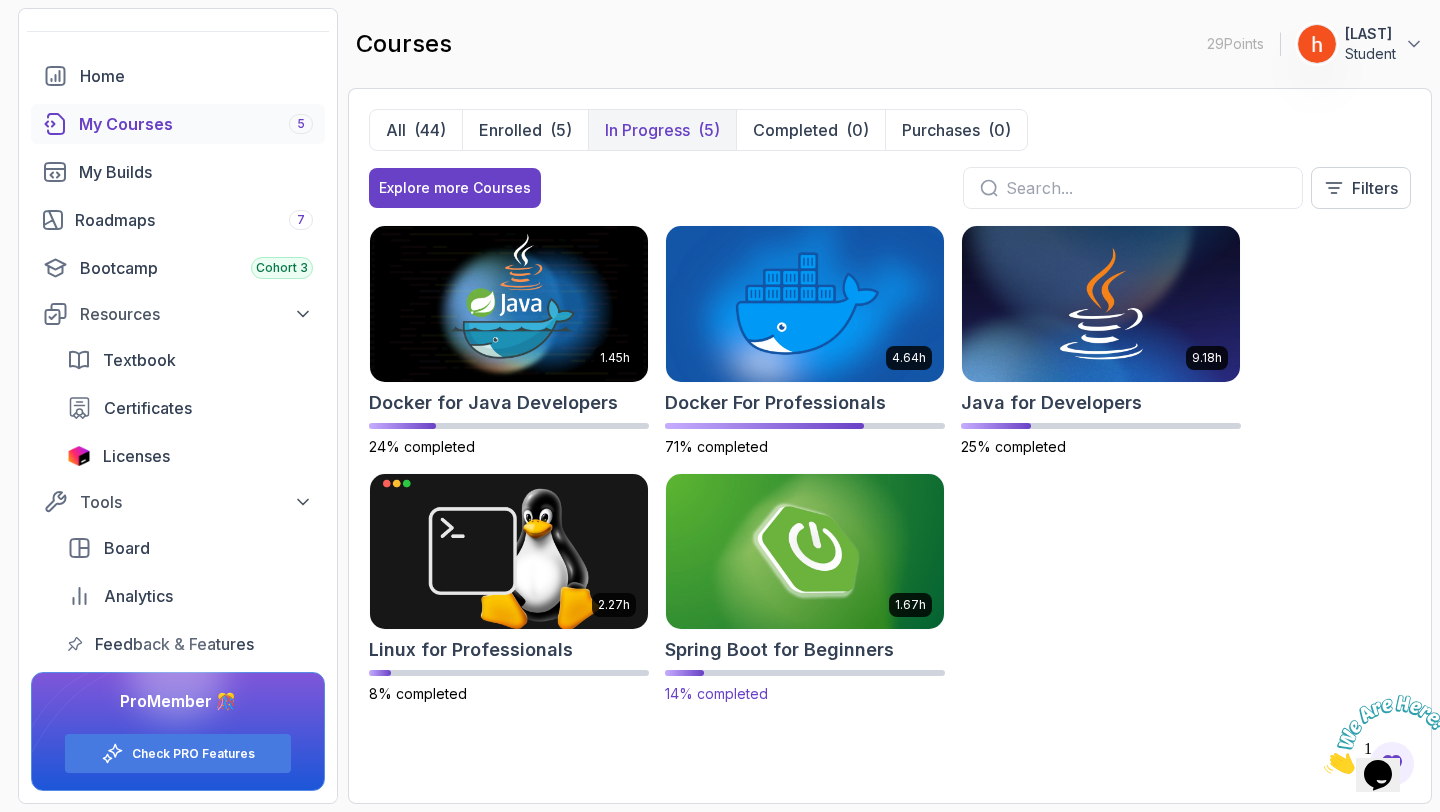 click at bounding box center [805, 551] 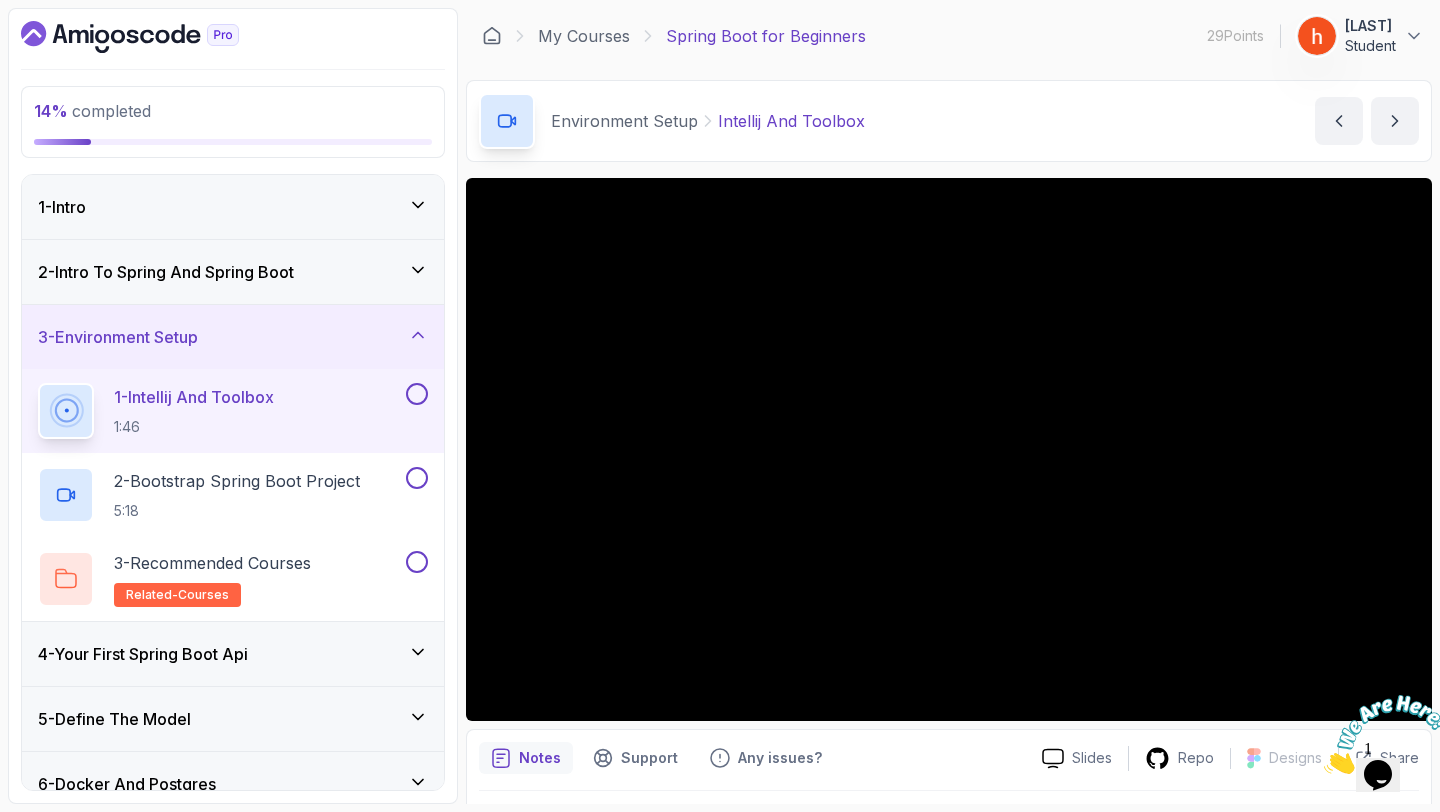 click 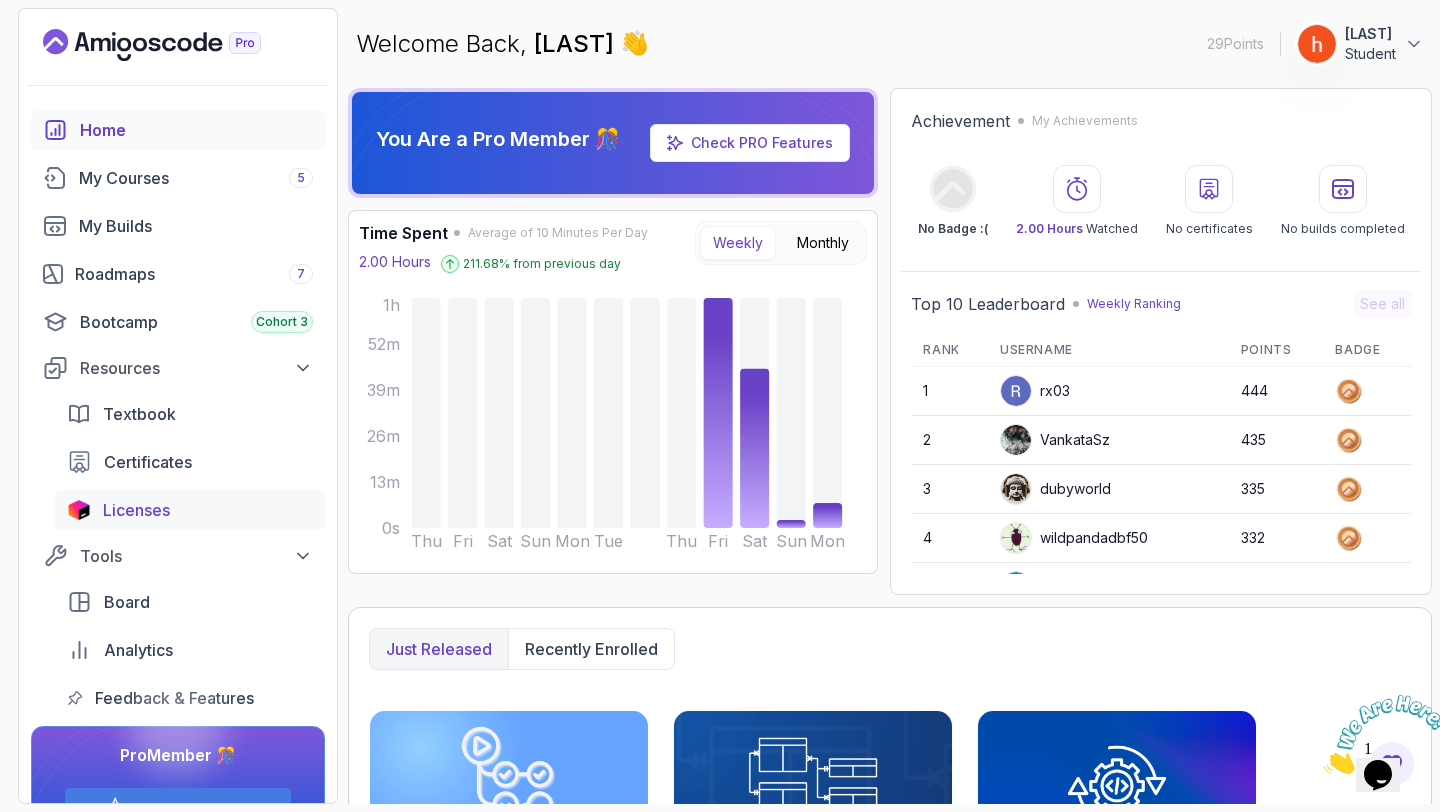 click on "Licenses" at bounding box center (208, 510) 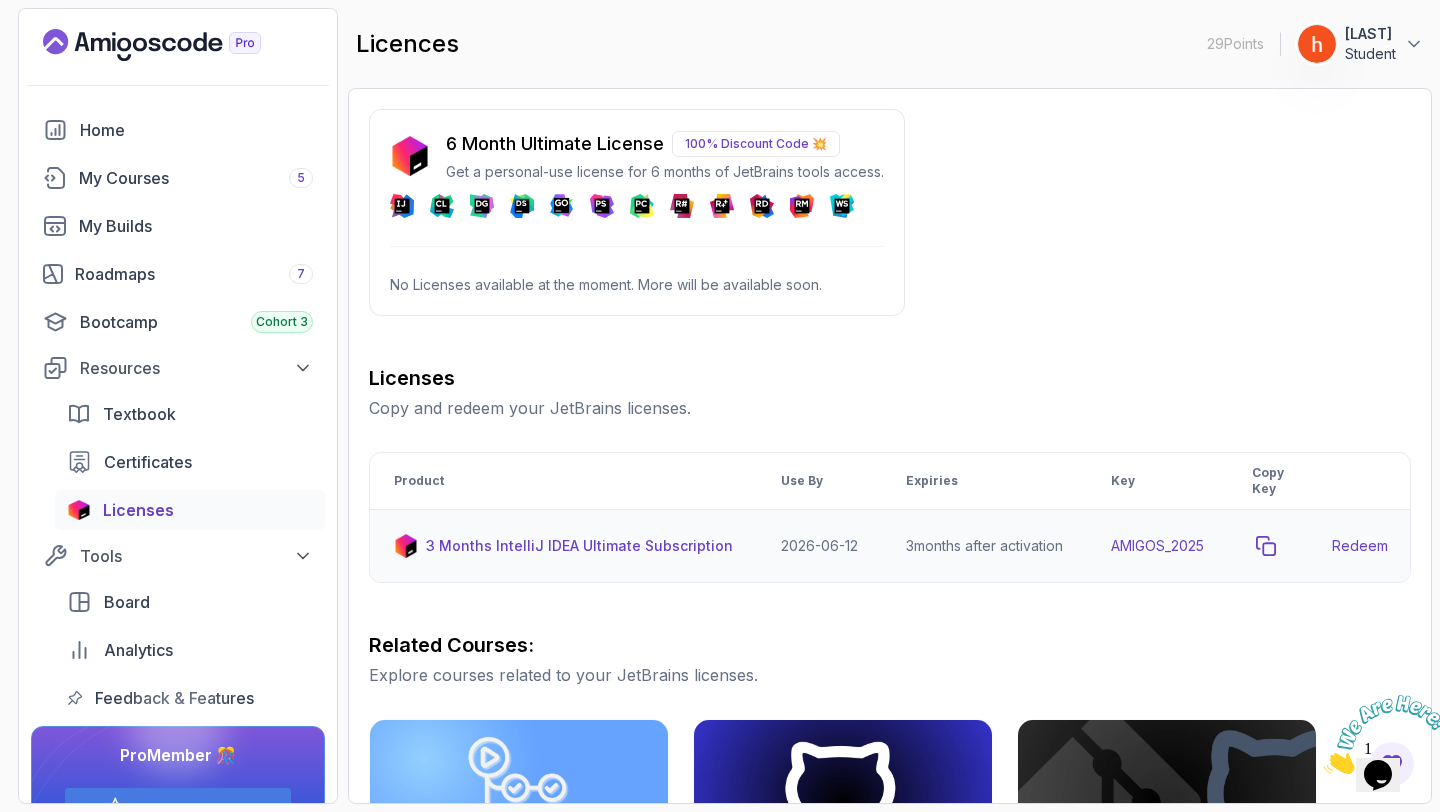 click 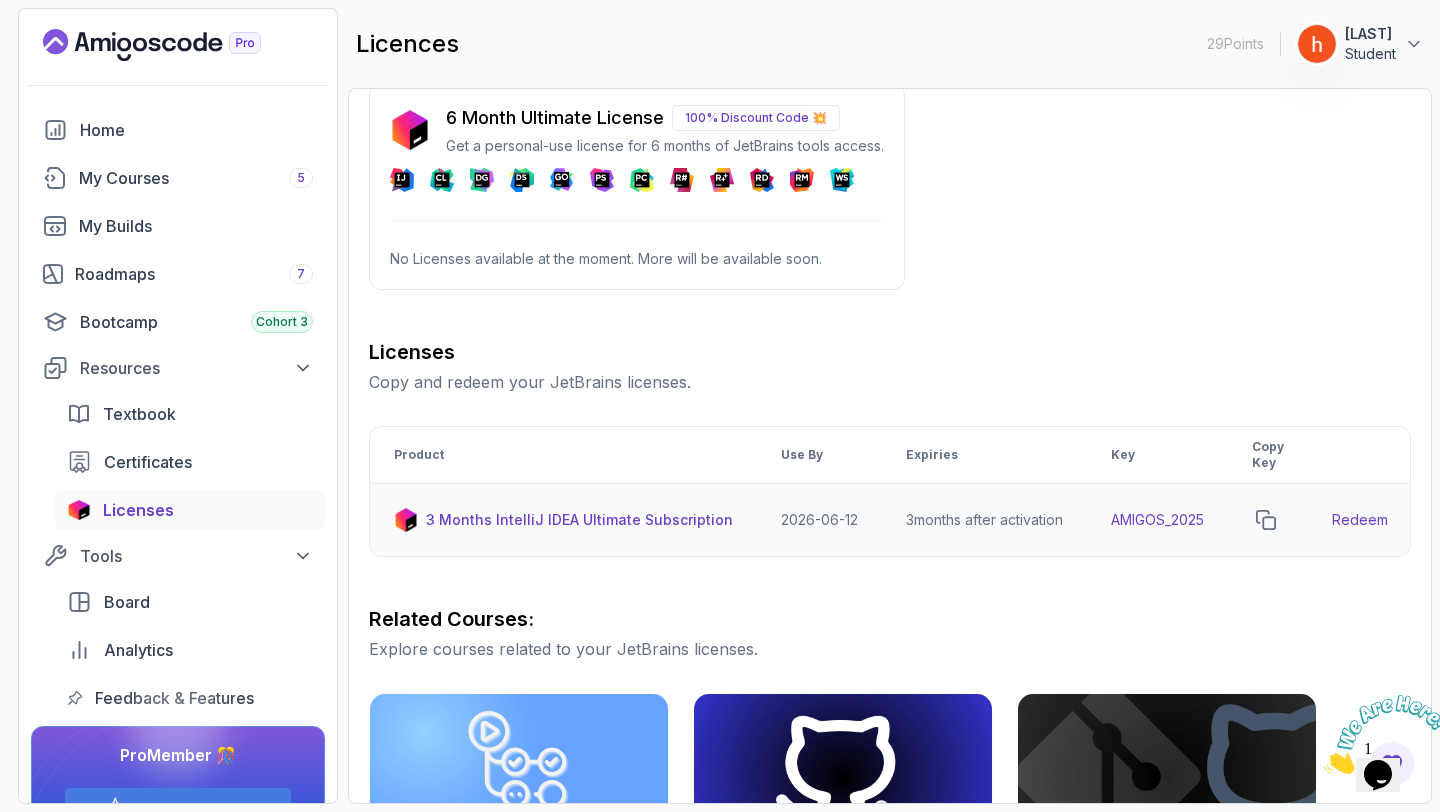 scroll, scrollTop: 30, scrollLeft: 0, axis: vertical 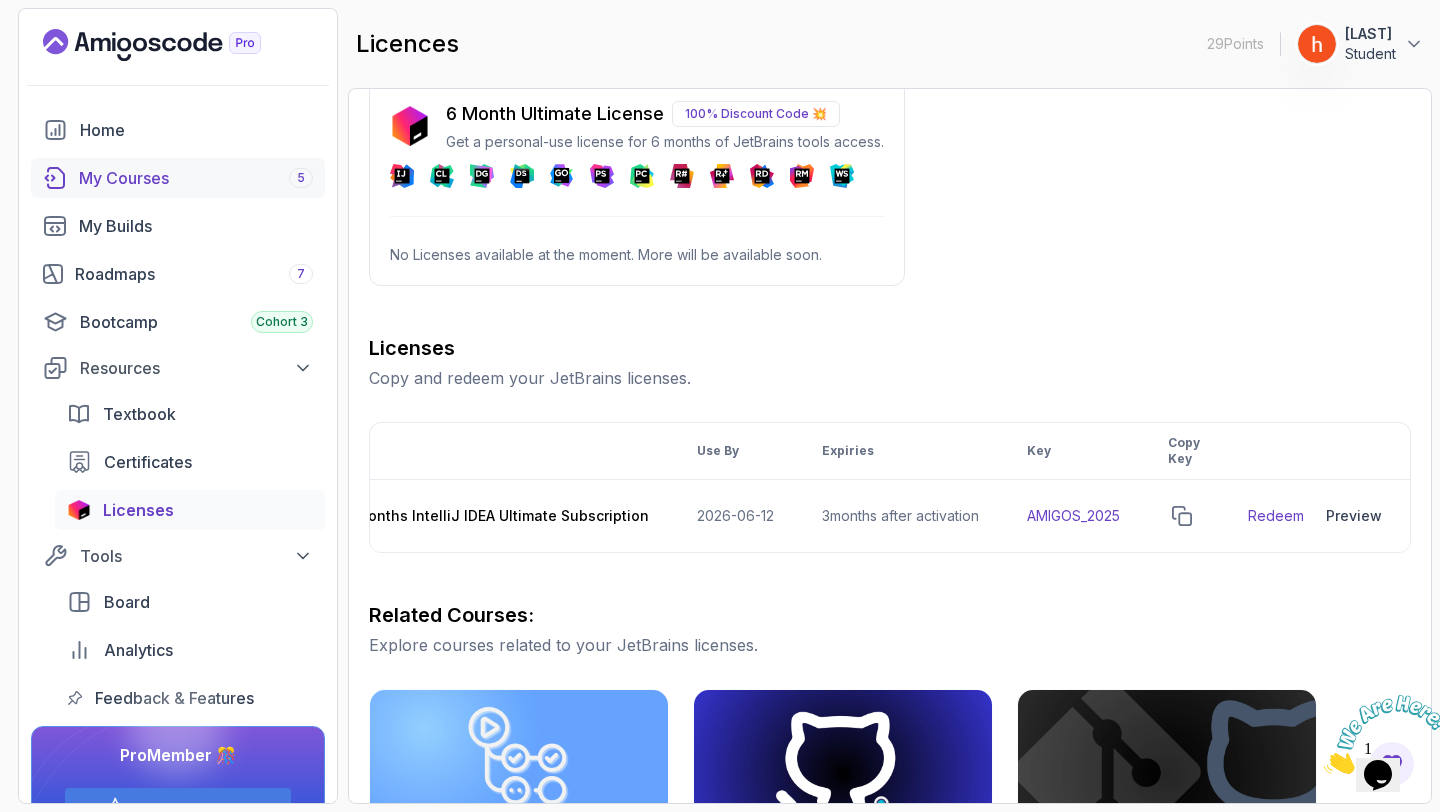 click on "My Courses 5" at bounding box center (196, 178) 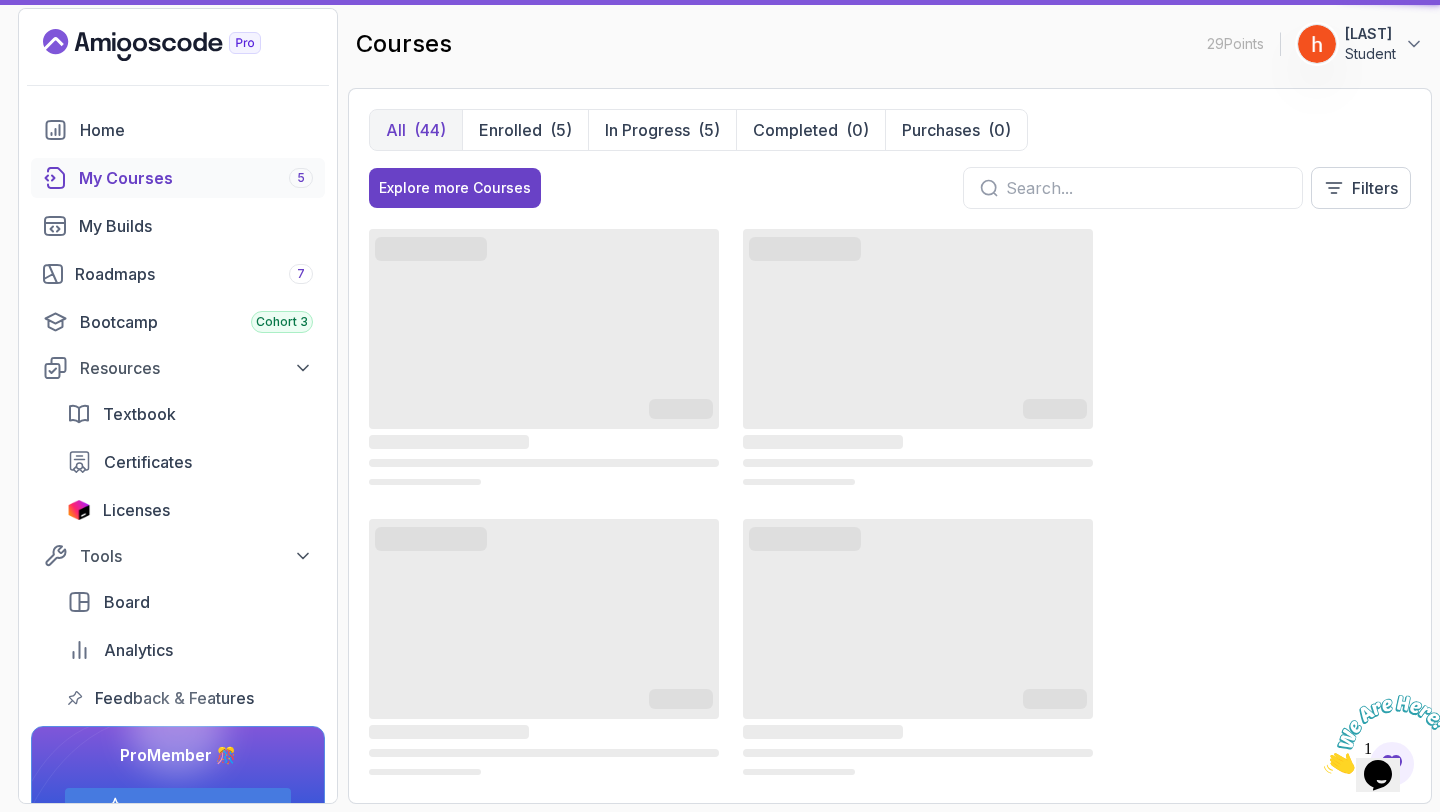 scroll, scrollTop: 0, scrollLeft: 0, axis: both 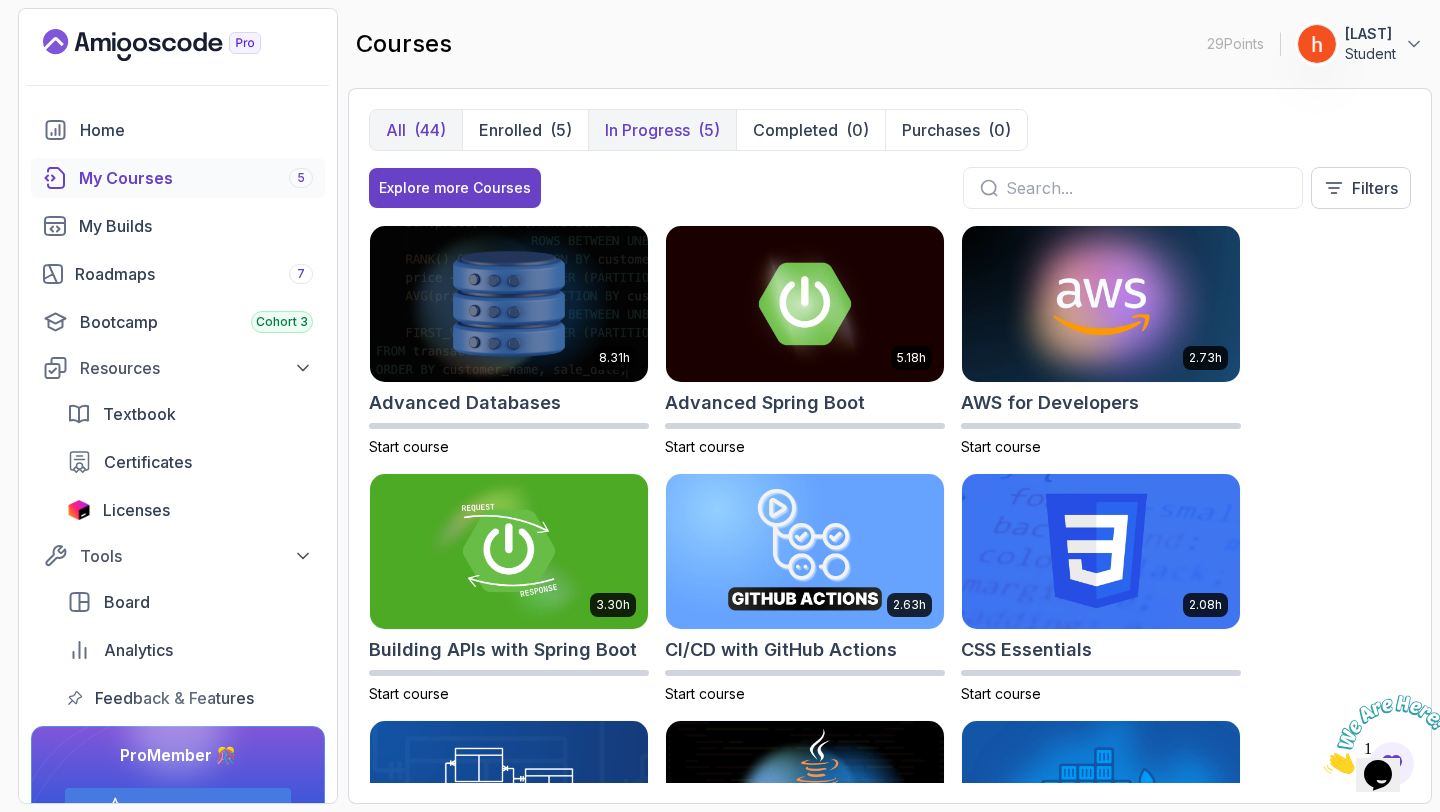 click on "In Progress" at bounding box center (647, 130) 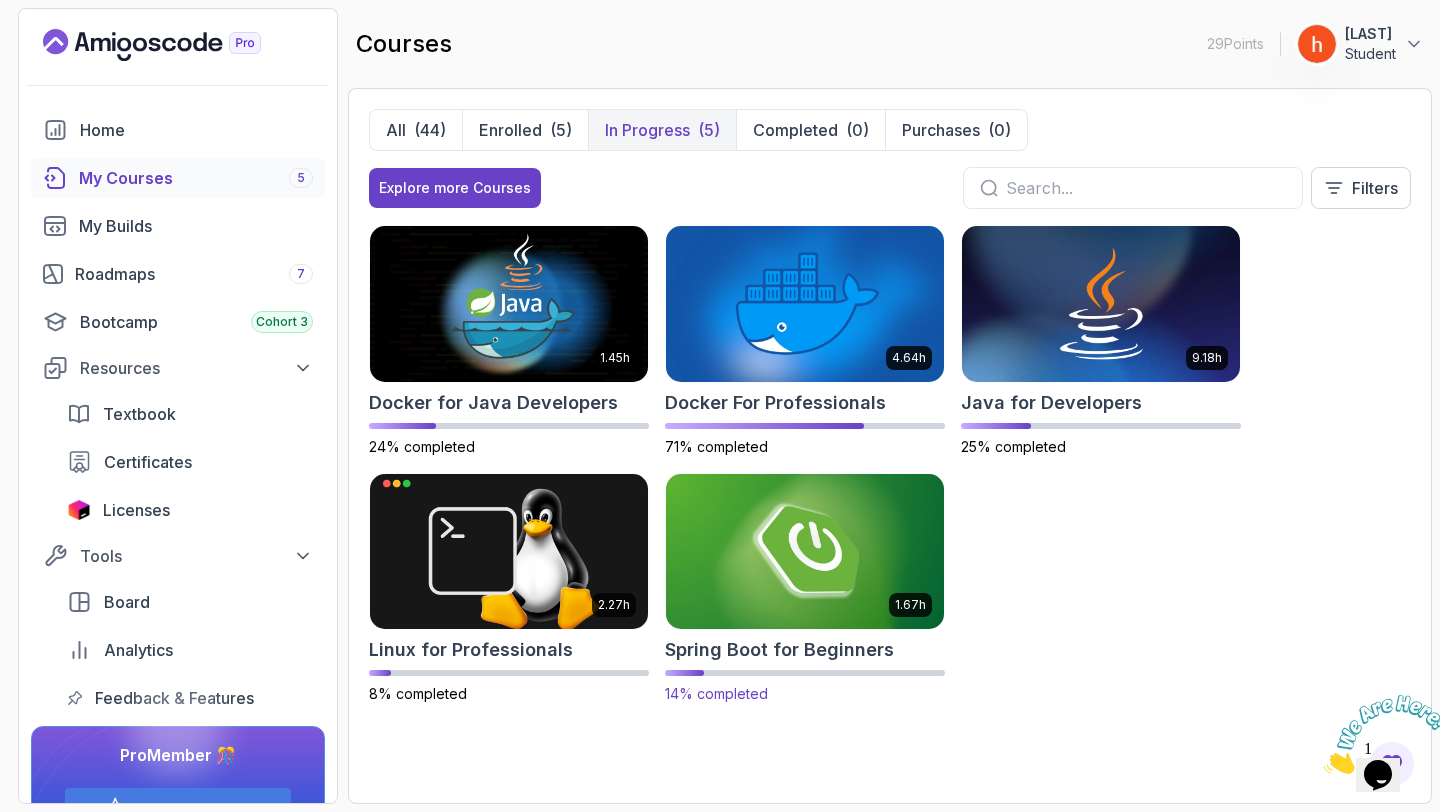 click at bounding box center (805, 551) 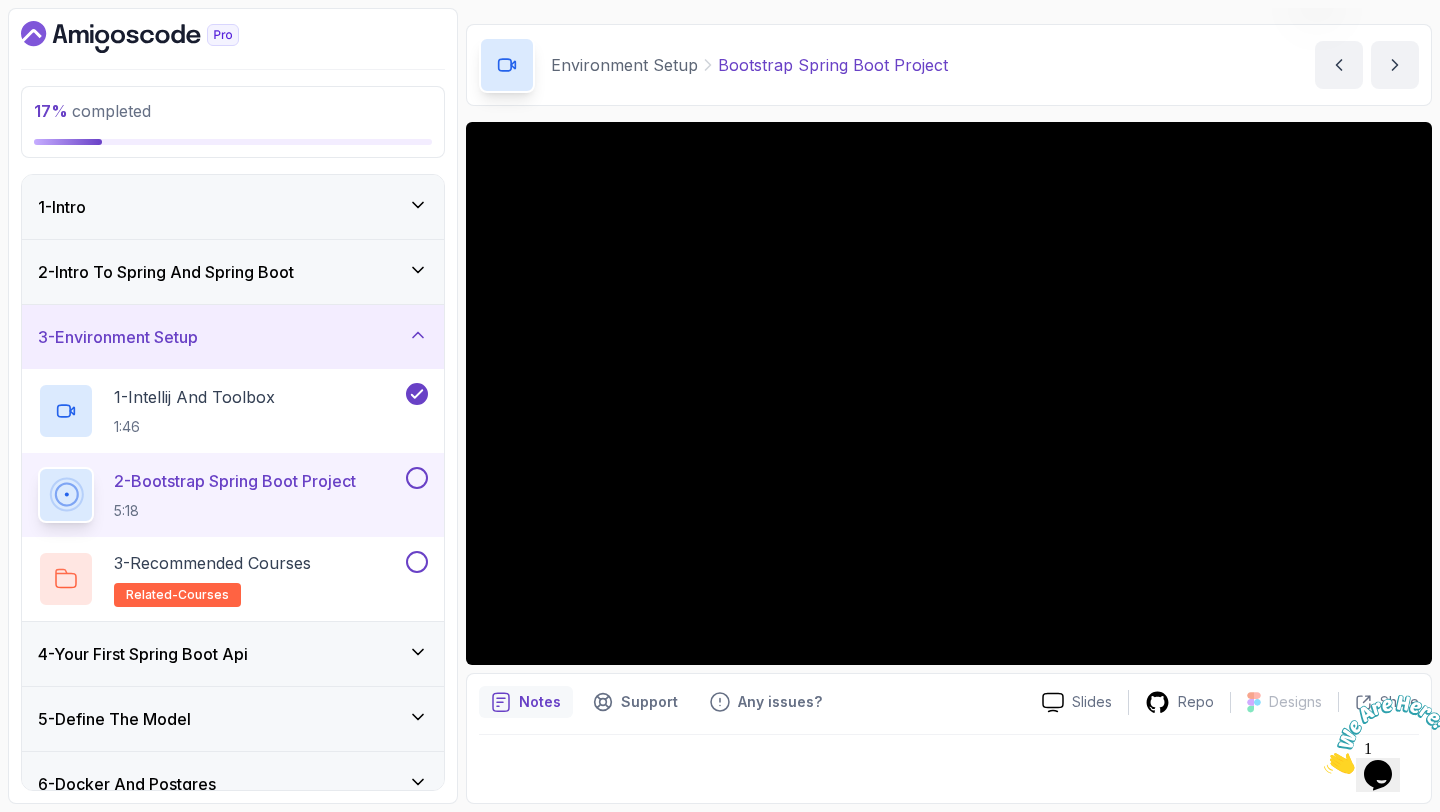 scroll, scrollTop: 0, scrollLeft: 0, axis: both 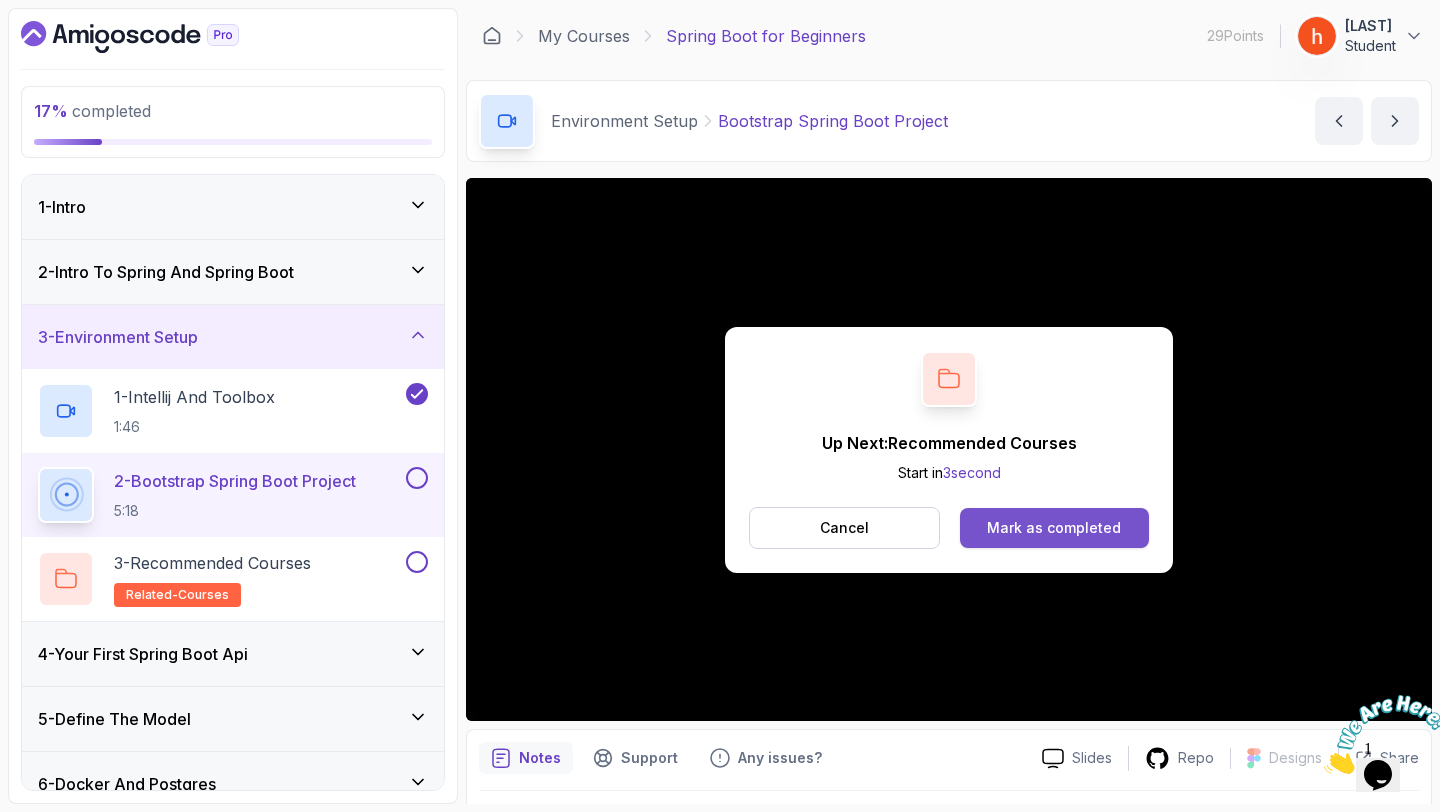 click on "Mark as completed" at bounding box center [1054, 528] 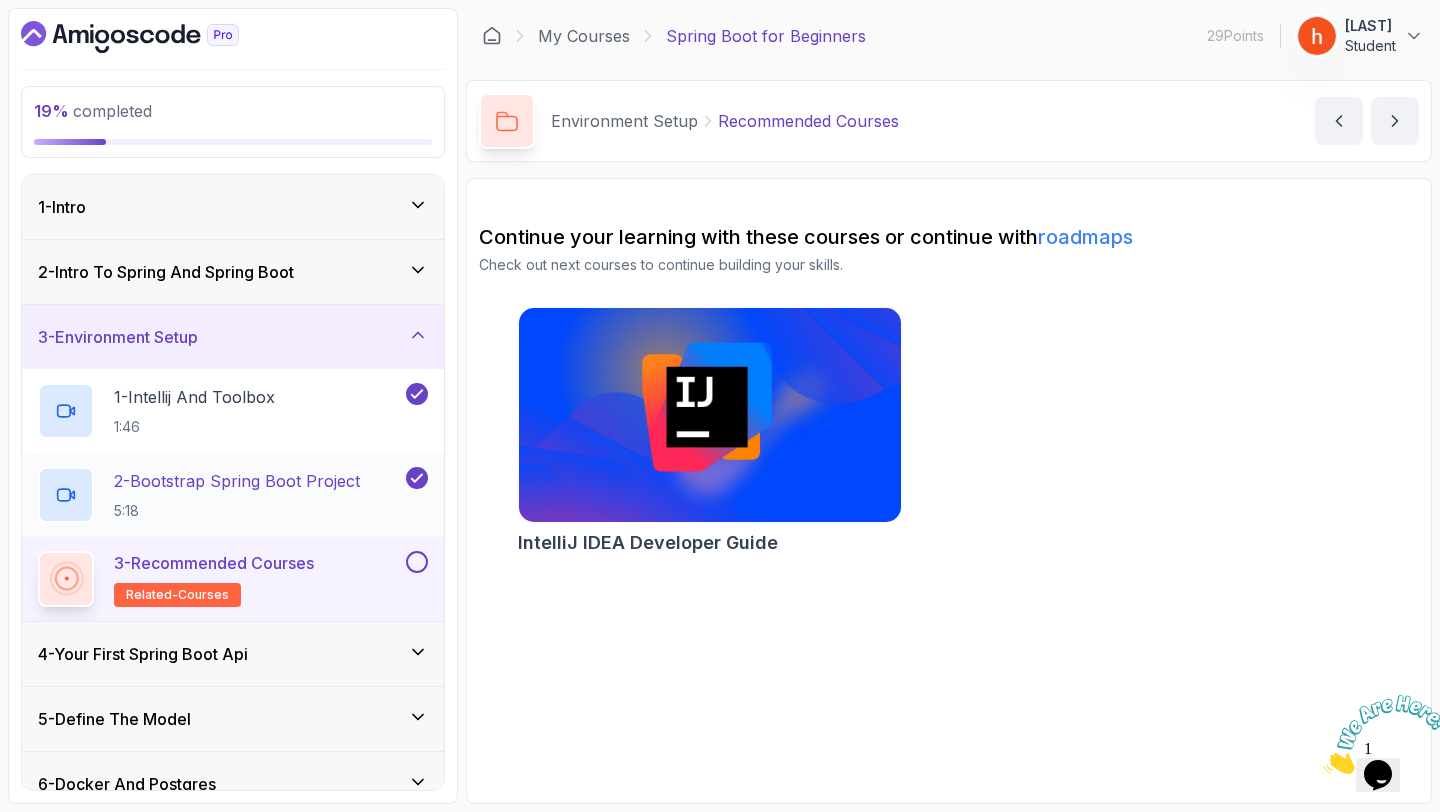 click 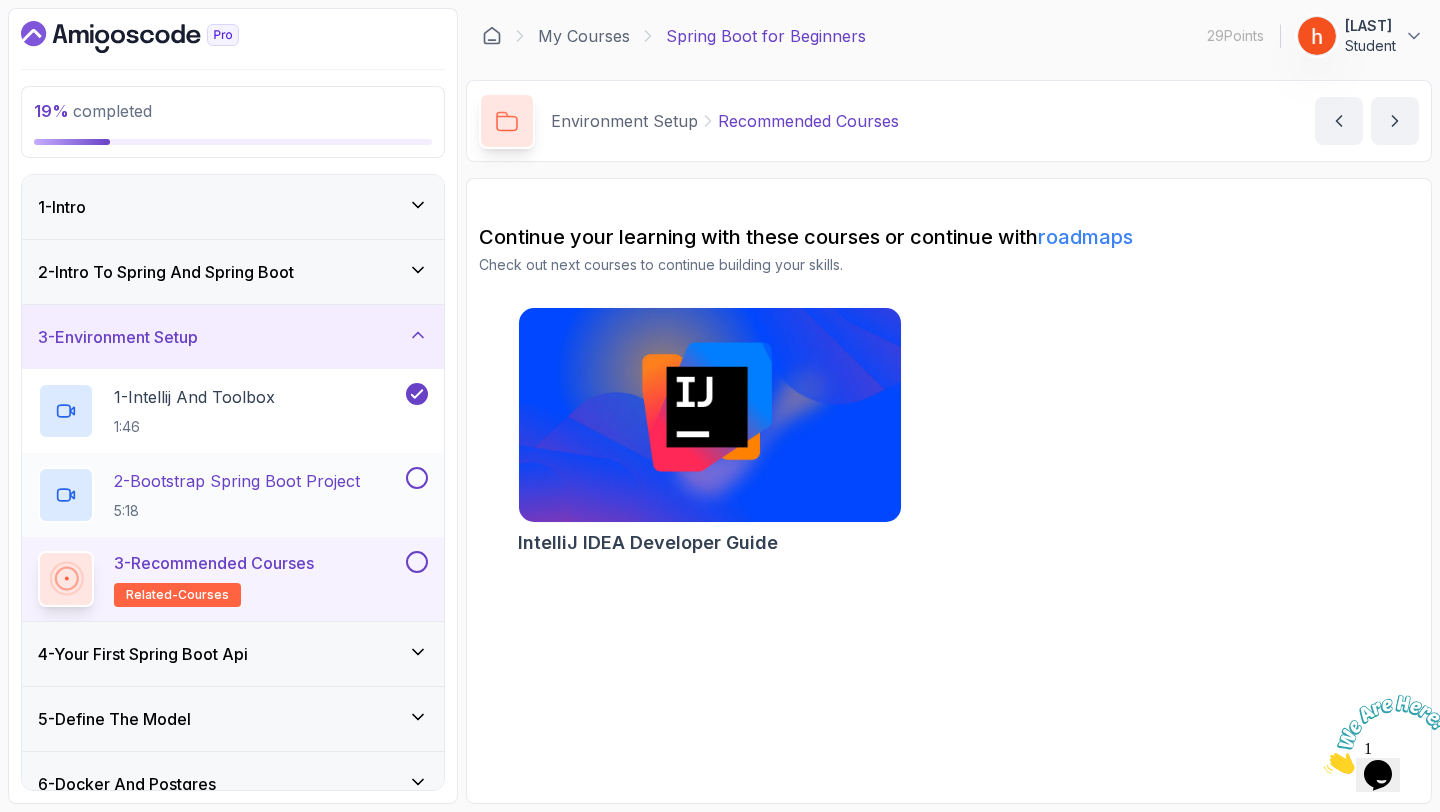 click at bounding box center [417, 478] 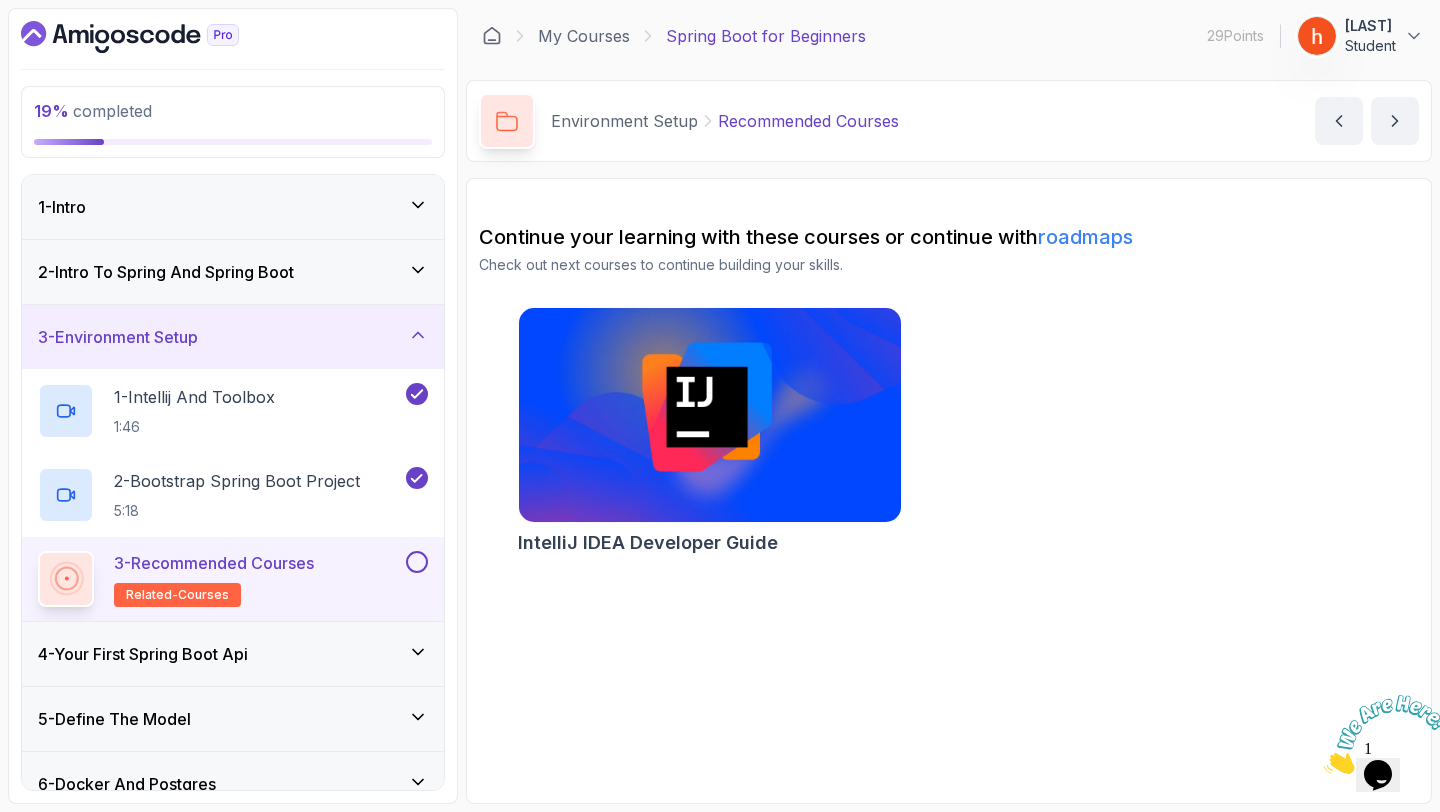 click at bounding box center (417, 562) 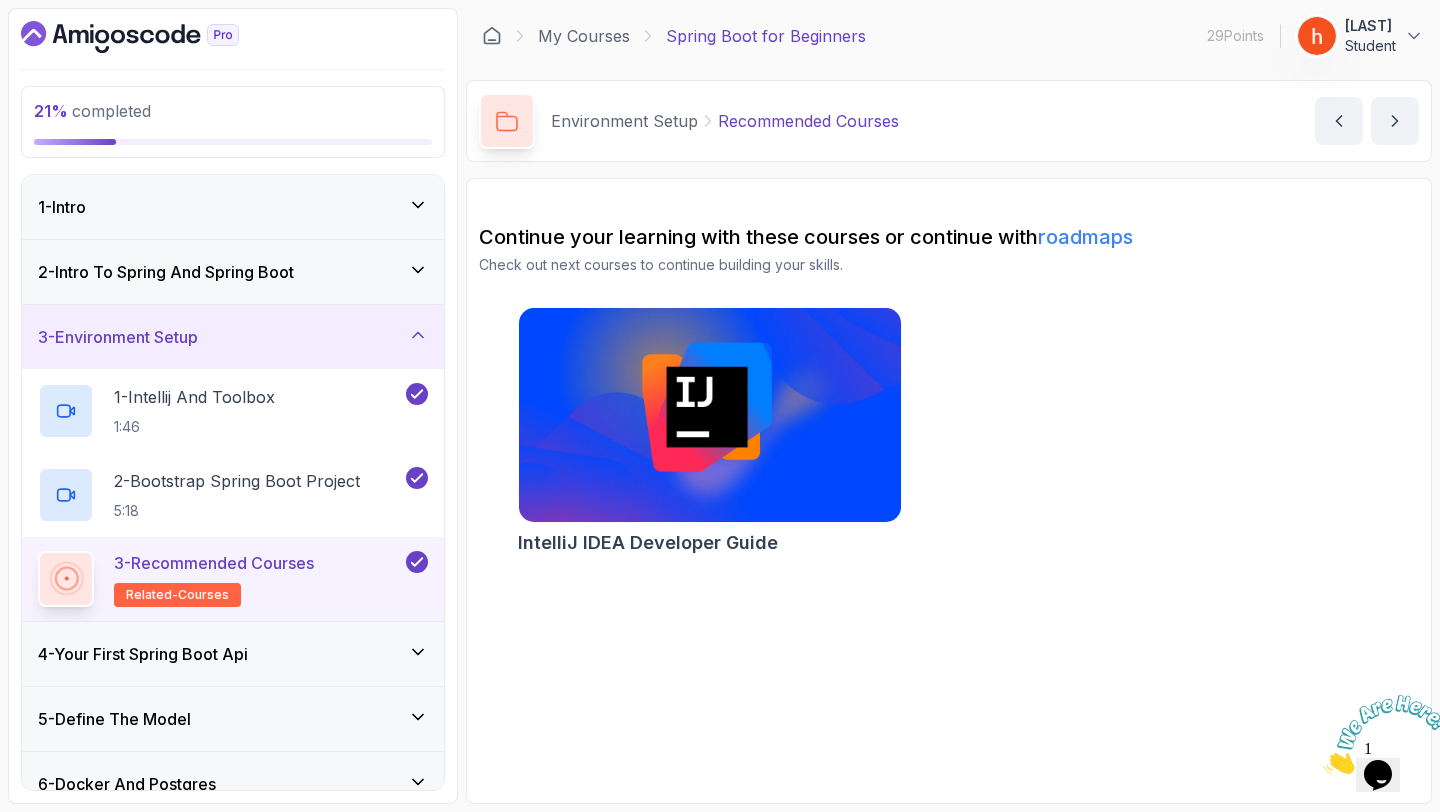 click on "3  -  Environment Setup" at bounding box center (233, 337) 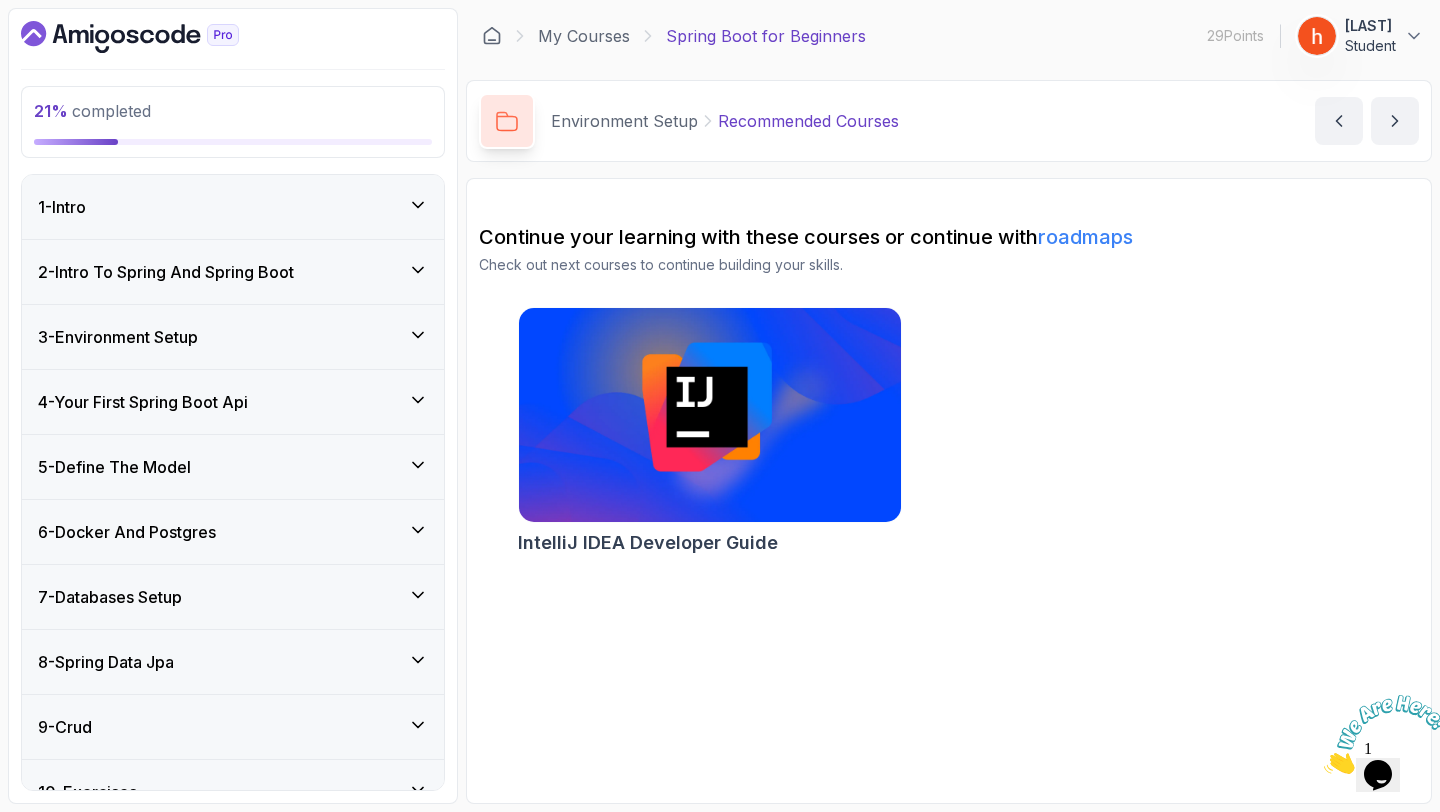 click on "4  -  Your First Spring Boot Api" at bounding box center (233, 402) 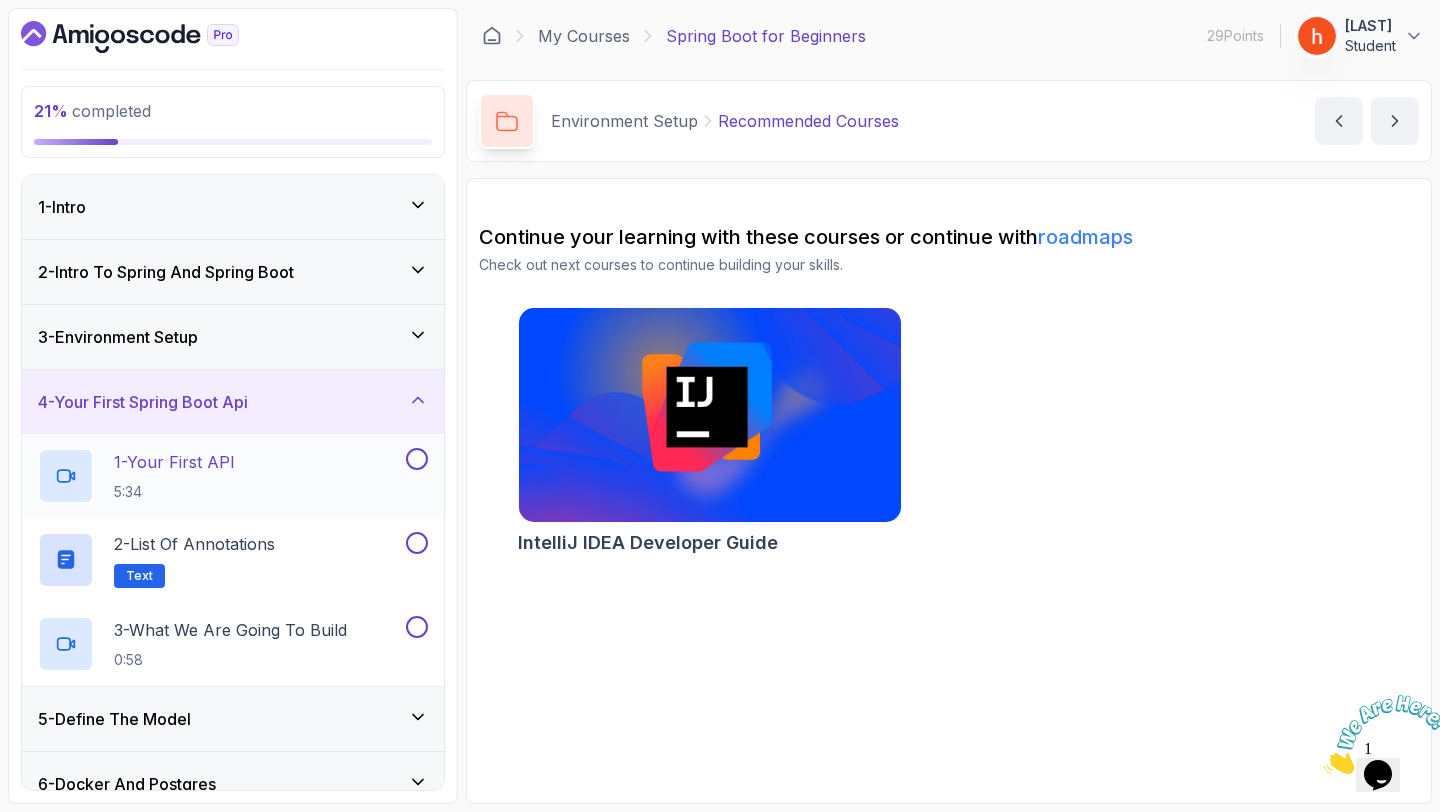 click on "1  -  Your First API" at bounding box center [174, 462] 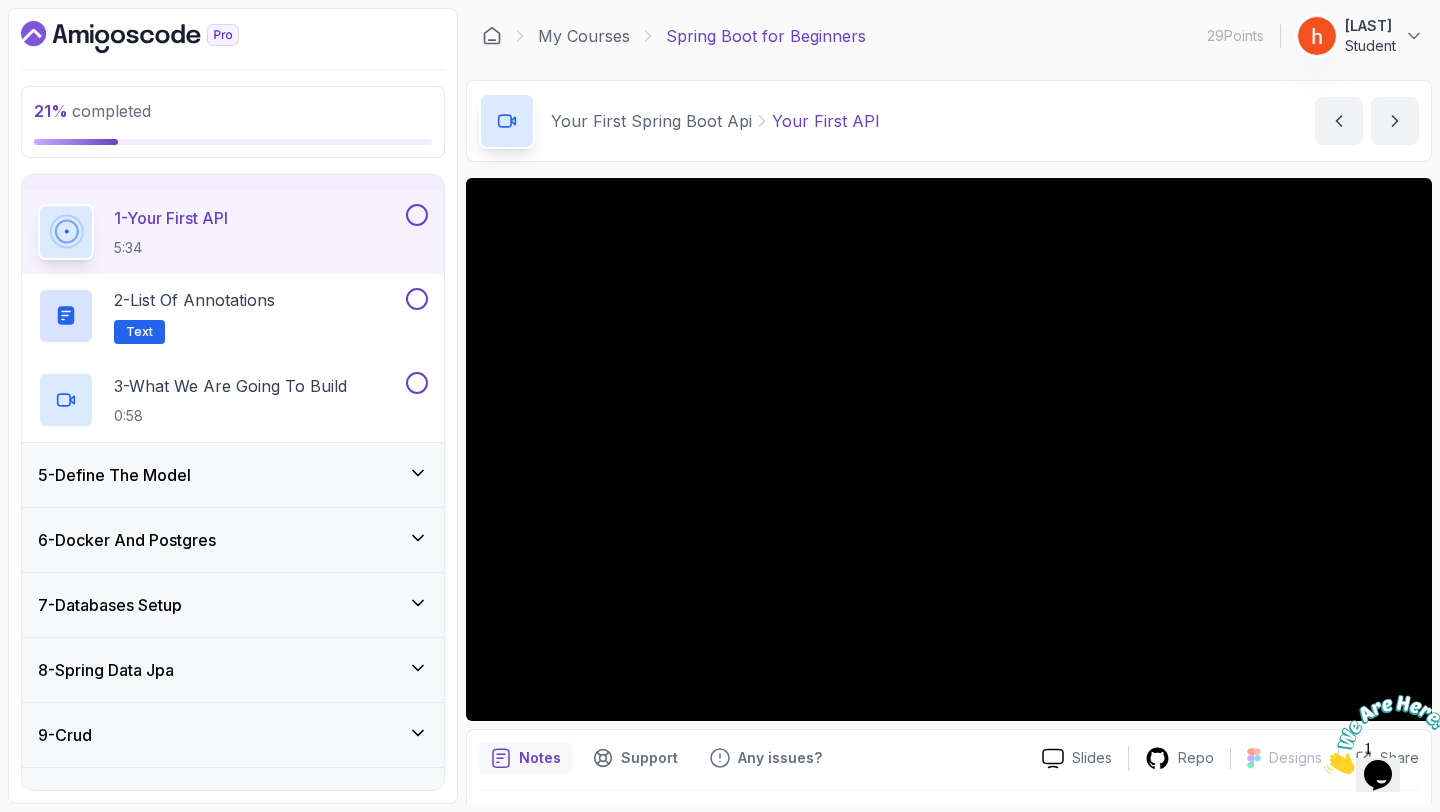scroll, scrollTop: 415, scrollLeft: 0, axis: vertical 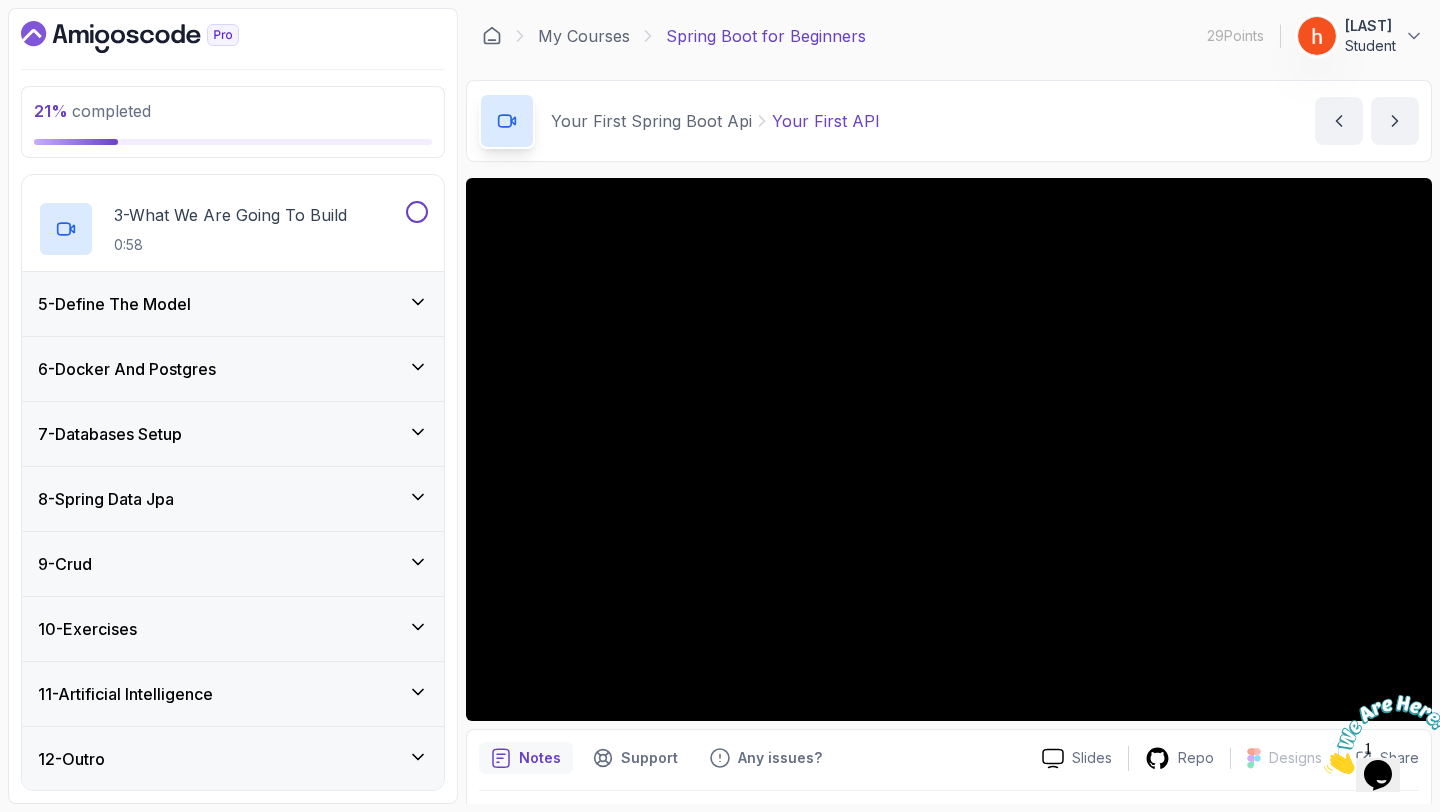 click on "8  -  Spring Data Jpa" at bounding box center (233, 499) 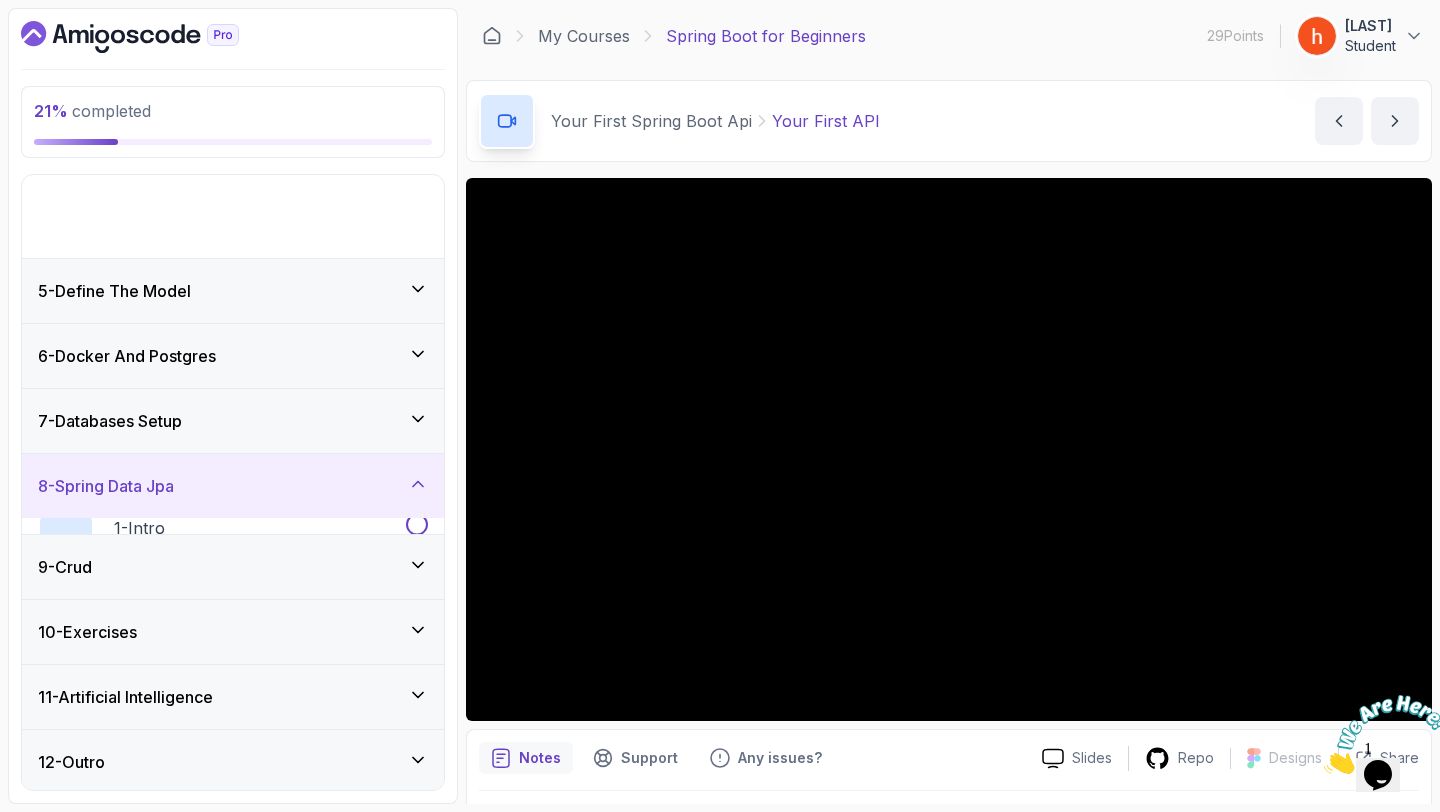 scroll, scrollTop: 164, scrollLeft: 0, axis: vertical 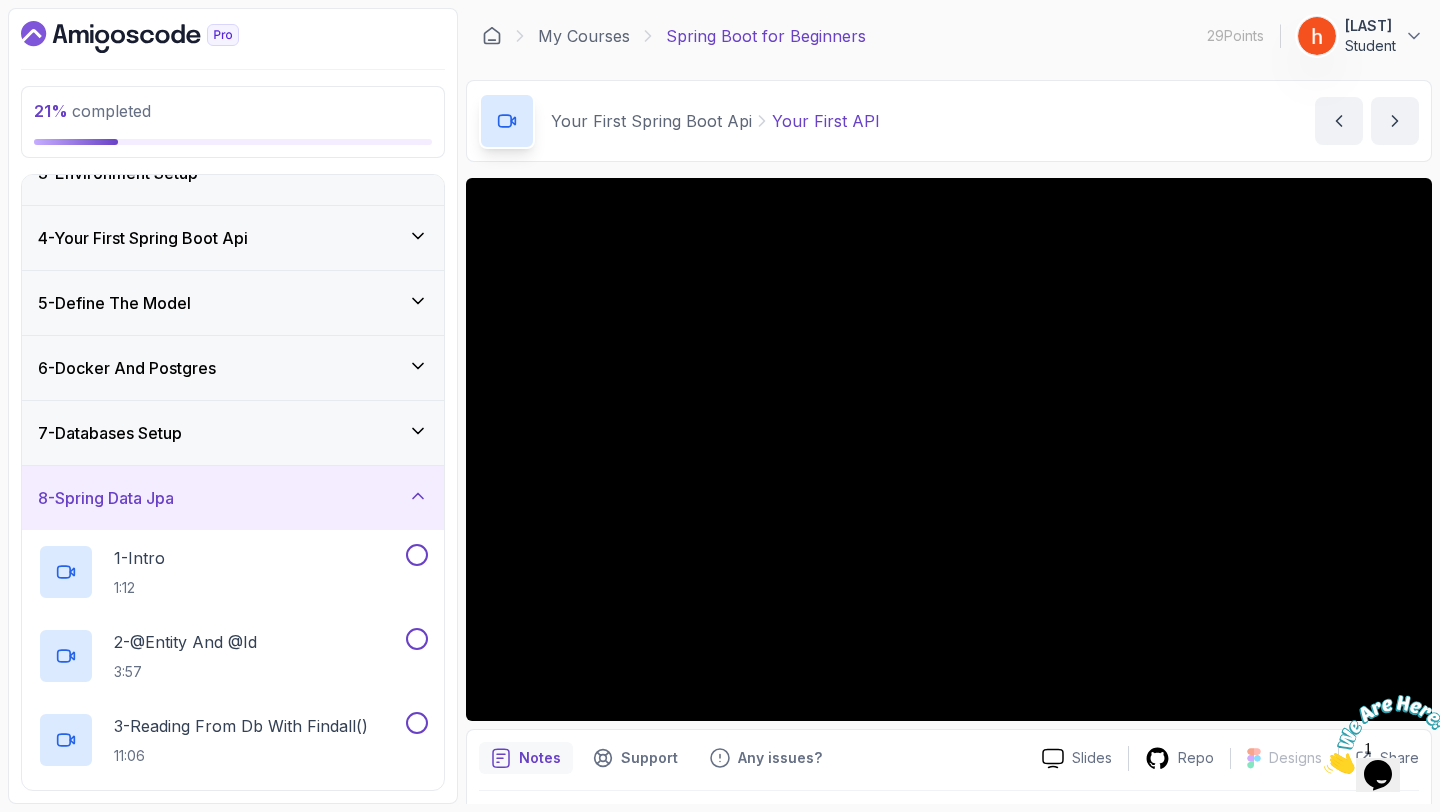 type 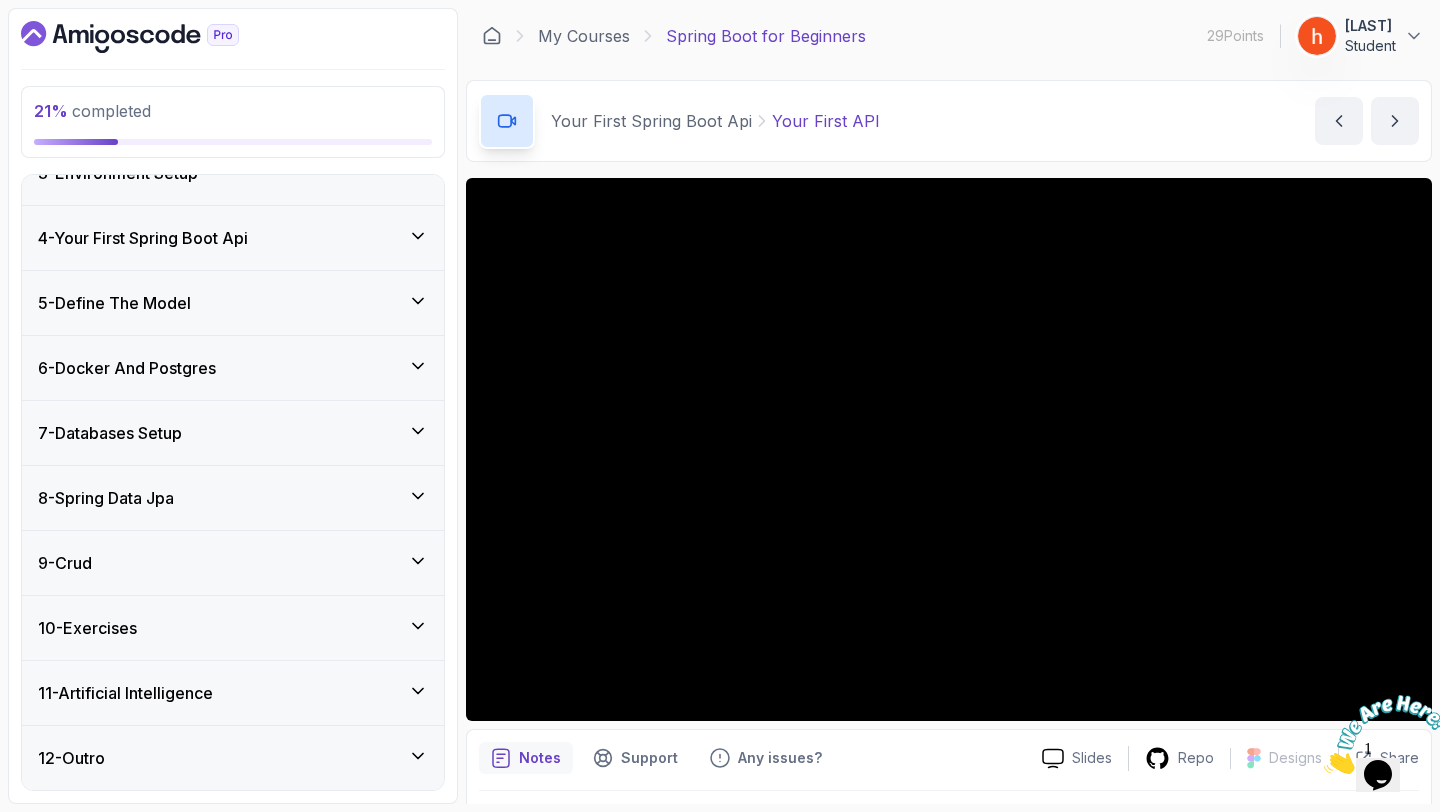 click on "8  -  Spring Data Jpa" at bounding box center [233, 498] 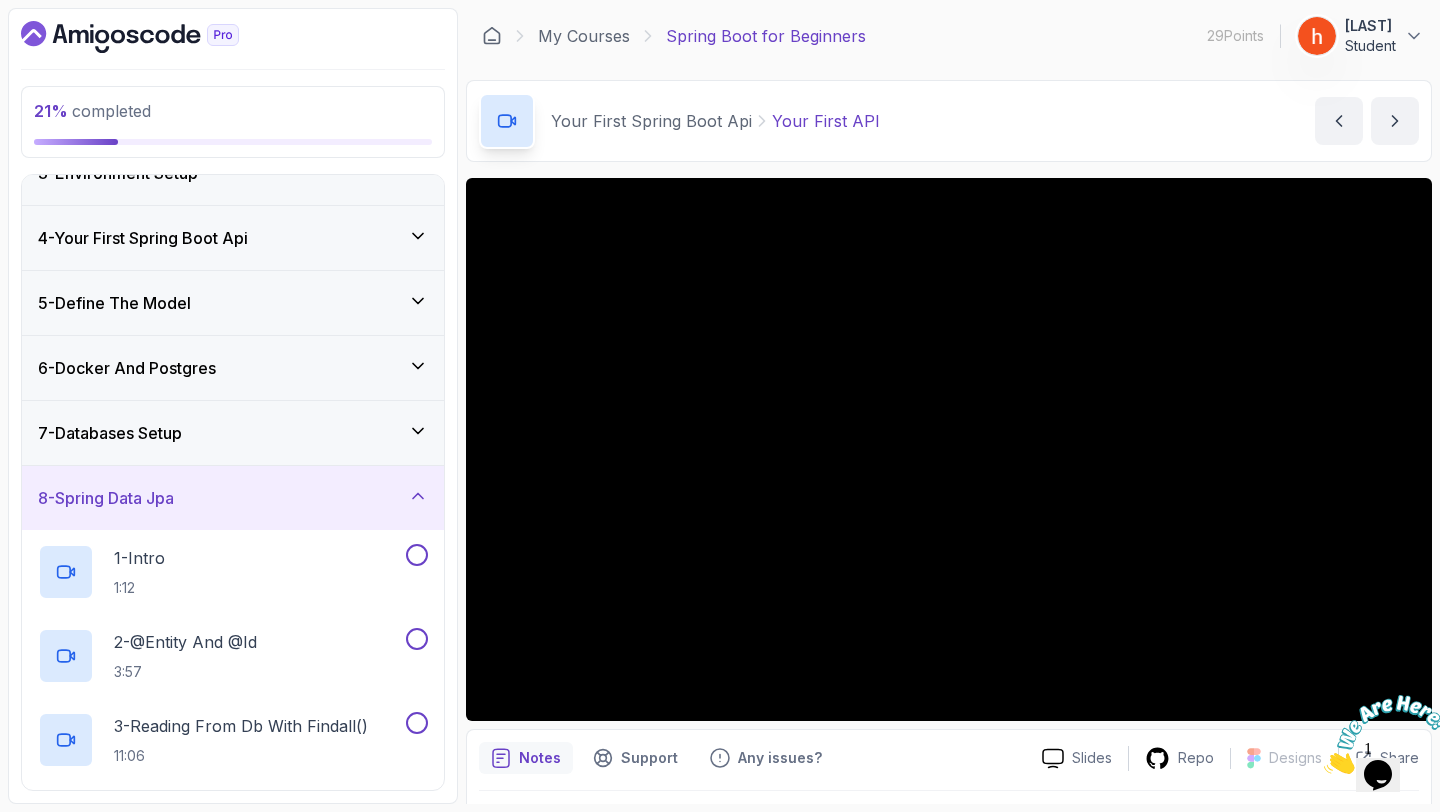 click on "5  -  Define The Model" at bounding box center [233, 303] 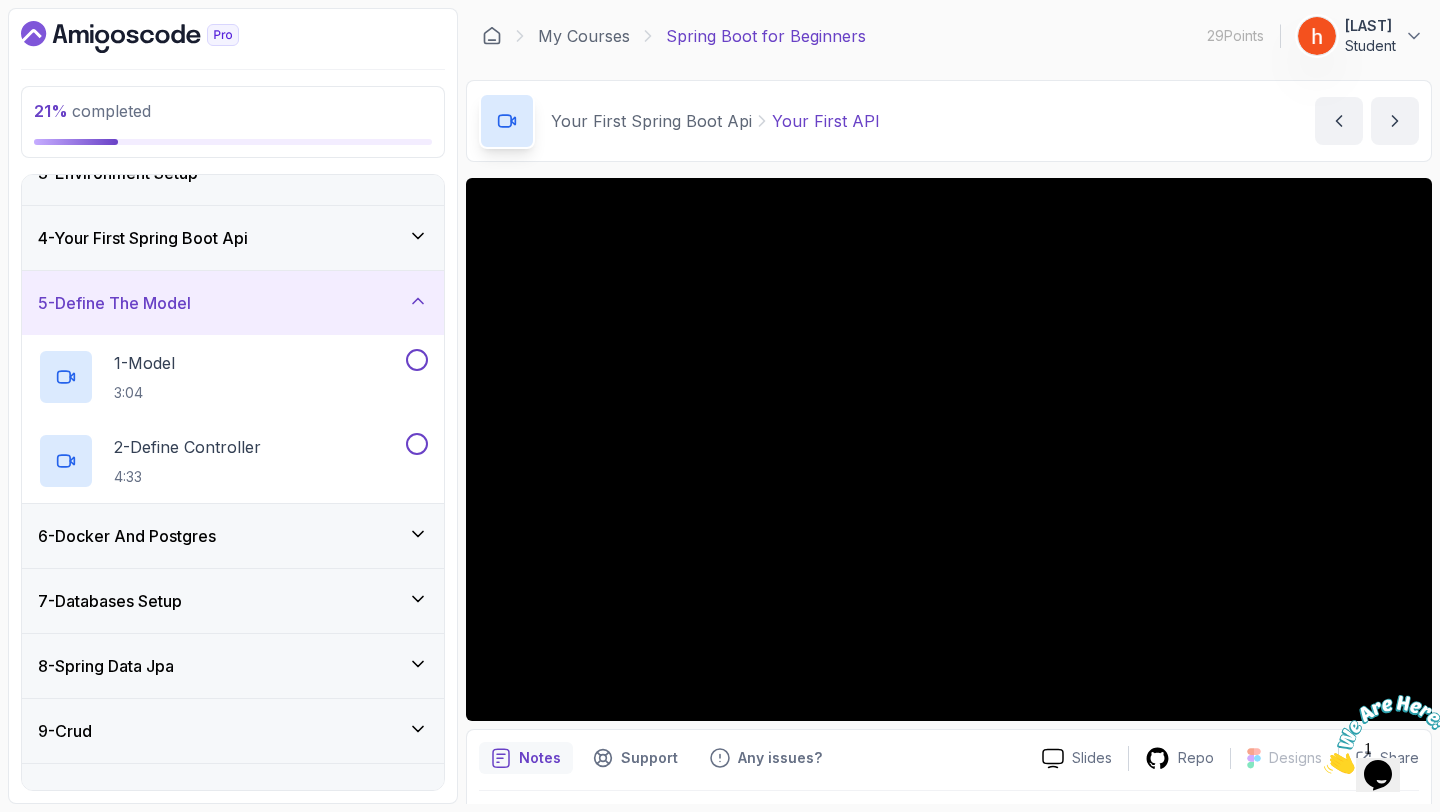 click on "5  -  Define The Model" at bounding box center [233, 303] 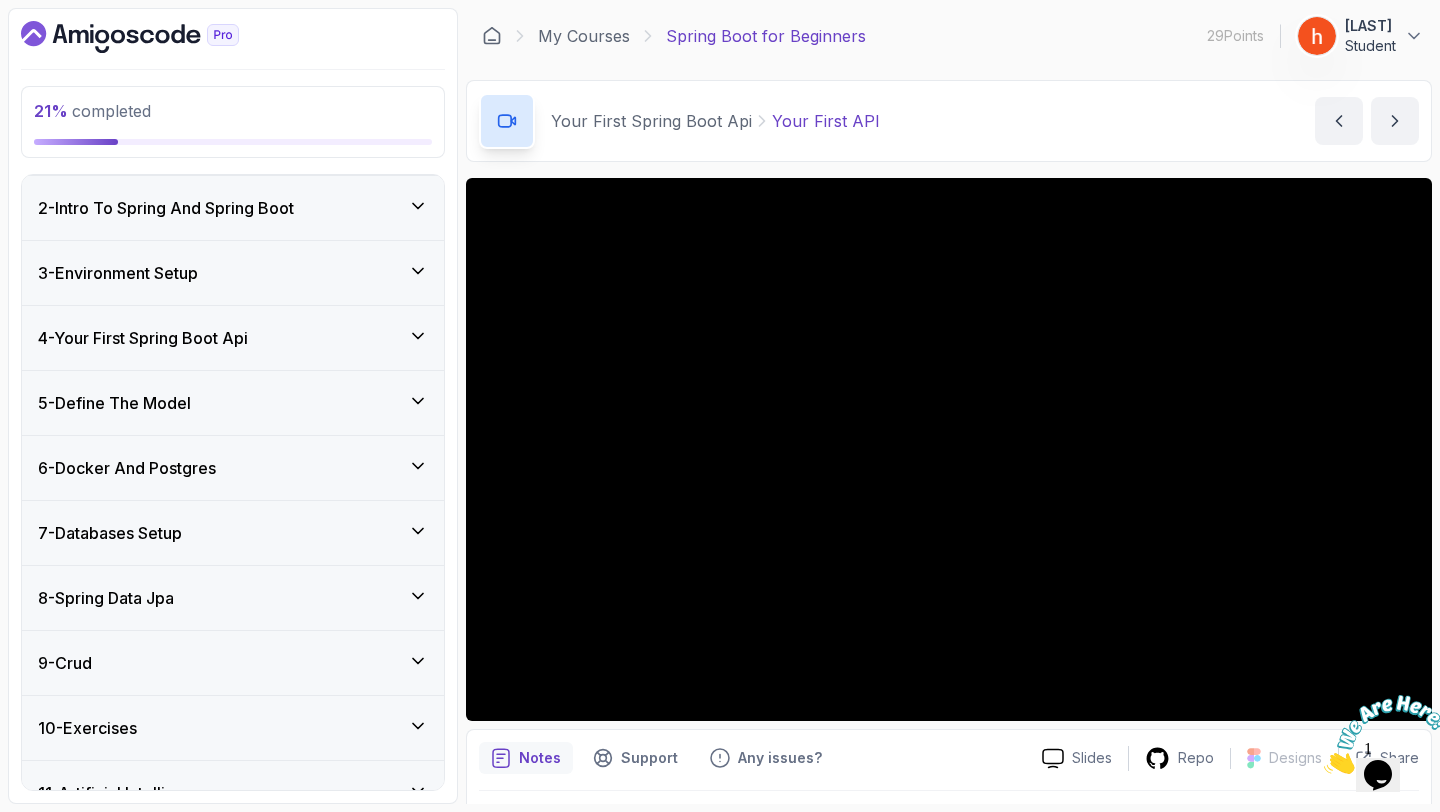 scroll, scrollTop: 60, scrollLeft: 0, axis: vertical 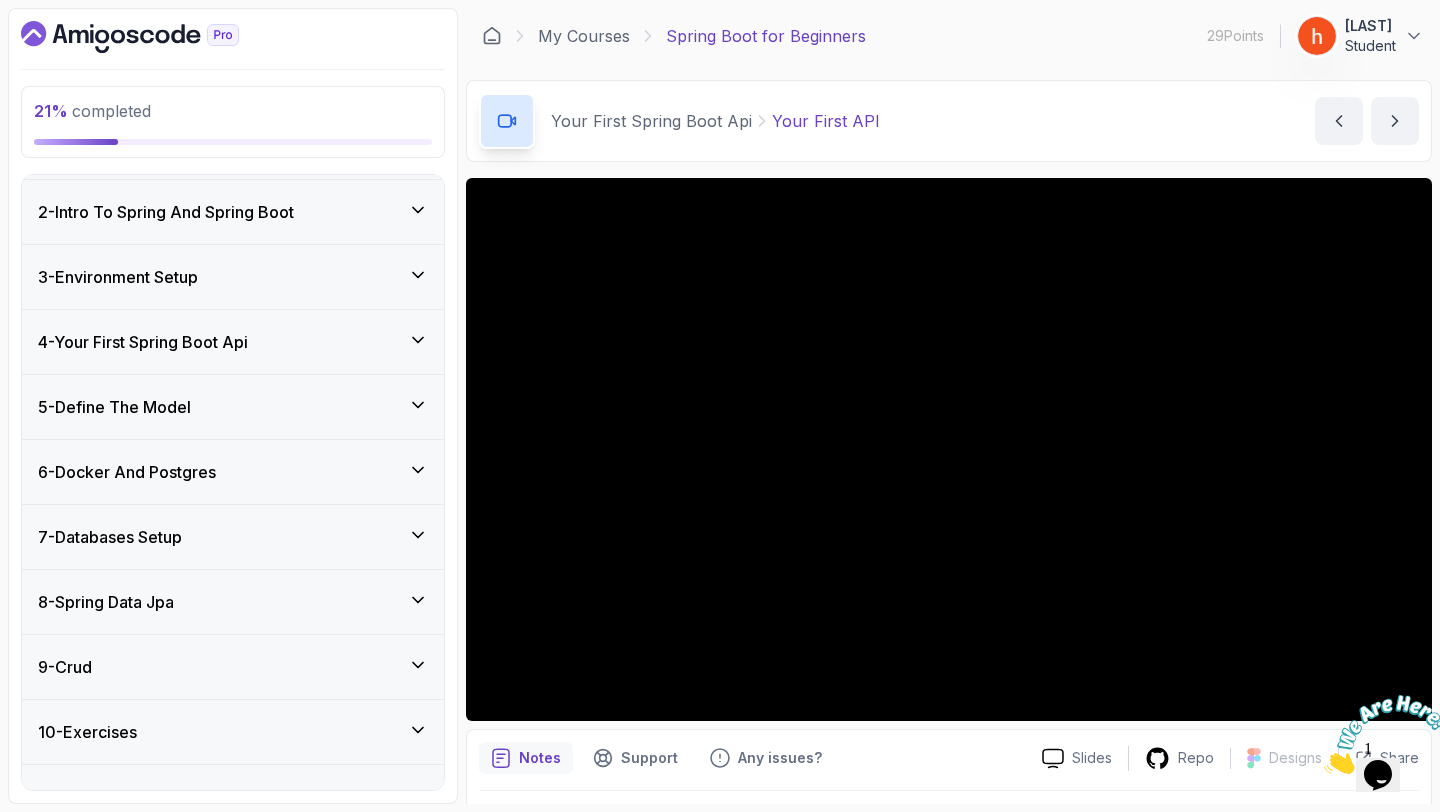 click on "4  -  Your First Spring Boot Api" at bounding box center [233, 342] 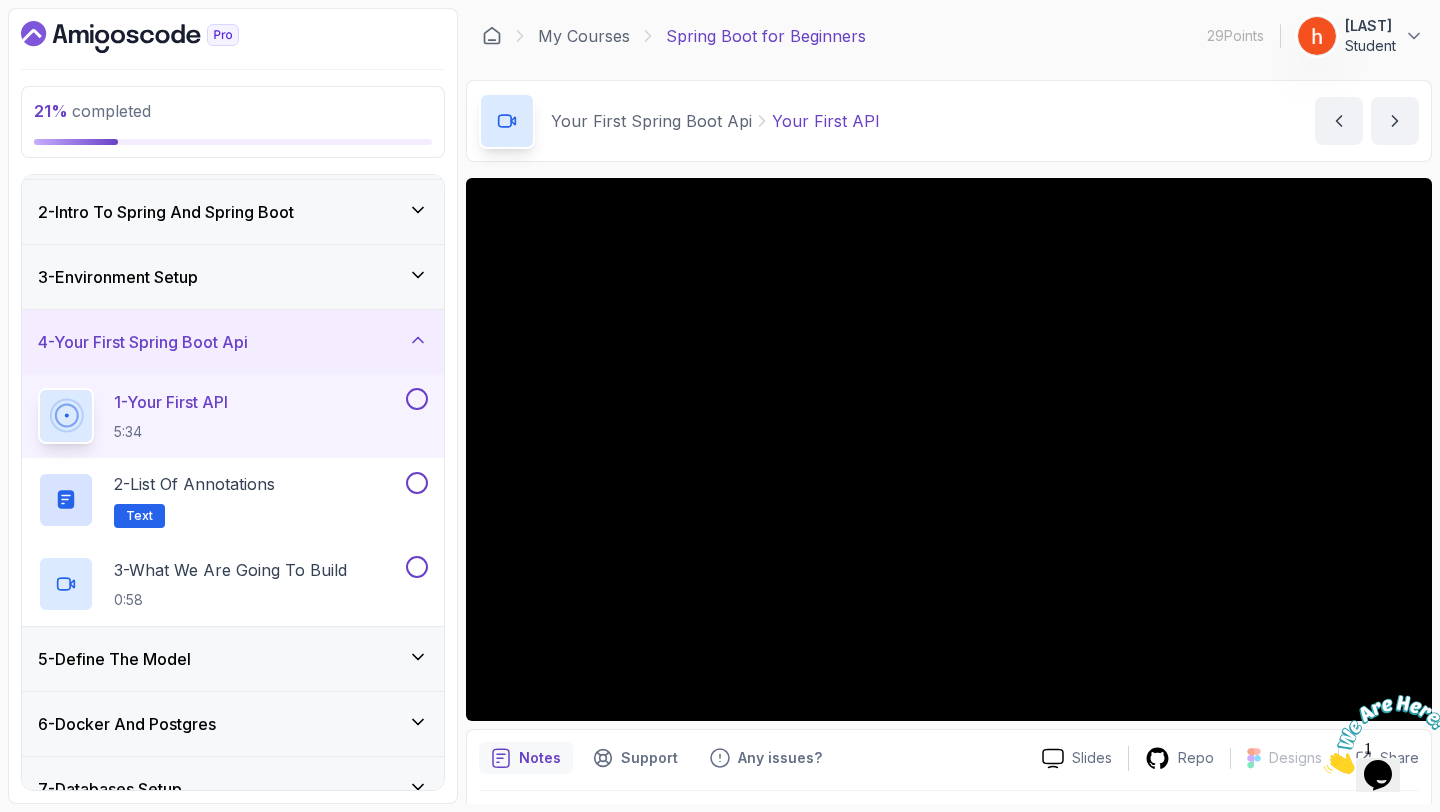 click at bounding box center (417, 399) 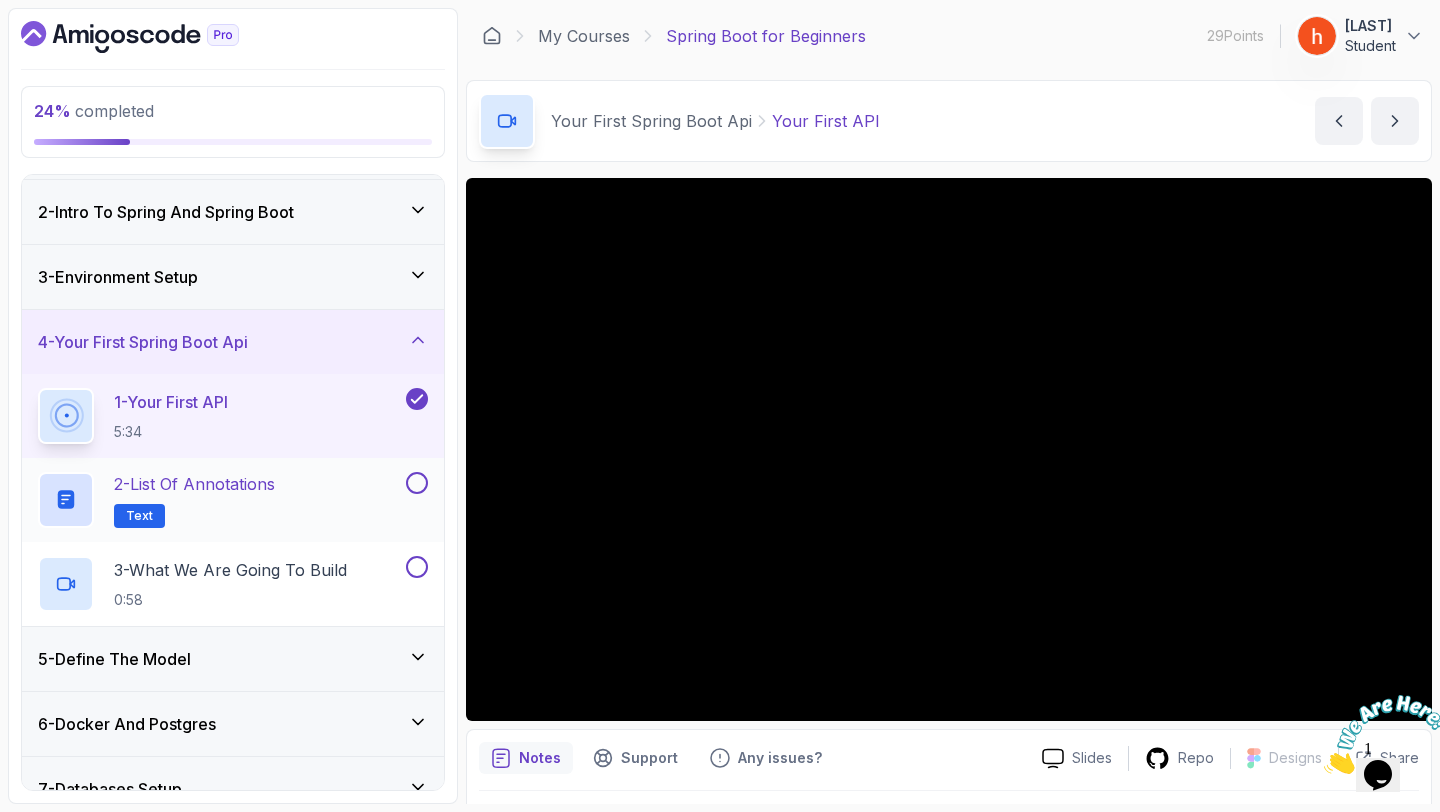 click on "2  -  List of Annotations Text" at bounding box center [220, 500] 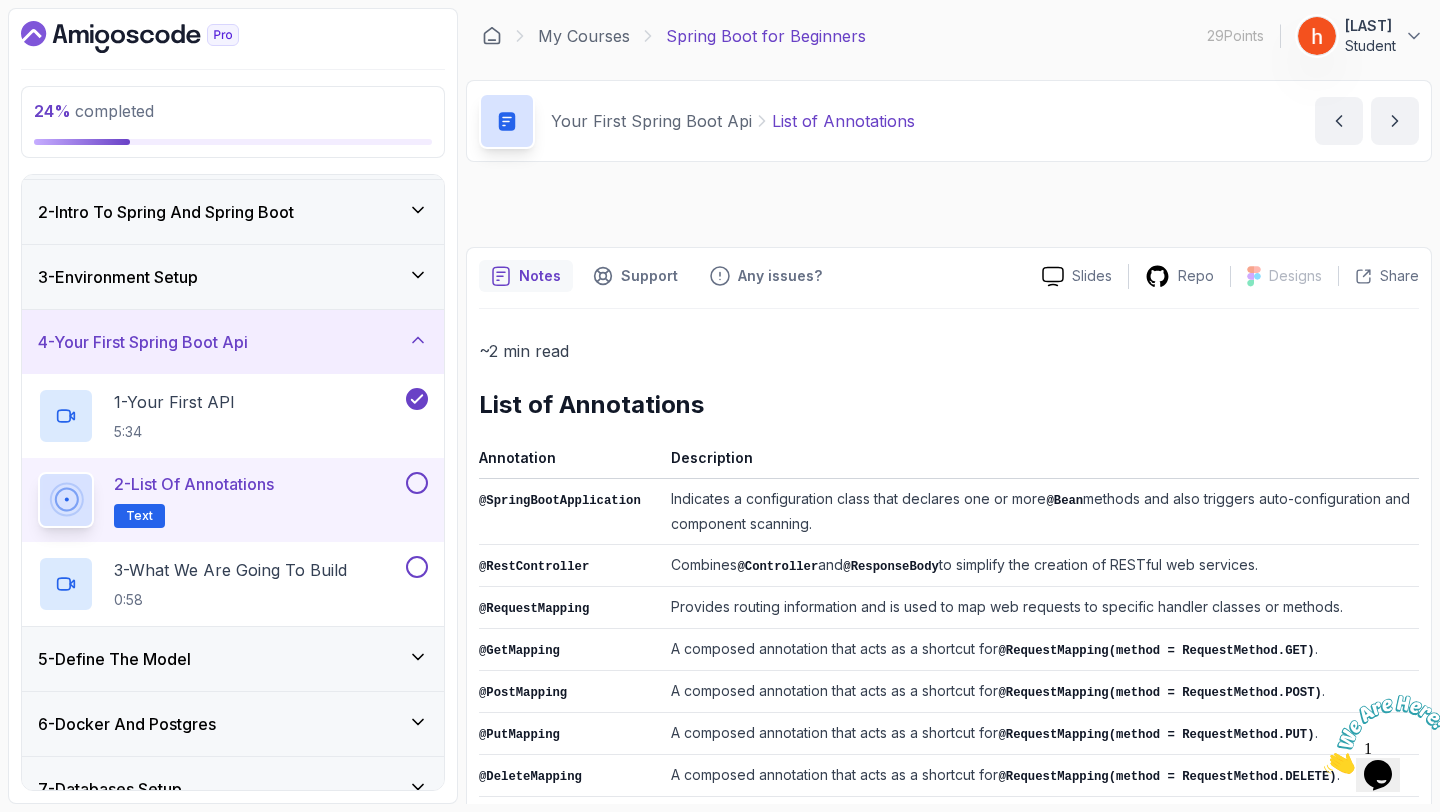 click on "2  -  List of Annotations" at bounding box center [194, 484] 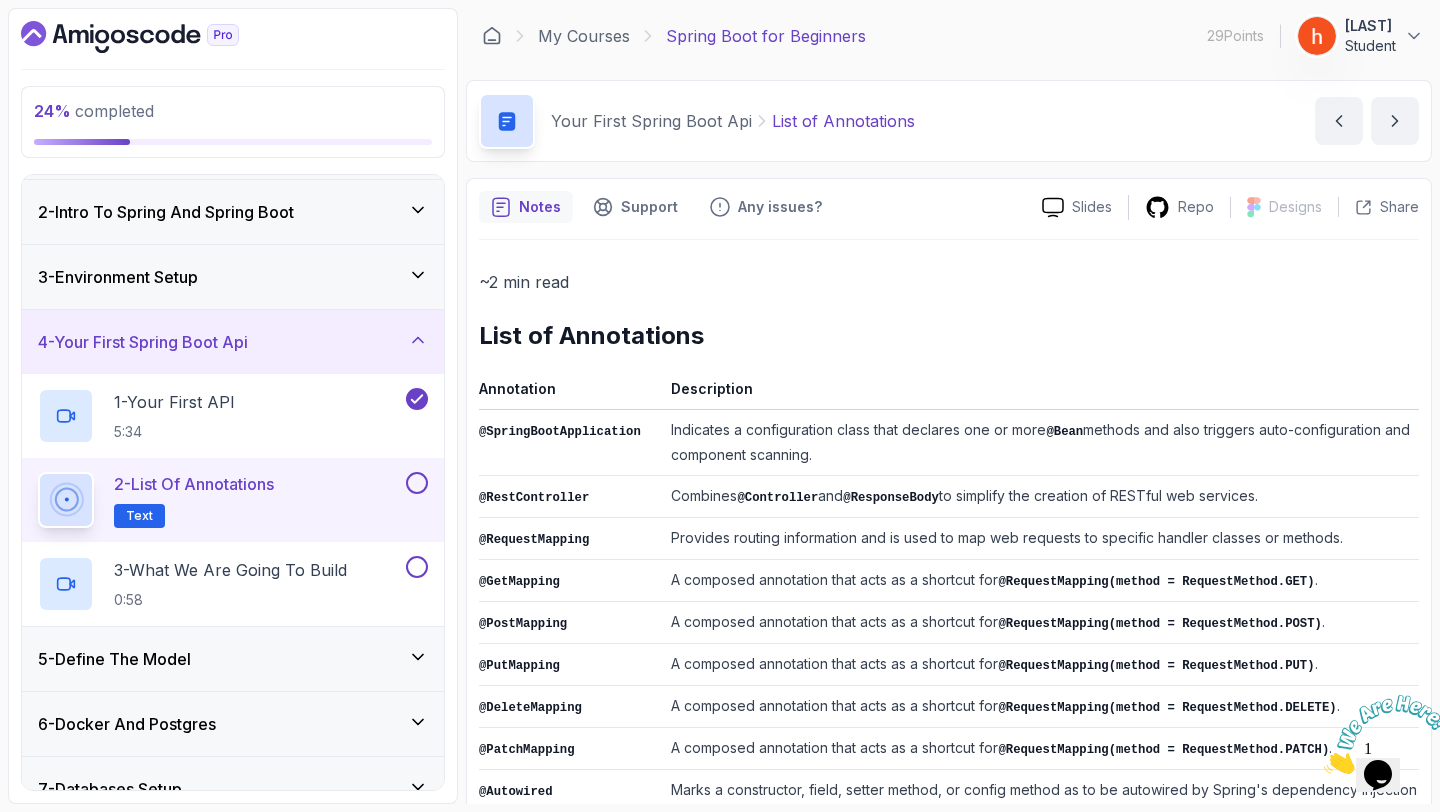 scroll, scrollTop: 234, scrollLeft: 0, axis: vertical 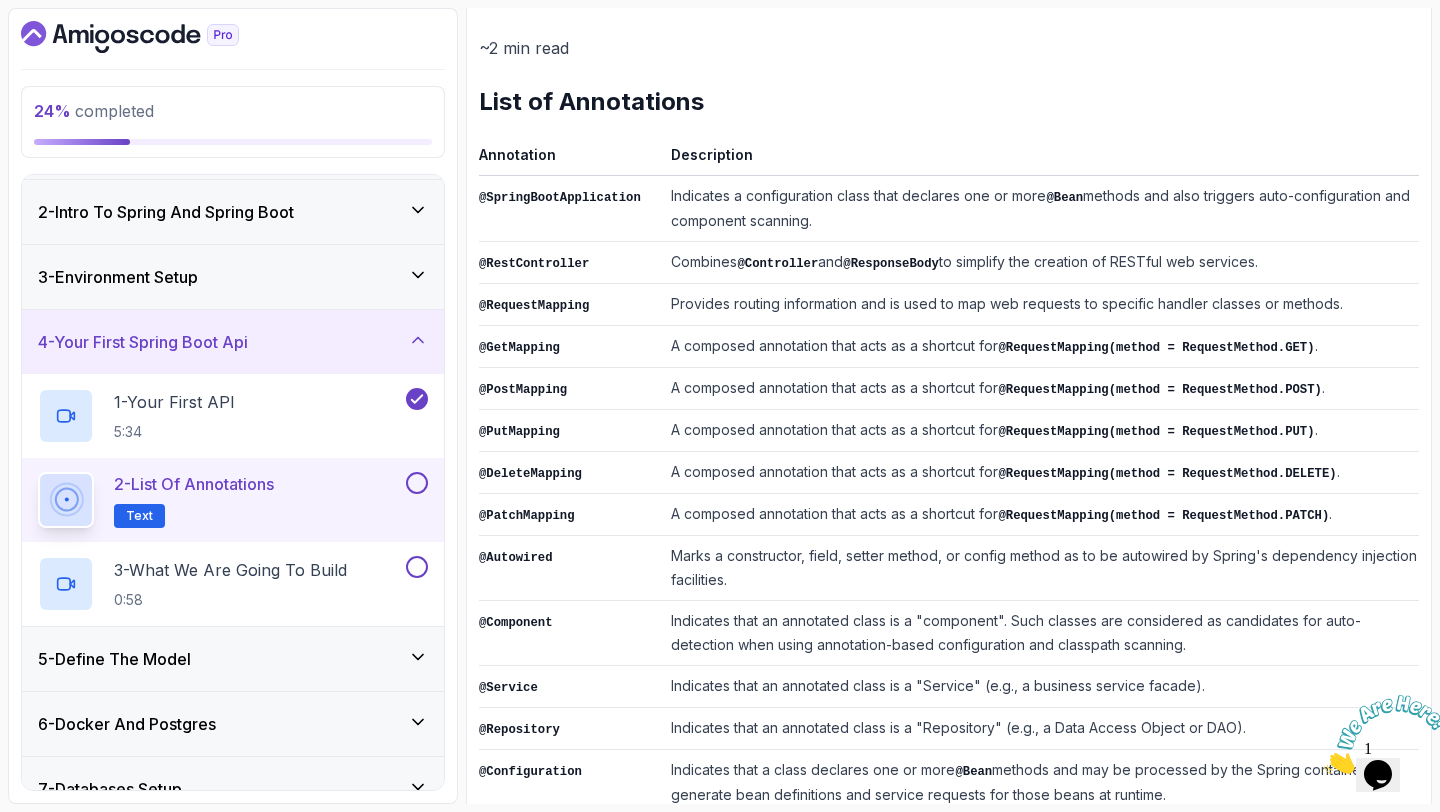 click at bounding box center (417, 483) 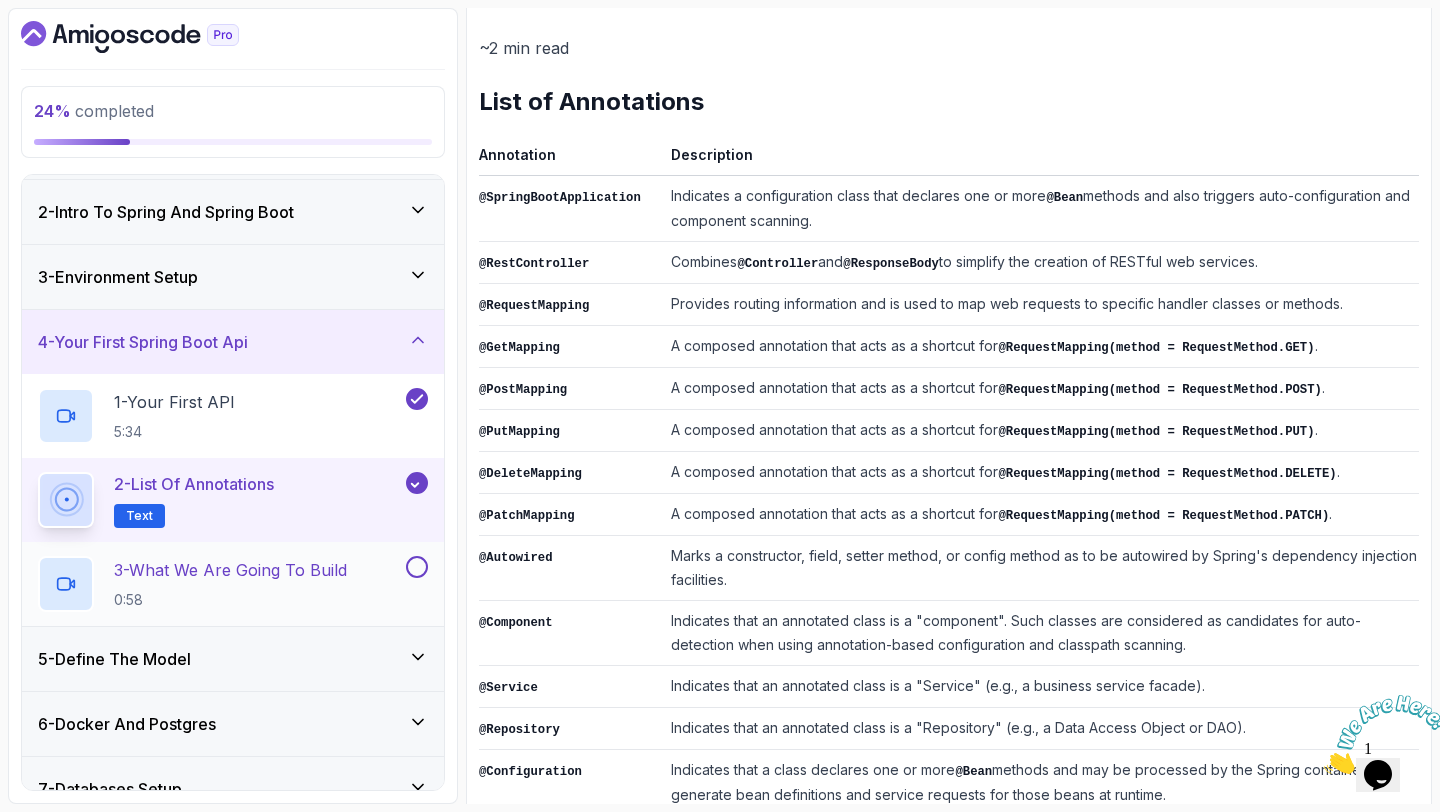 click on "3  -  What We Are Going To Build" at bounding box center [230, 570] 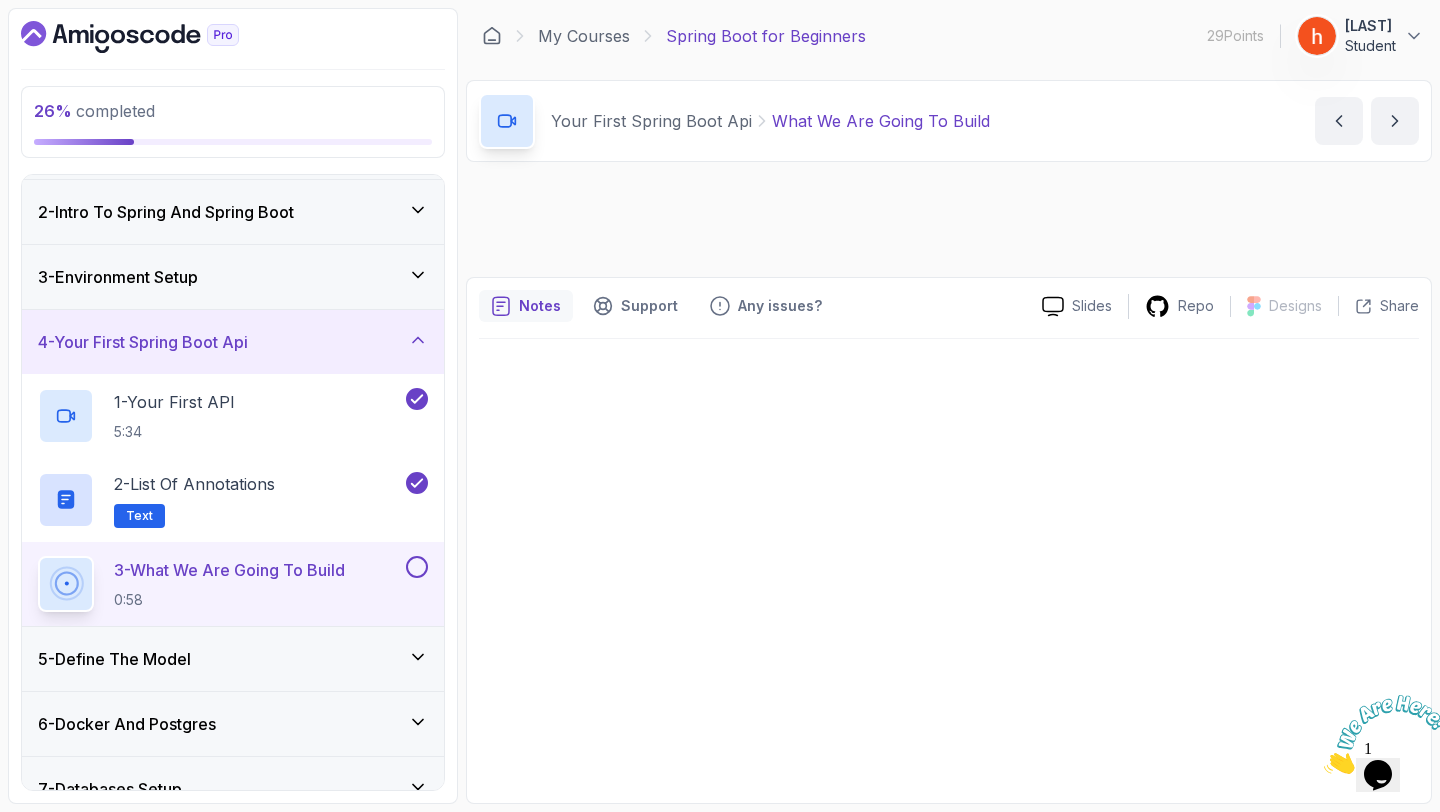 scroll, scrollTop: 0, scrollLeft: 0, axis: both 